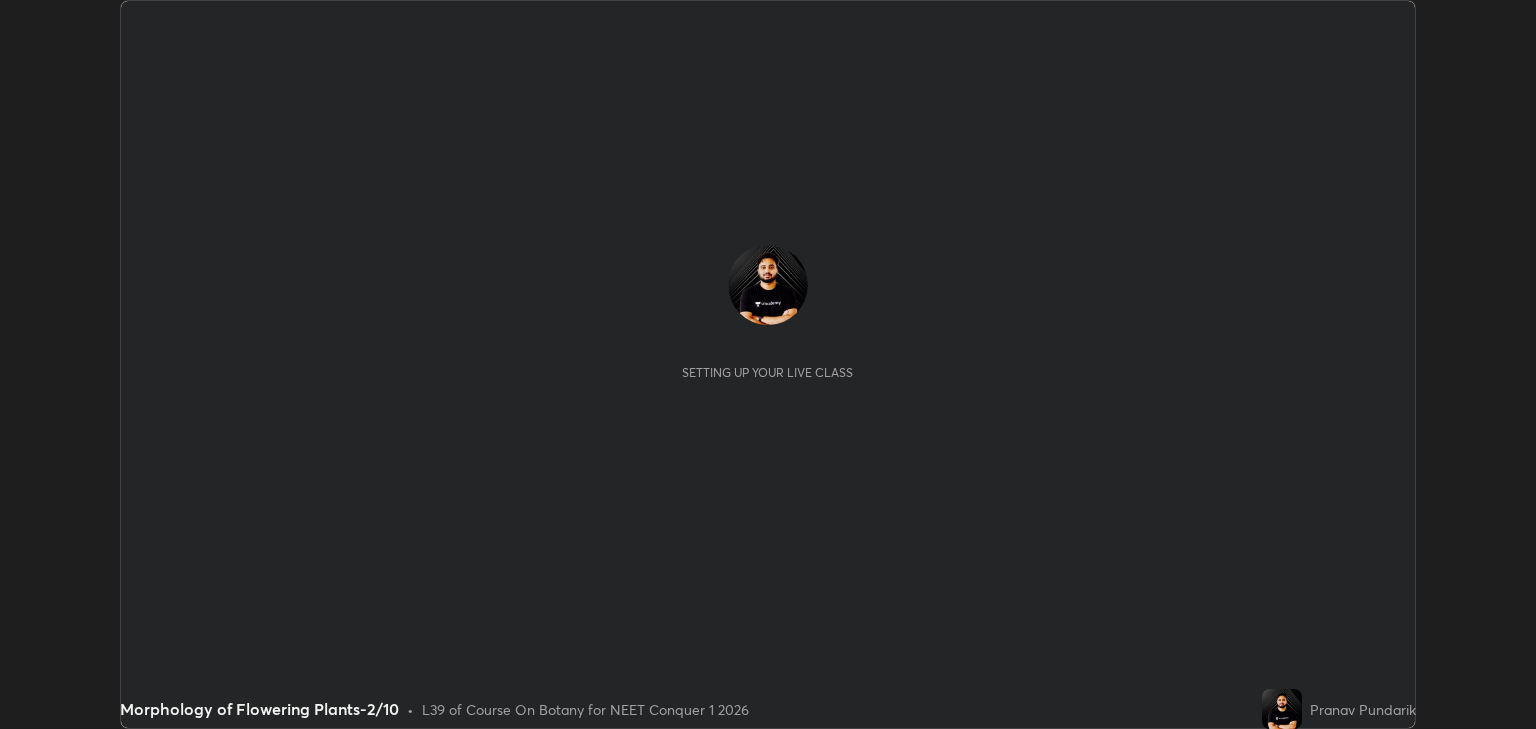 scroll, scrollTop: 0, scrollLeft: 0, axis: both 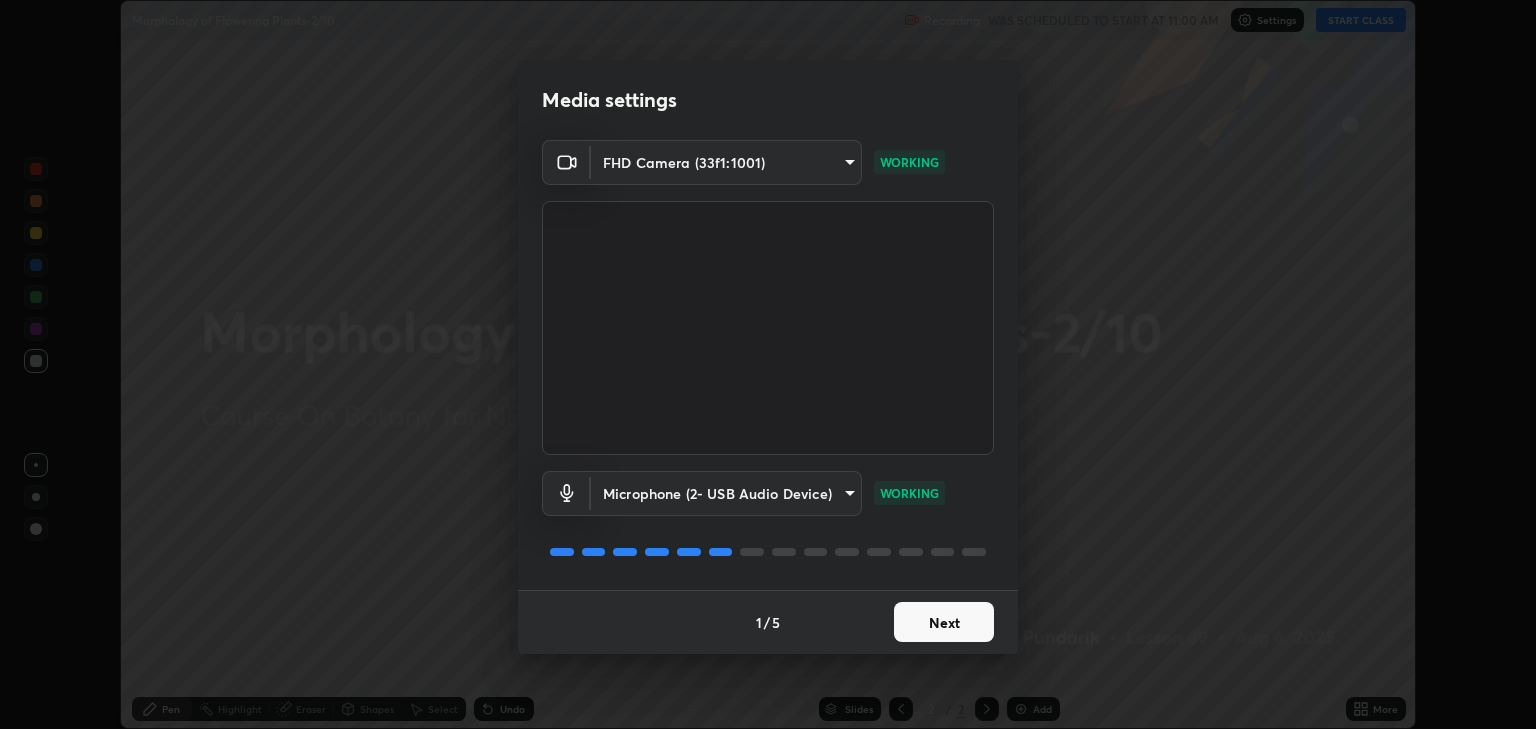 click on "Next" at bounding box center (944, 622) 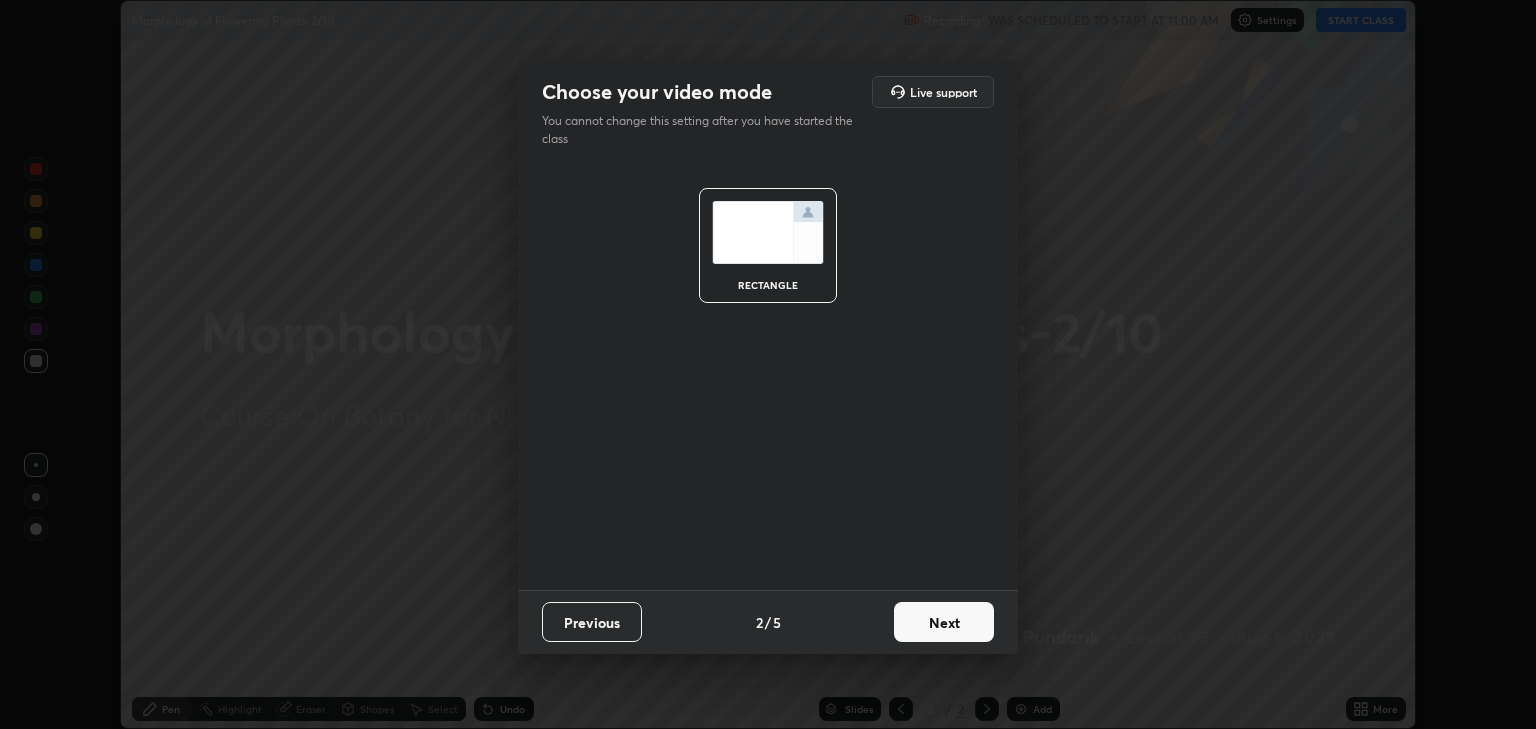 click on "Next" at bounding box center [944, 622] 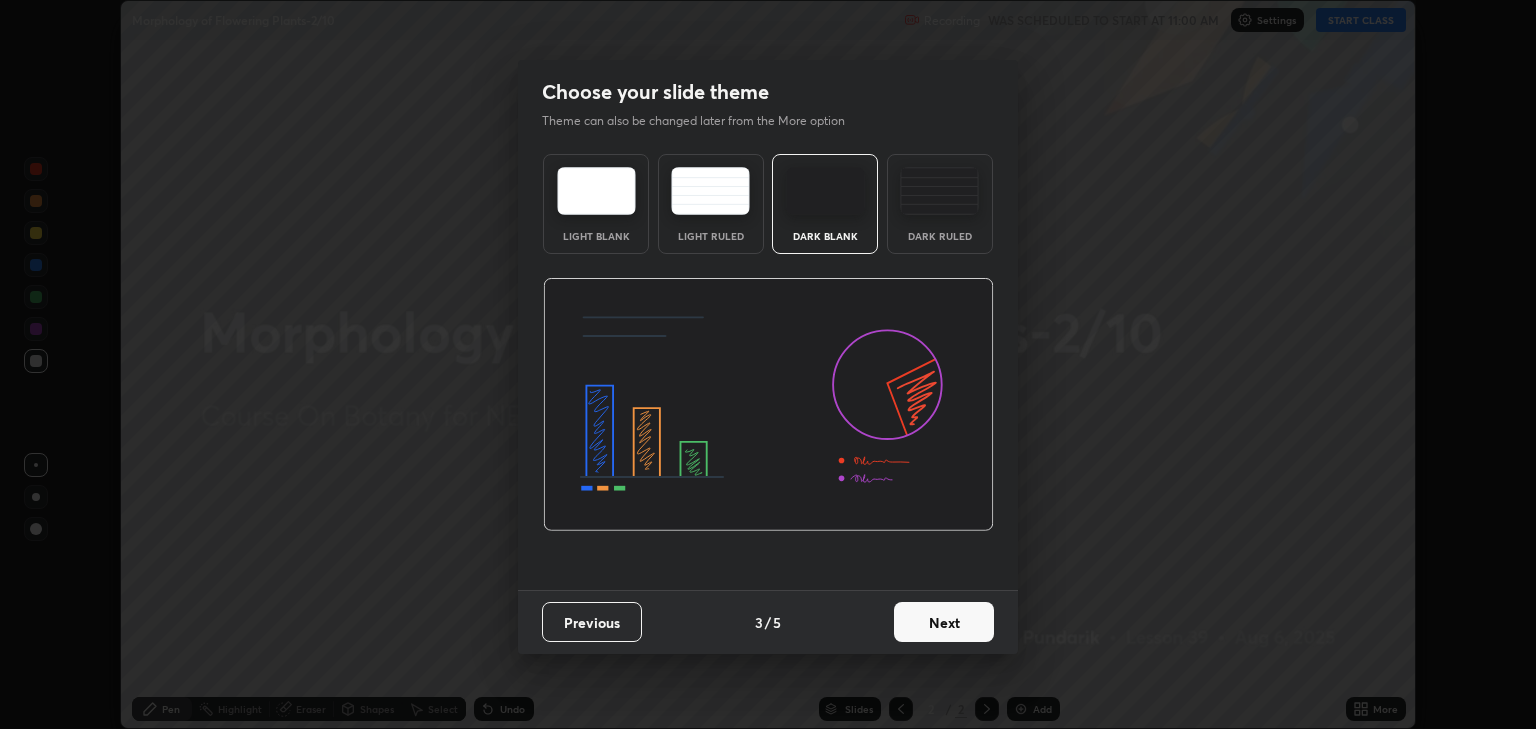 click on "Next" at bounding box center (944, 622) 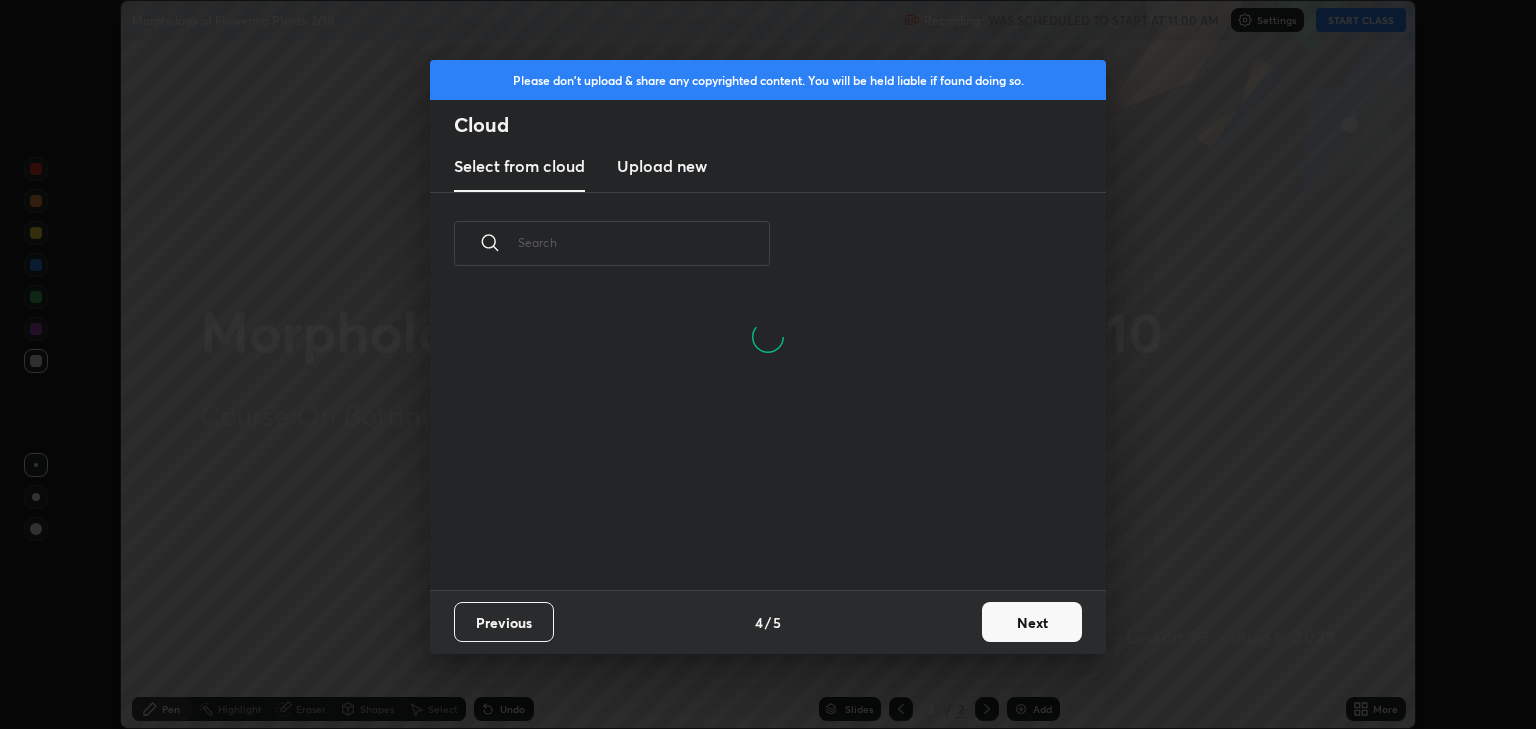 click at bounding box center (644, 242) 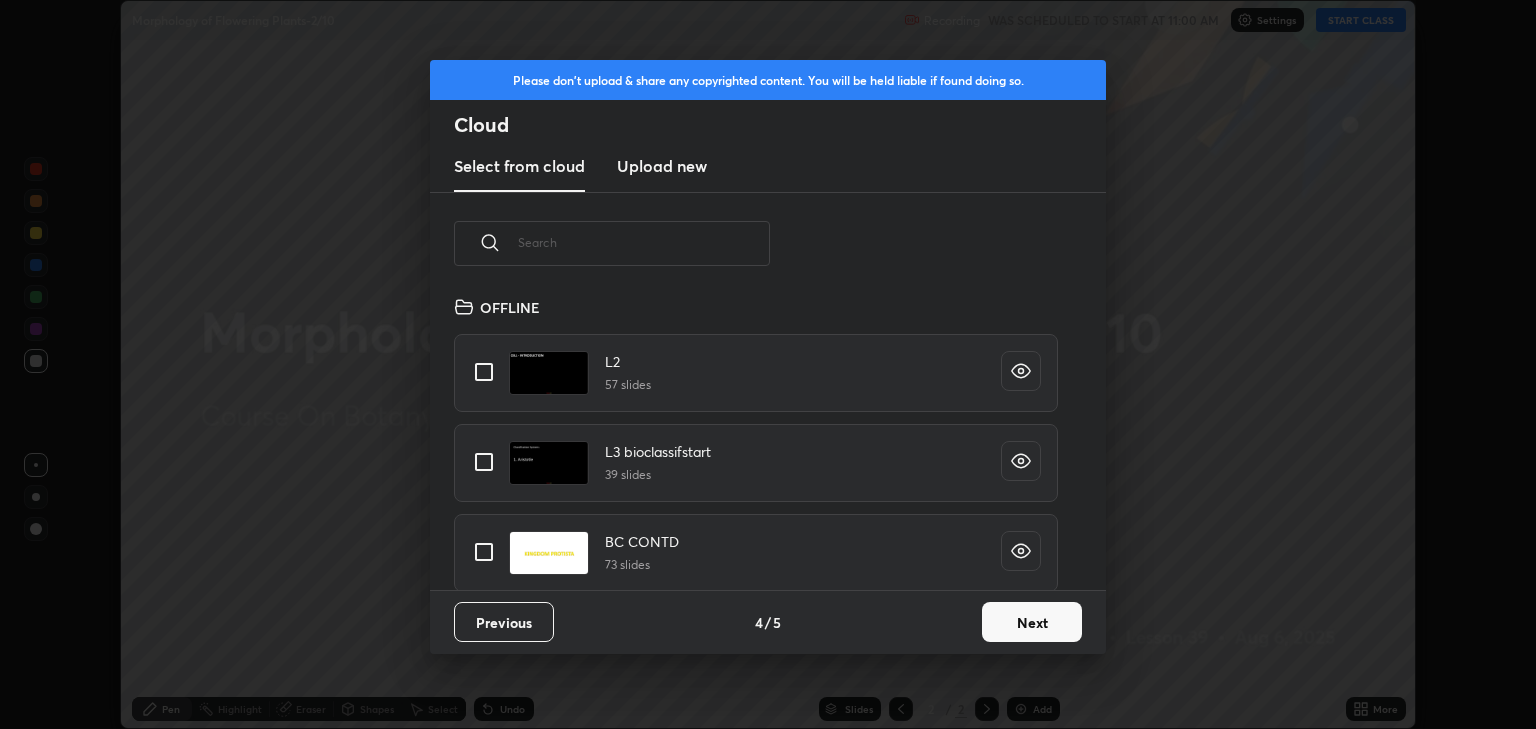 click at bounding box center (644, 242) 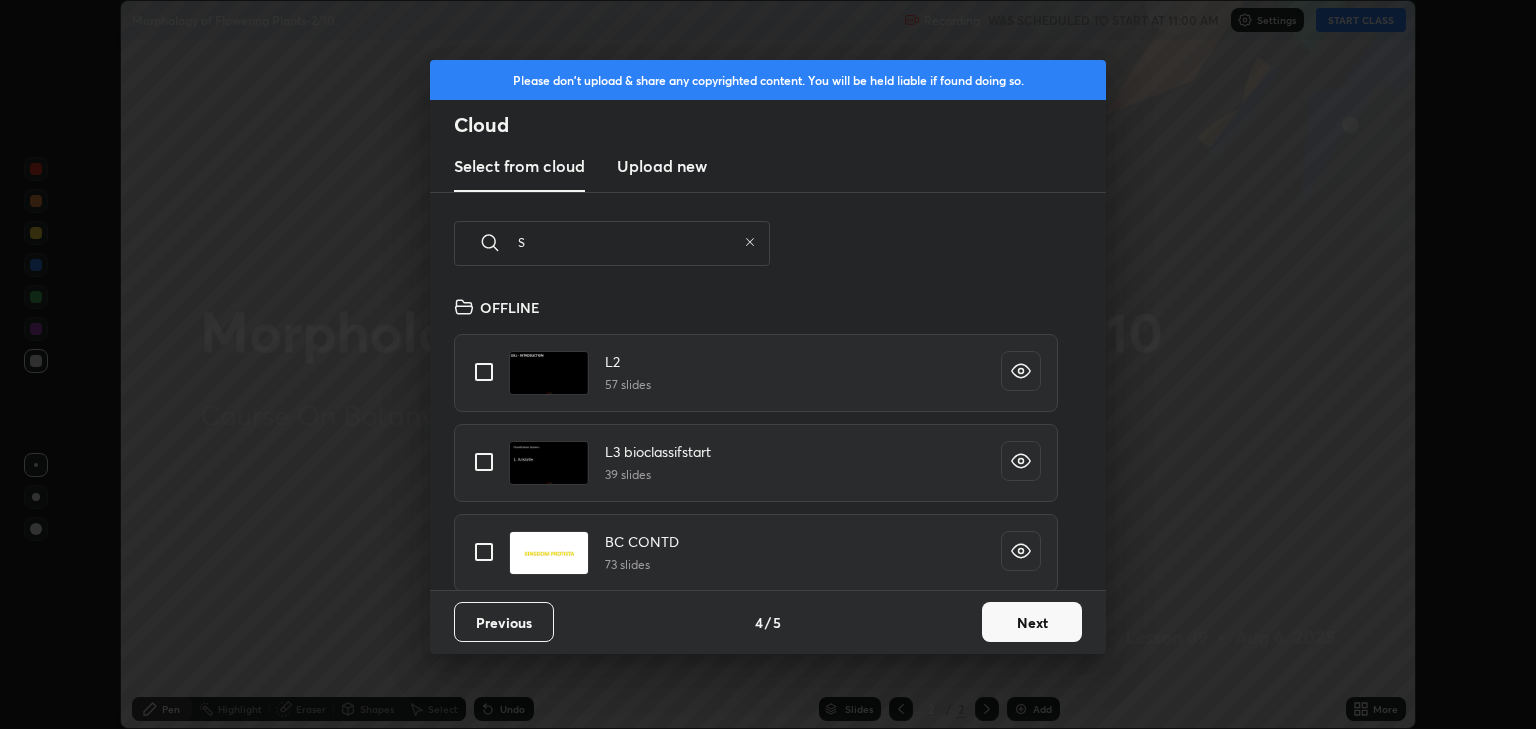 type on "St" 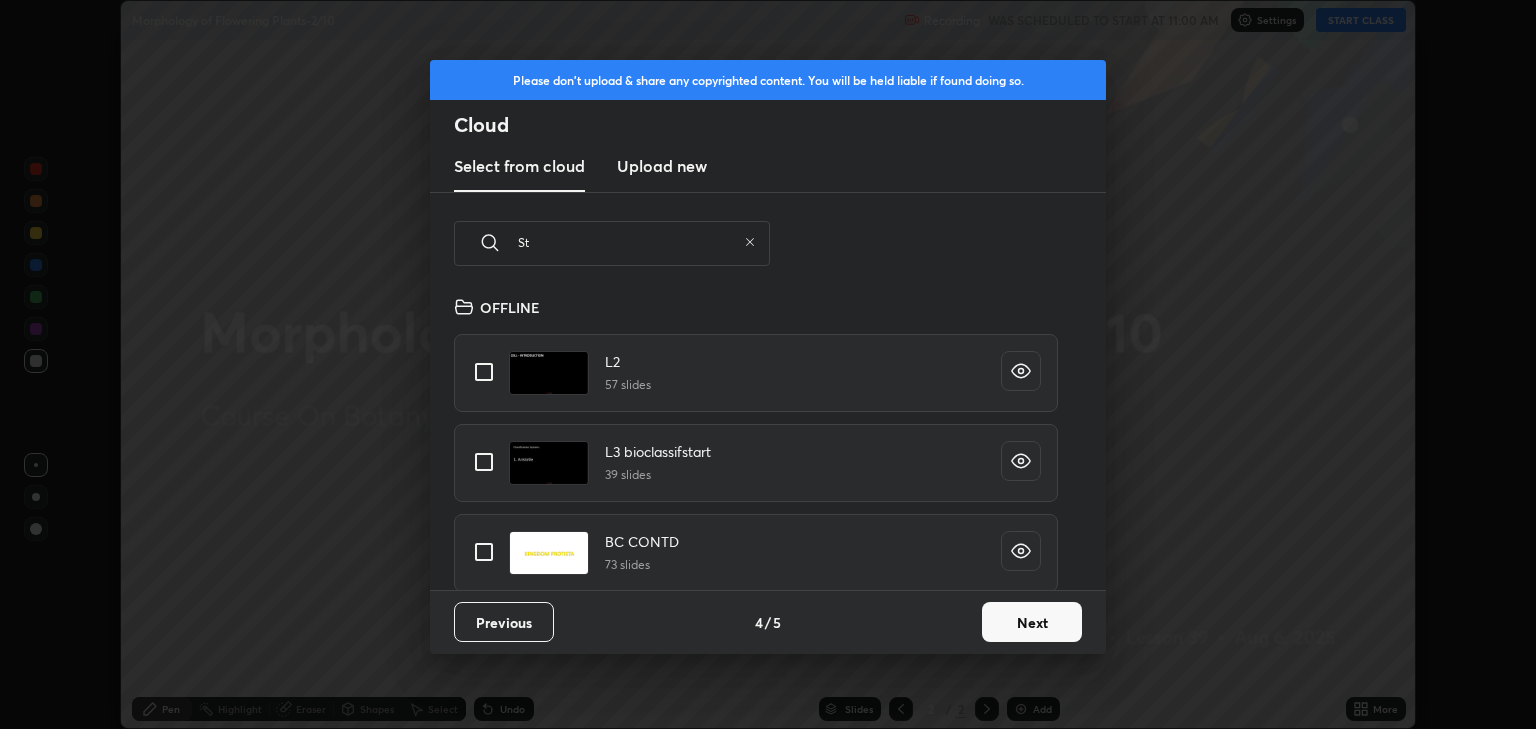 type on "x" 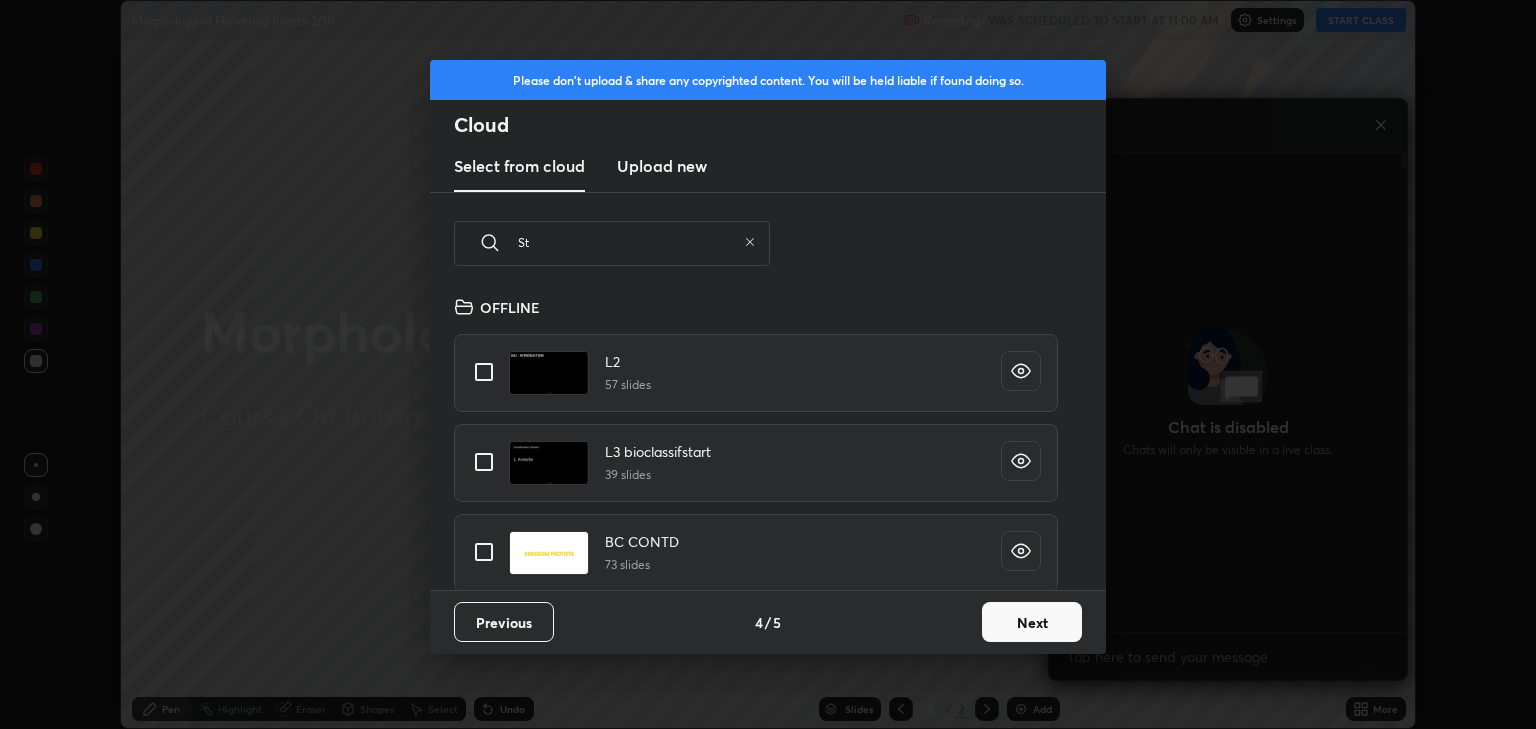 scroll, scrollTop: 522, scrollLeft: 352, axis: both 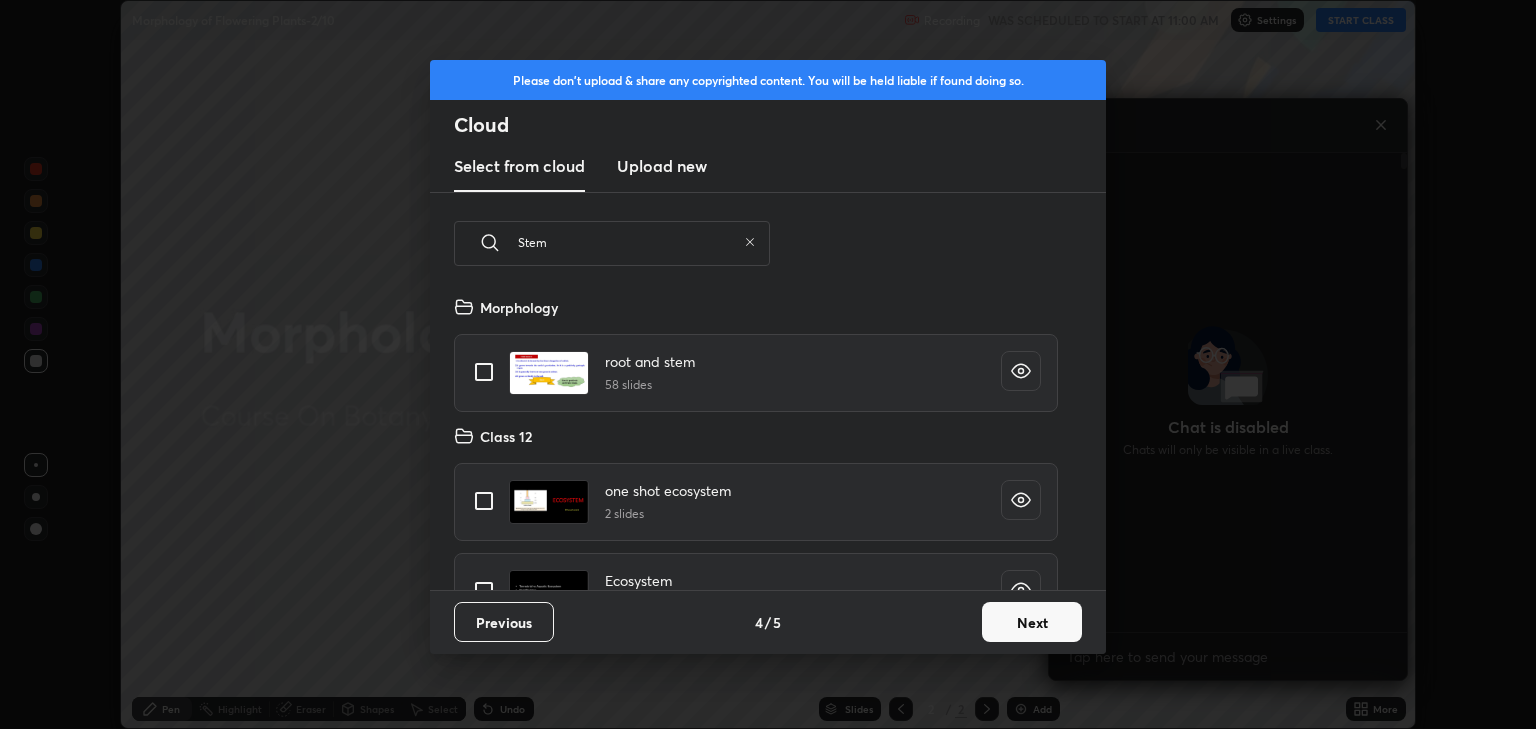 type on "Stem" 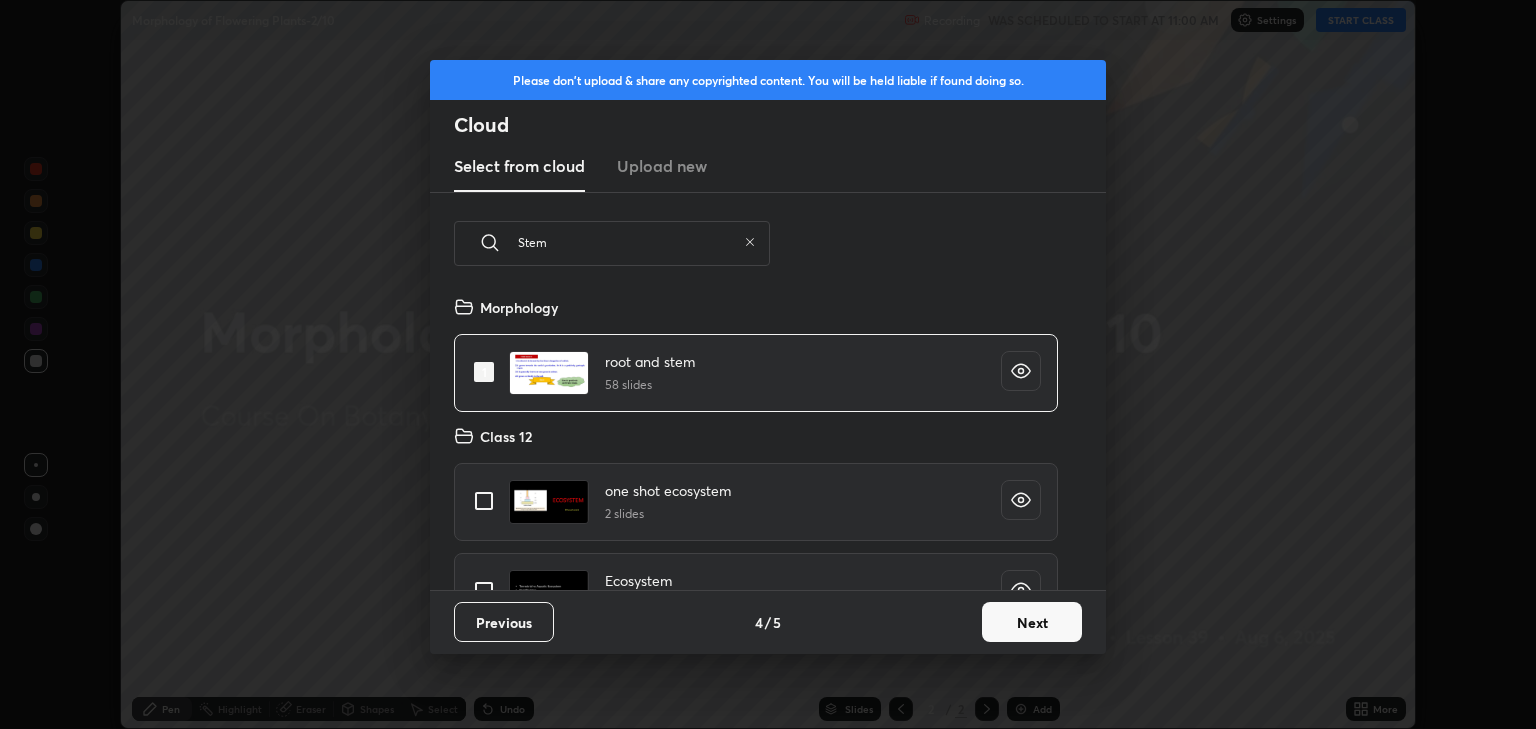 click on "Next" at bounding box center [1032, 622] 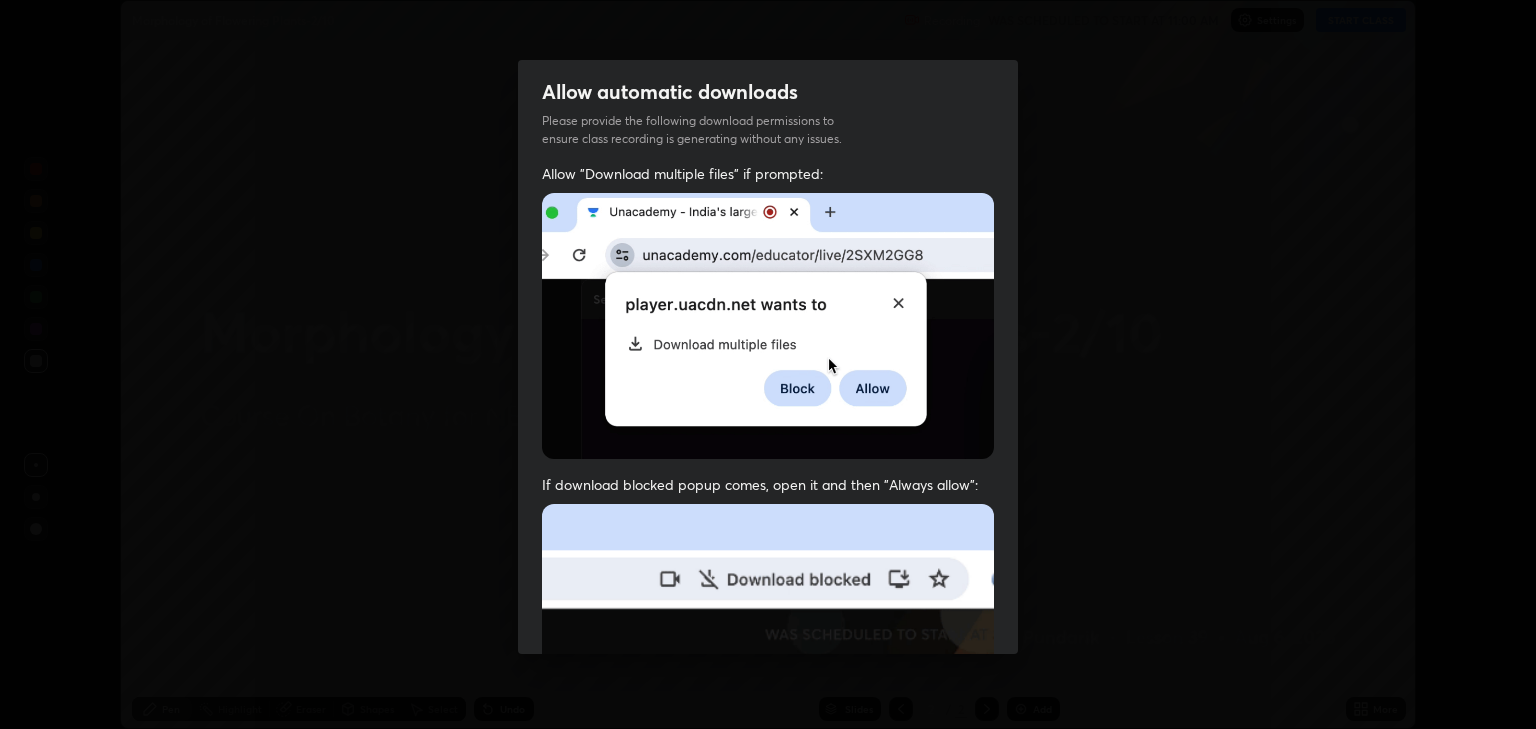 click on "Allow automatic downloads Please provide the following download permissions to ensure class recording is generating without any issues. Allow "Download multiple files" if prompted: If download blocked popup comes, open it and then "Always allow": I agree that if I don't provide required permissions, class recording will not be generated Previous 5 / 5 Done" at bounding box center (768, 357) 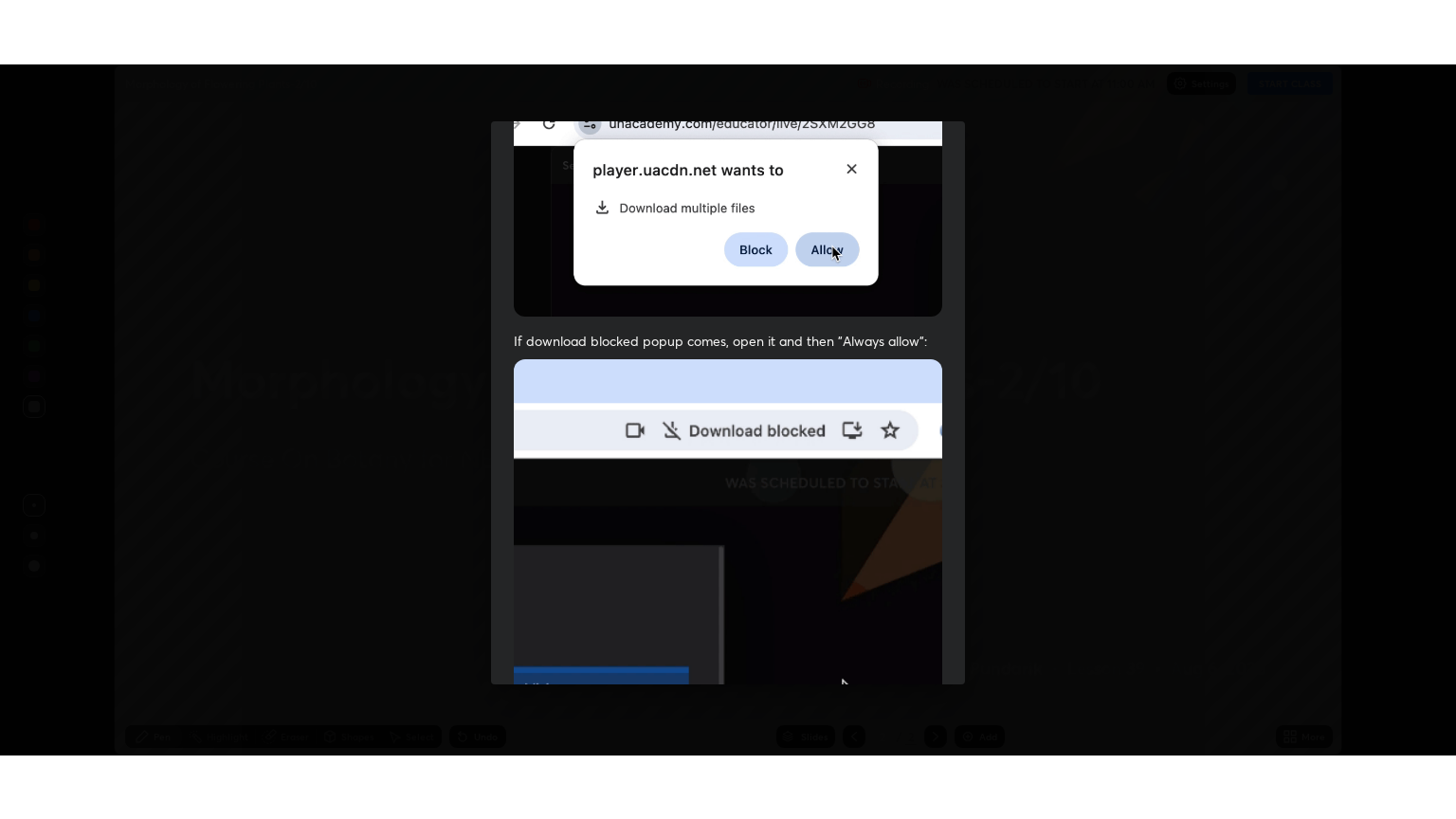 scroll, scrollTop: 384, scrollLeft: 0, axis: vertical 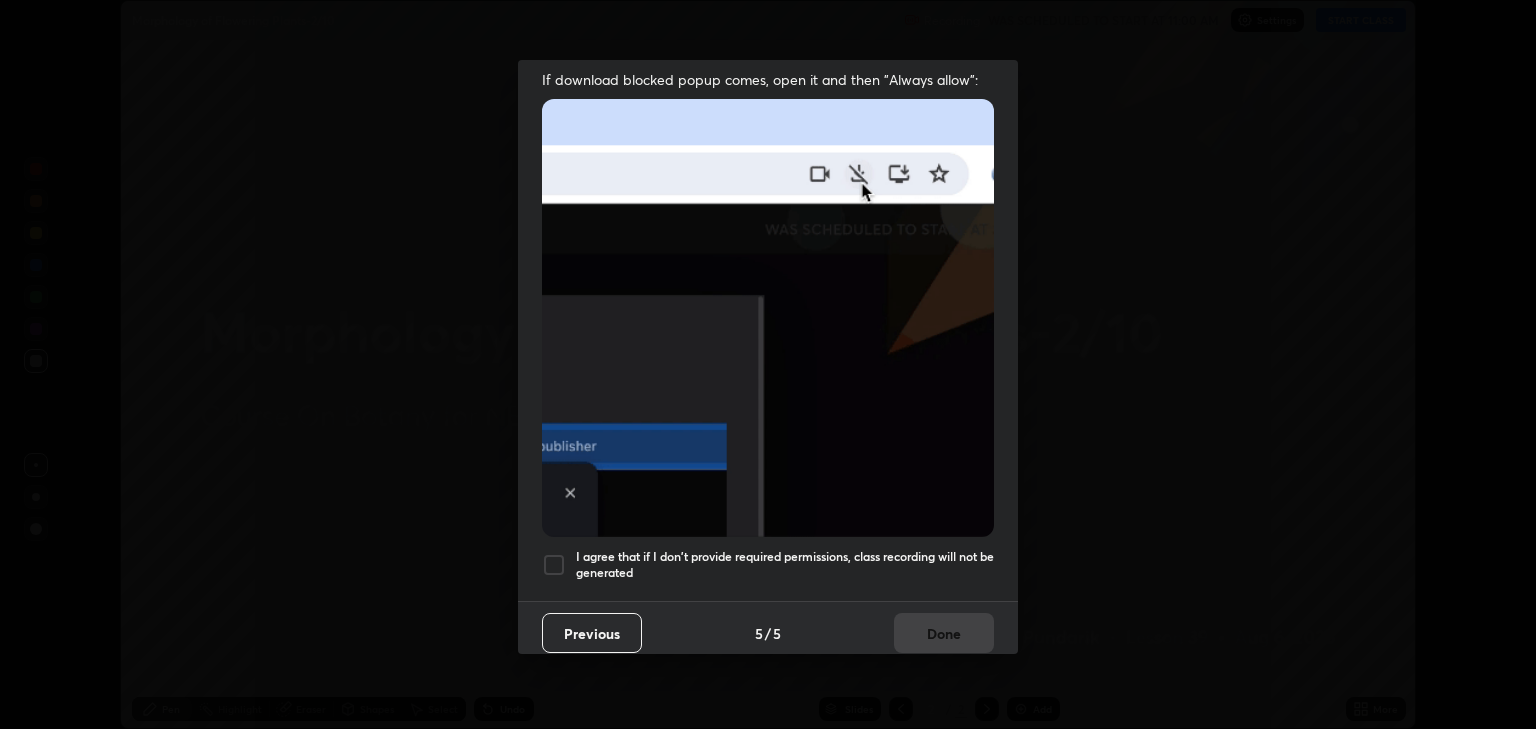 click on "I agree that if I don't provide required permissions, class recording will not be generated" at bounding box center [785, 564] 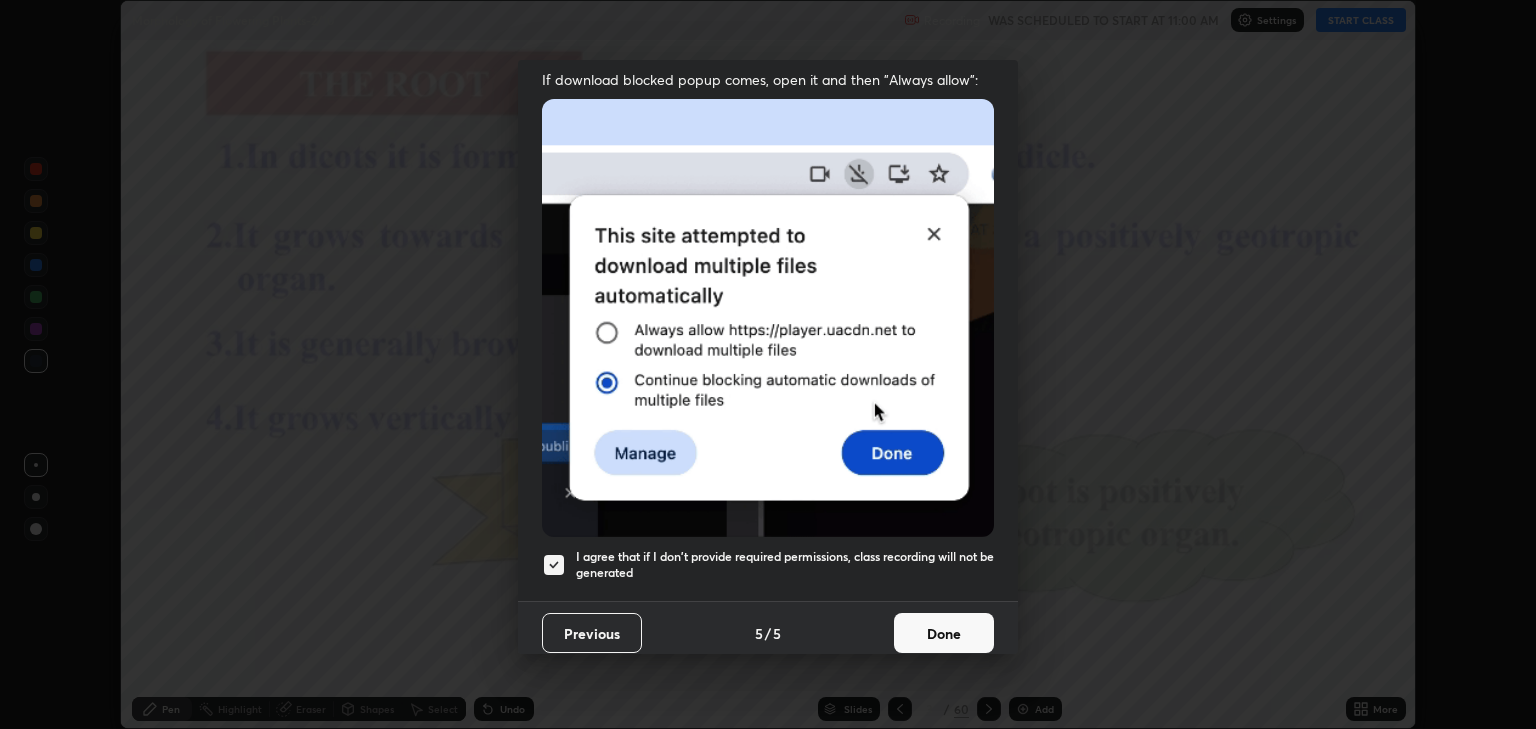 click on "Done" at bounding box center [944, 633] 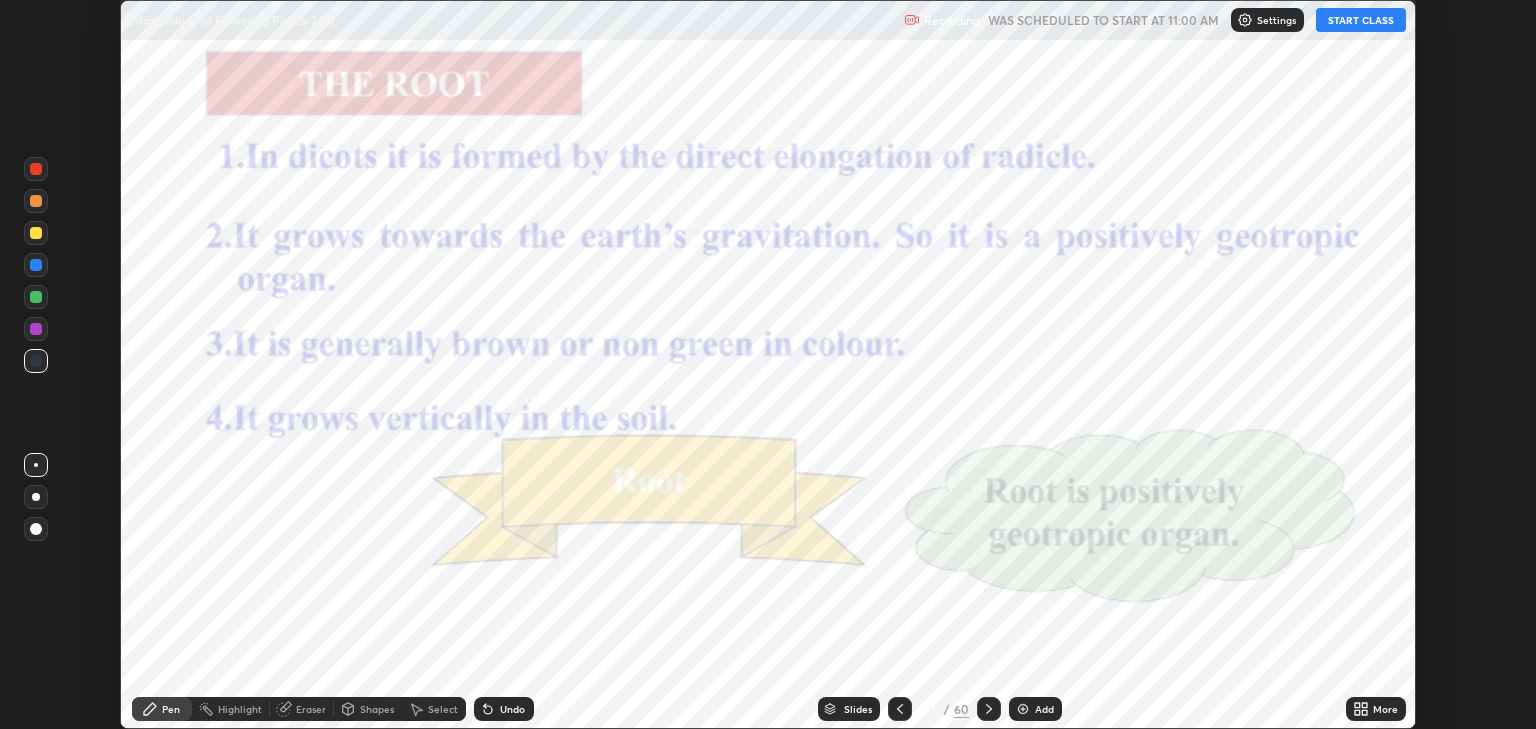 click 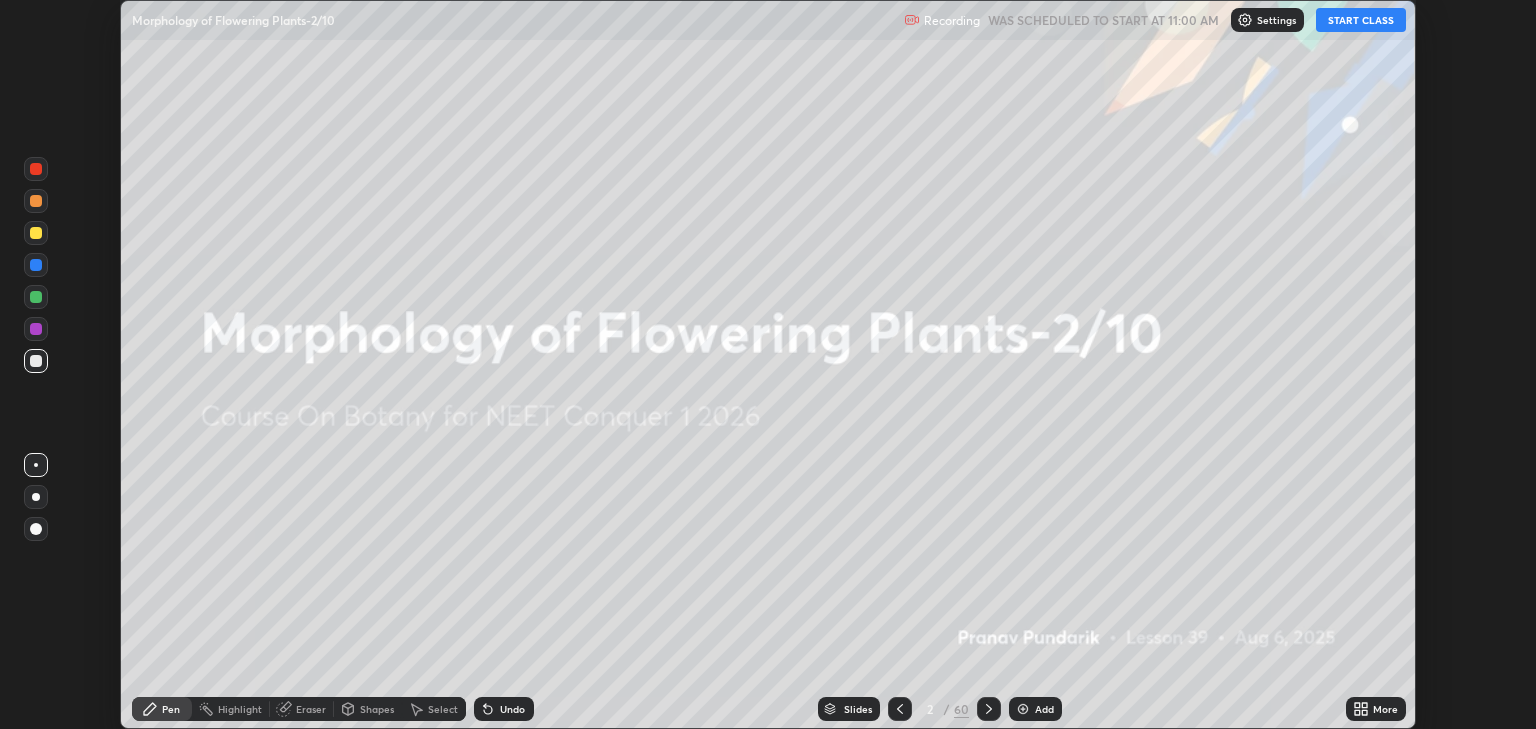 click on "Add" at bounding box center [1044, 709] 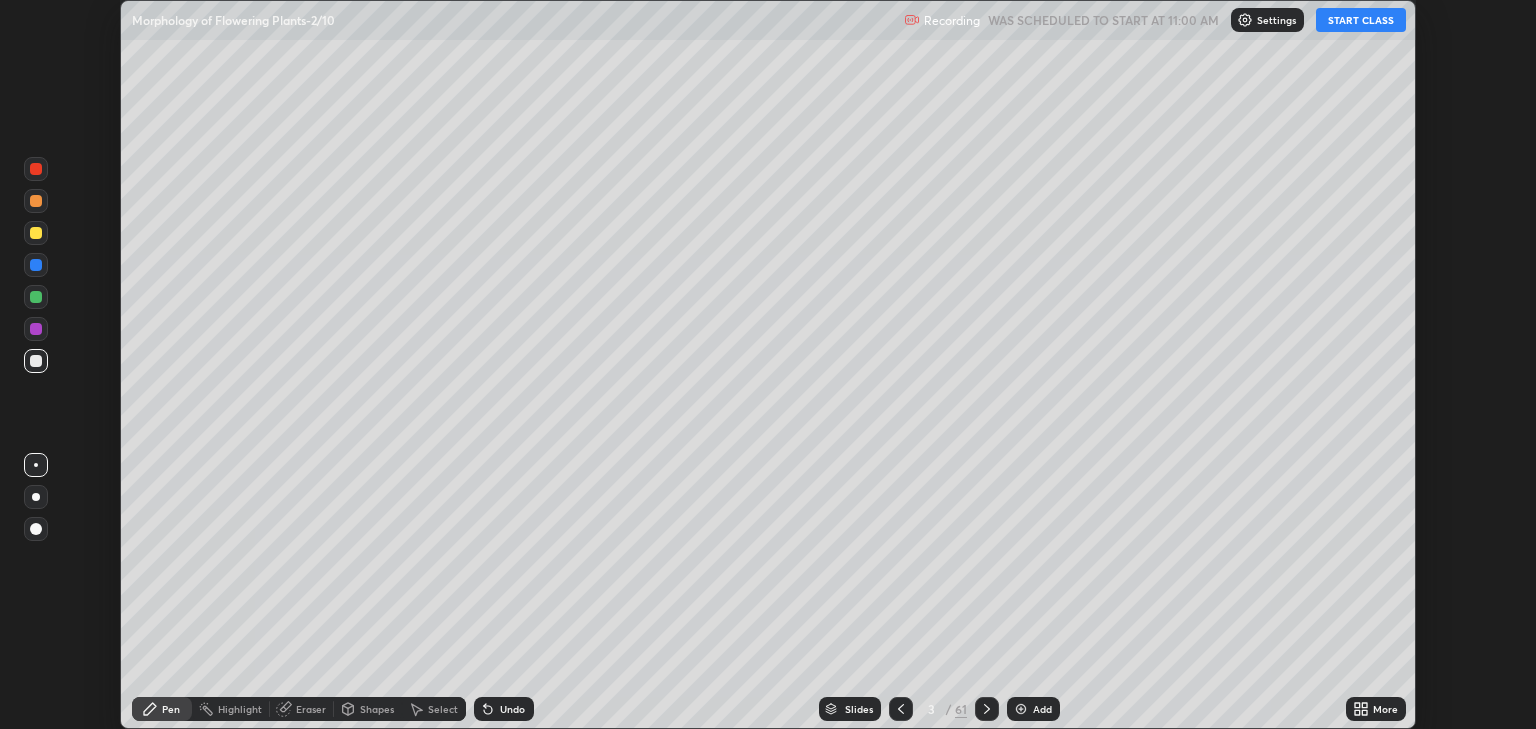 click 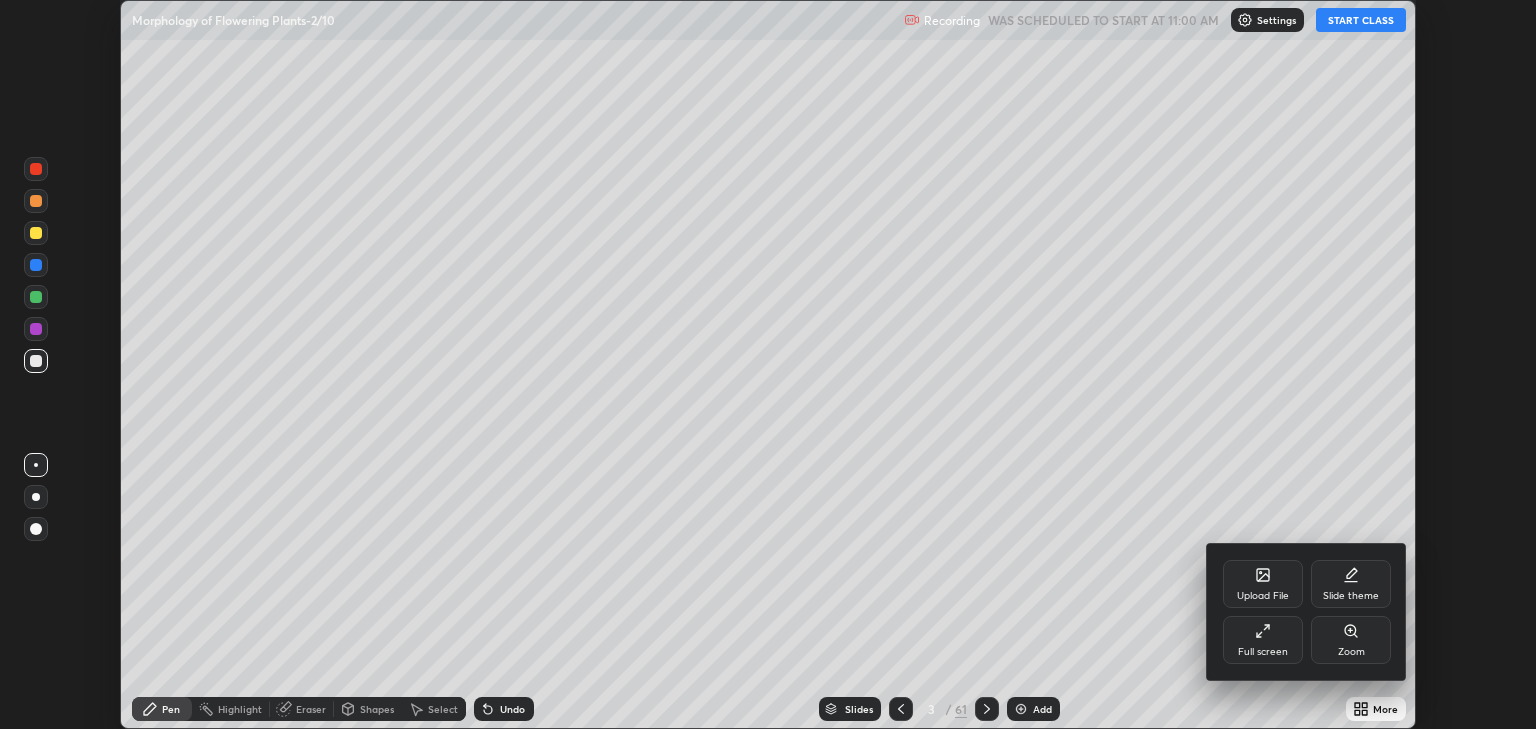click on "Full screen" at bounding box center (1263, 640) 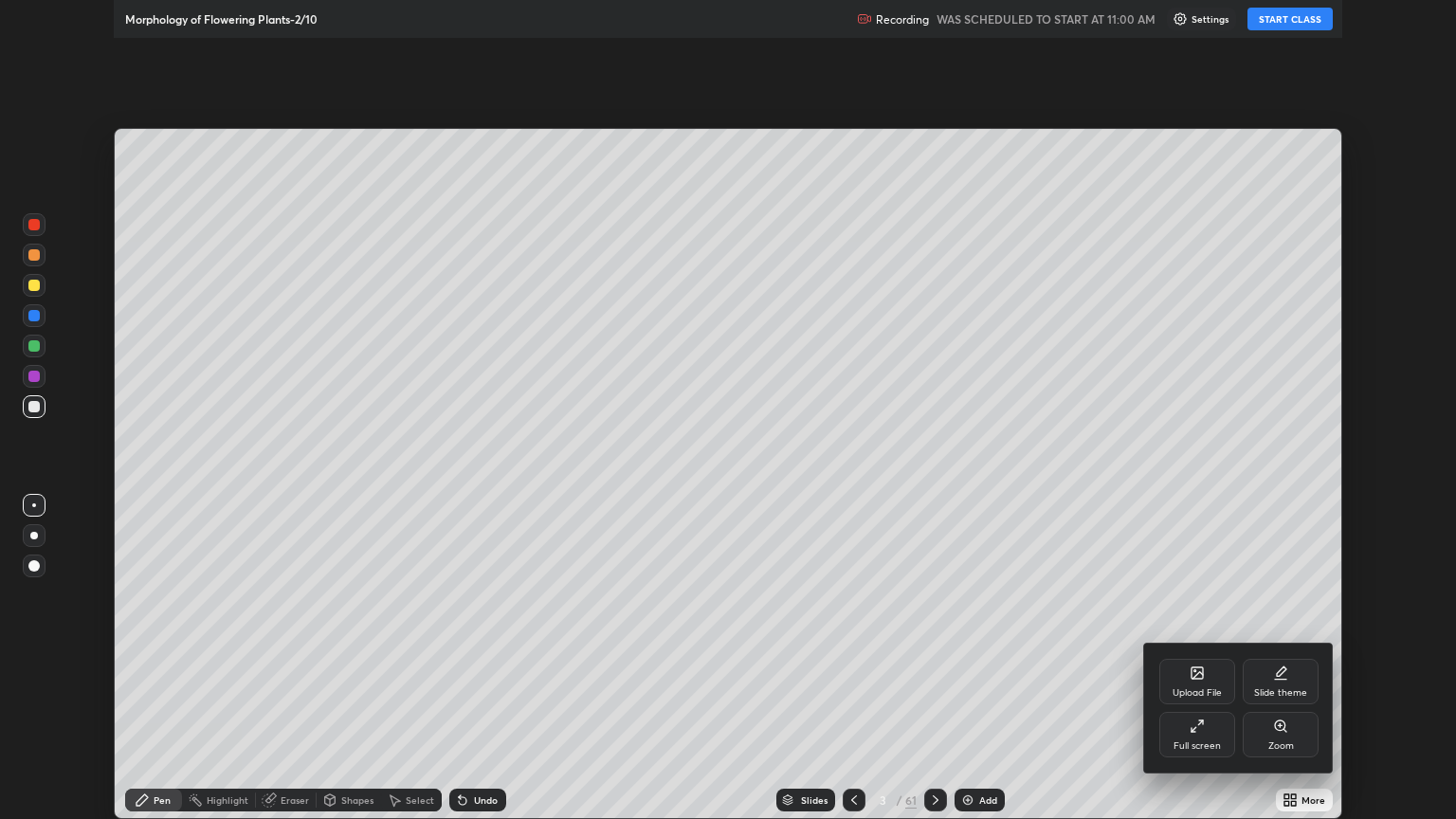 scroll, scrollTop: 93973, scrollLeft: 93336, axis: both 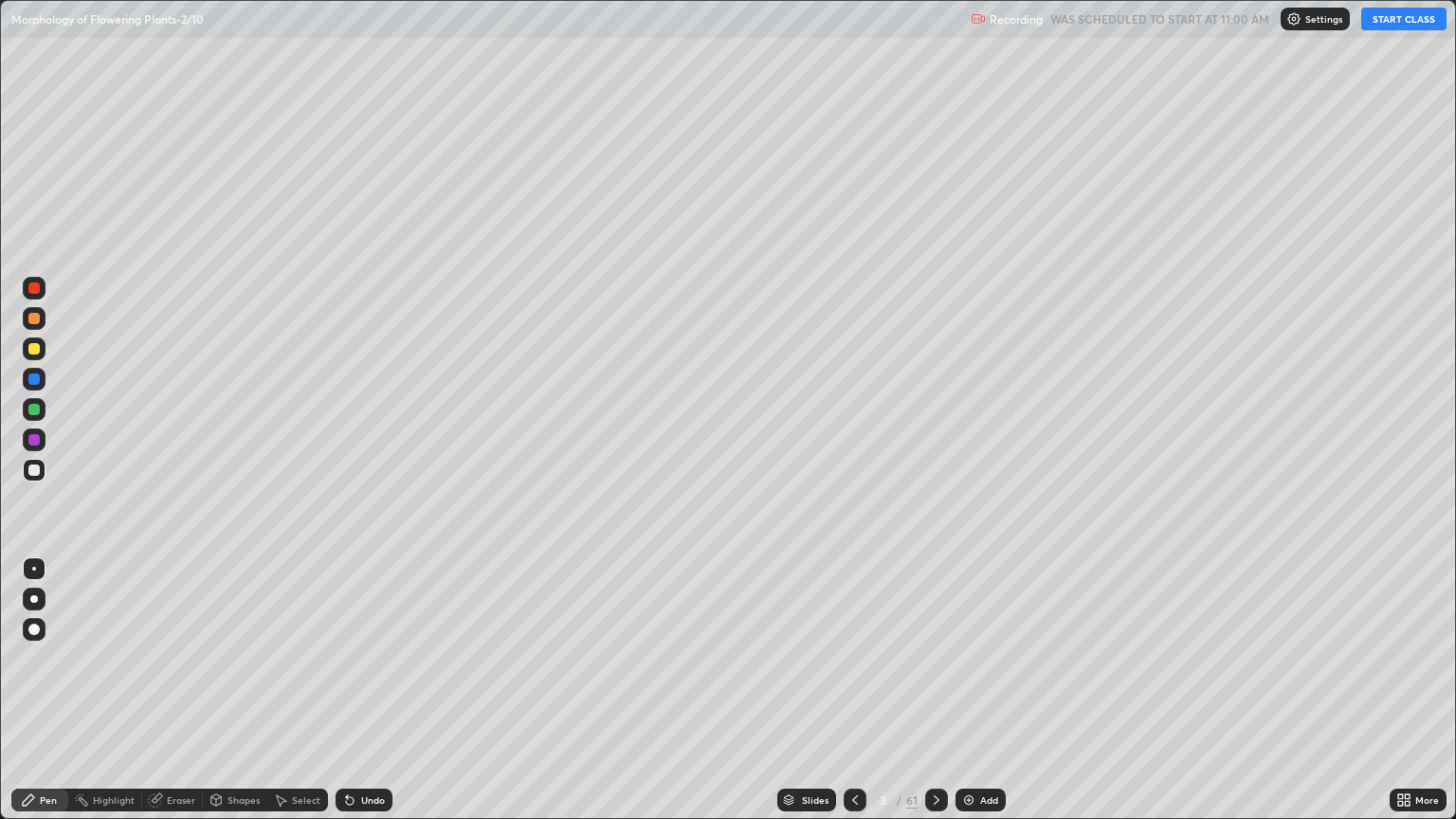 click on "START CLASS" at bounding box center [1404, 19] 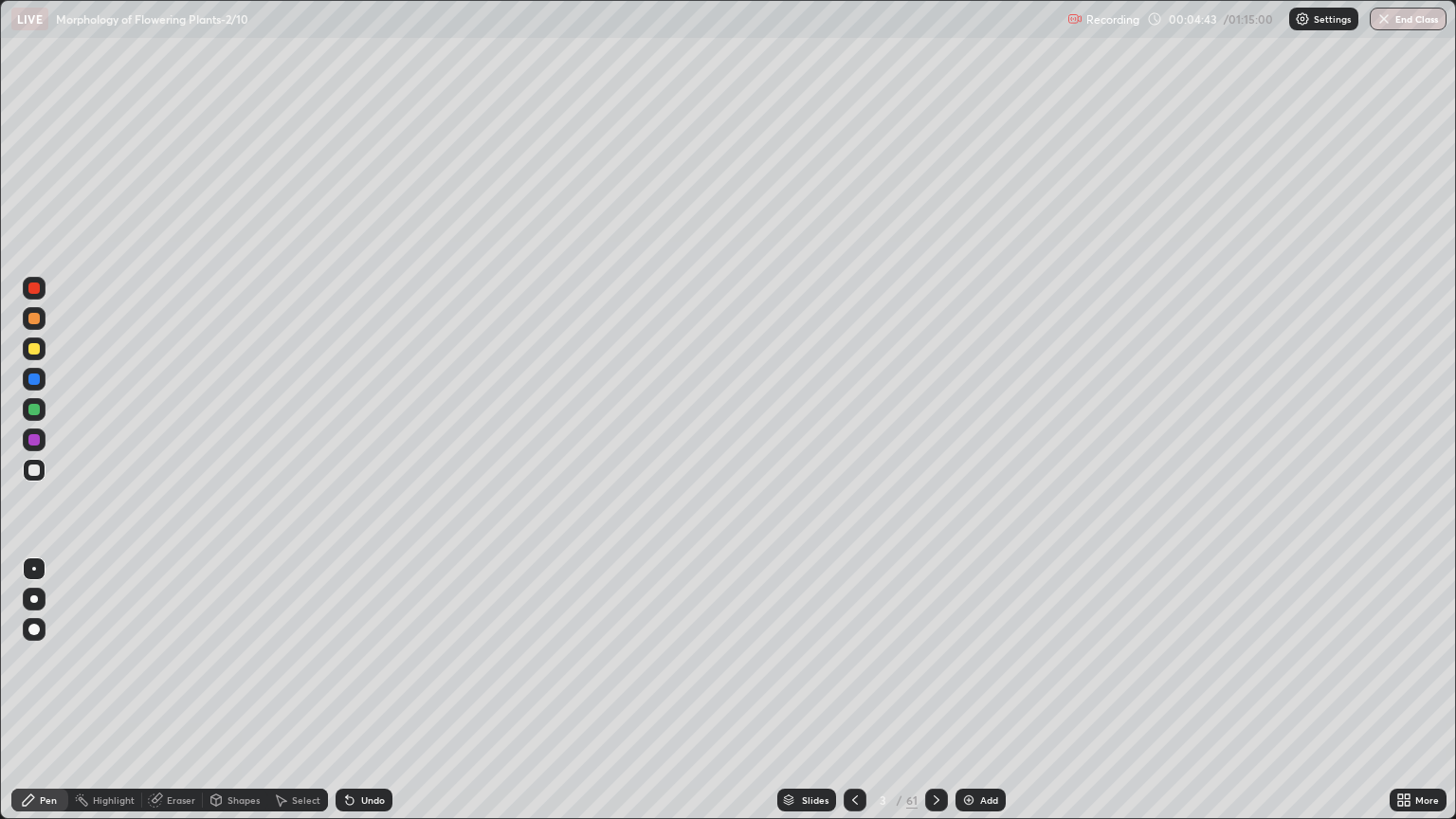 click on "Add" at bounding box center [989, 800] 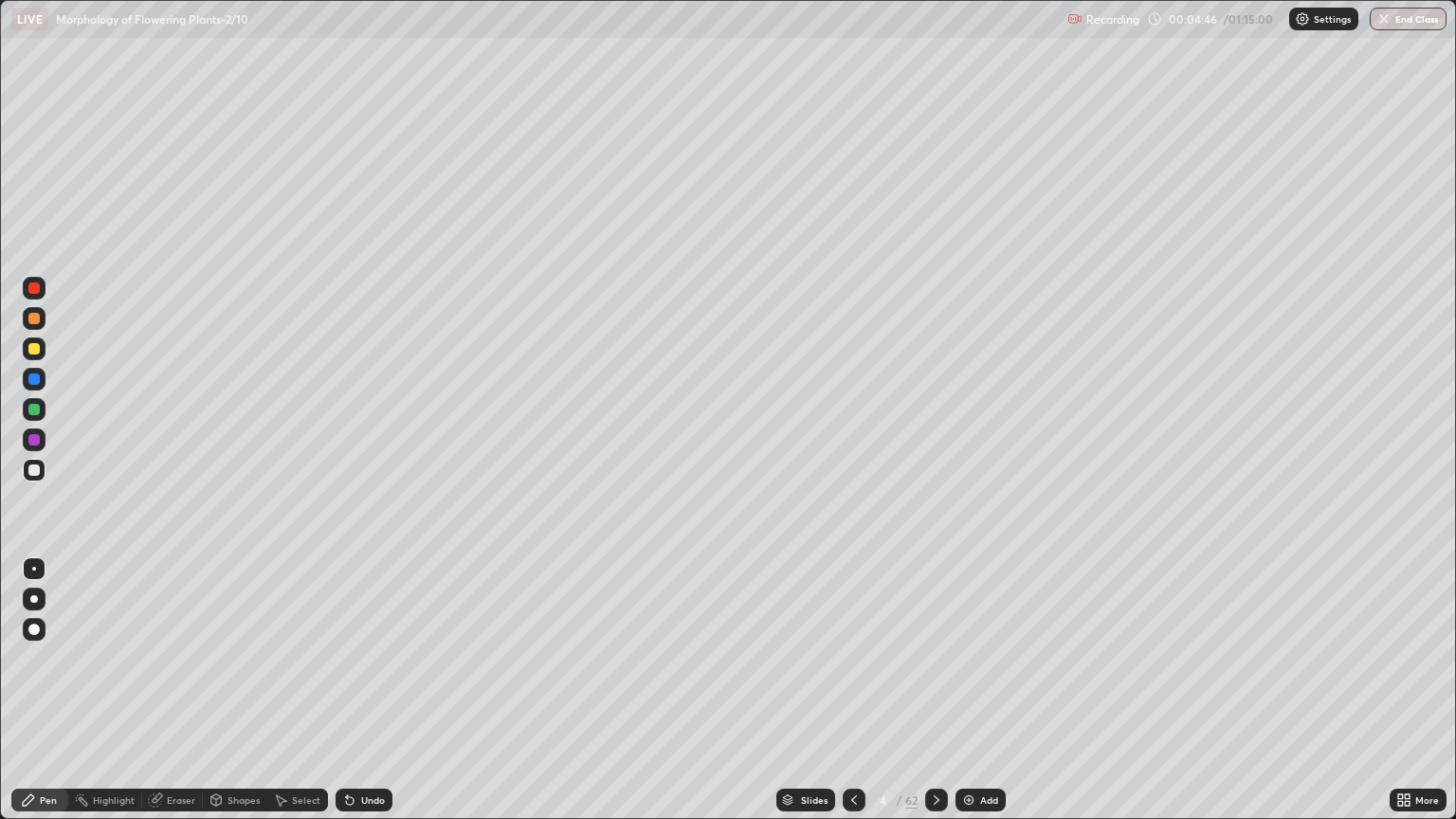 click at bounding box center (34, 349) 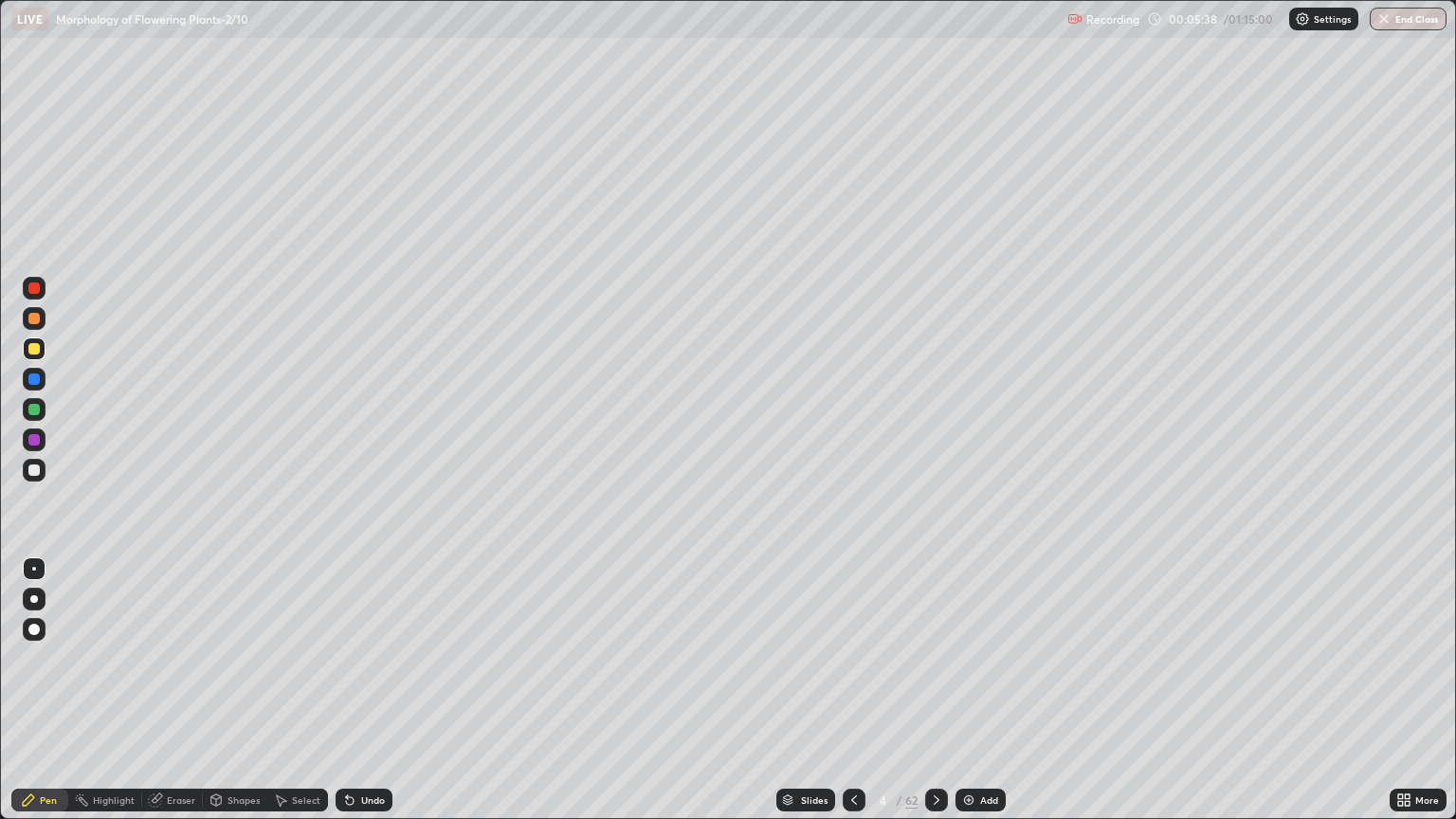 click at bounding box center (34, 349) 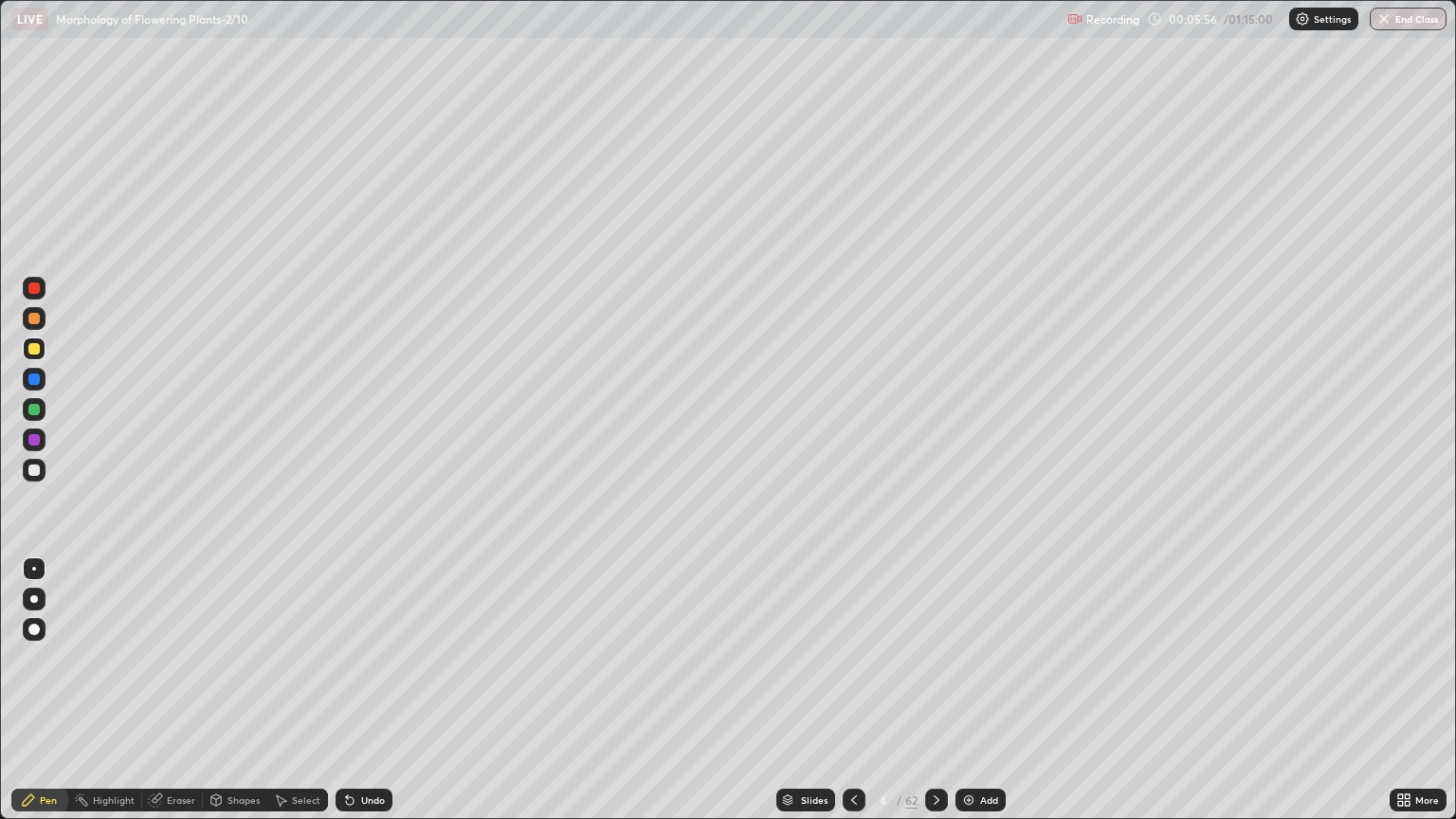 click at bounding box center [34, 470] 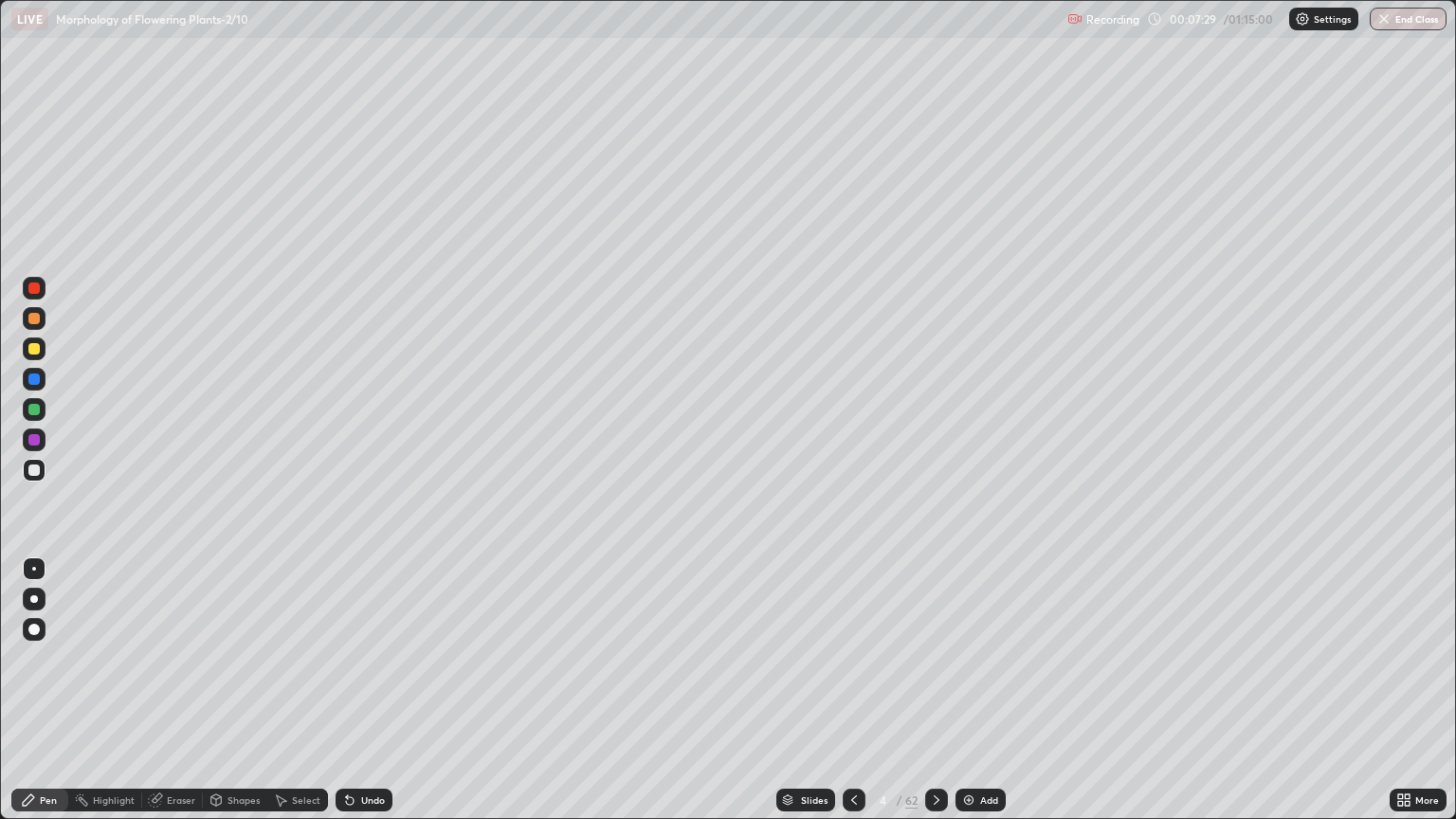 click on "Slides" at bounding box center (814, 800) 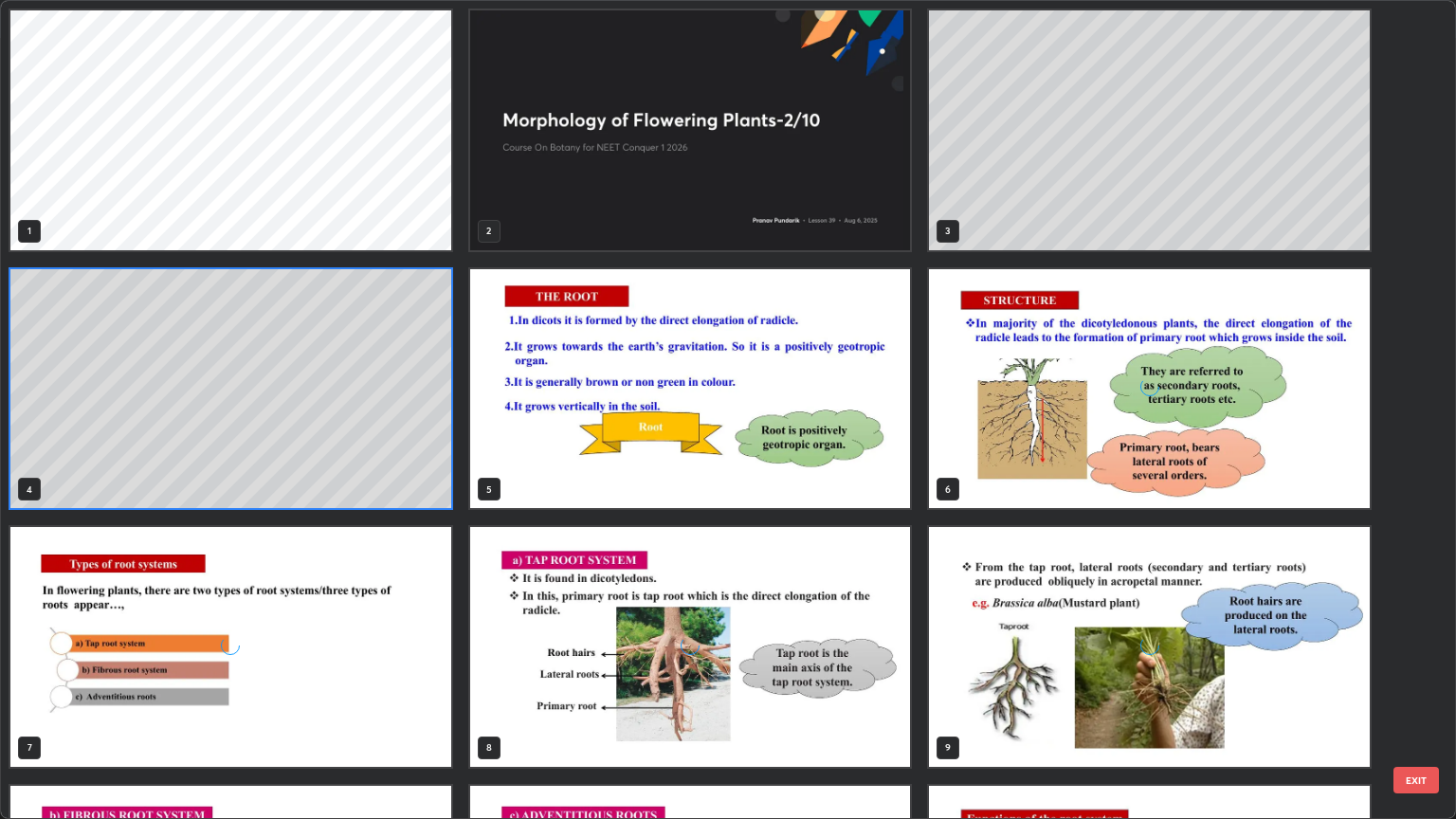 scroll, scrollTop: 6, scrollLeft: 9, axis: both 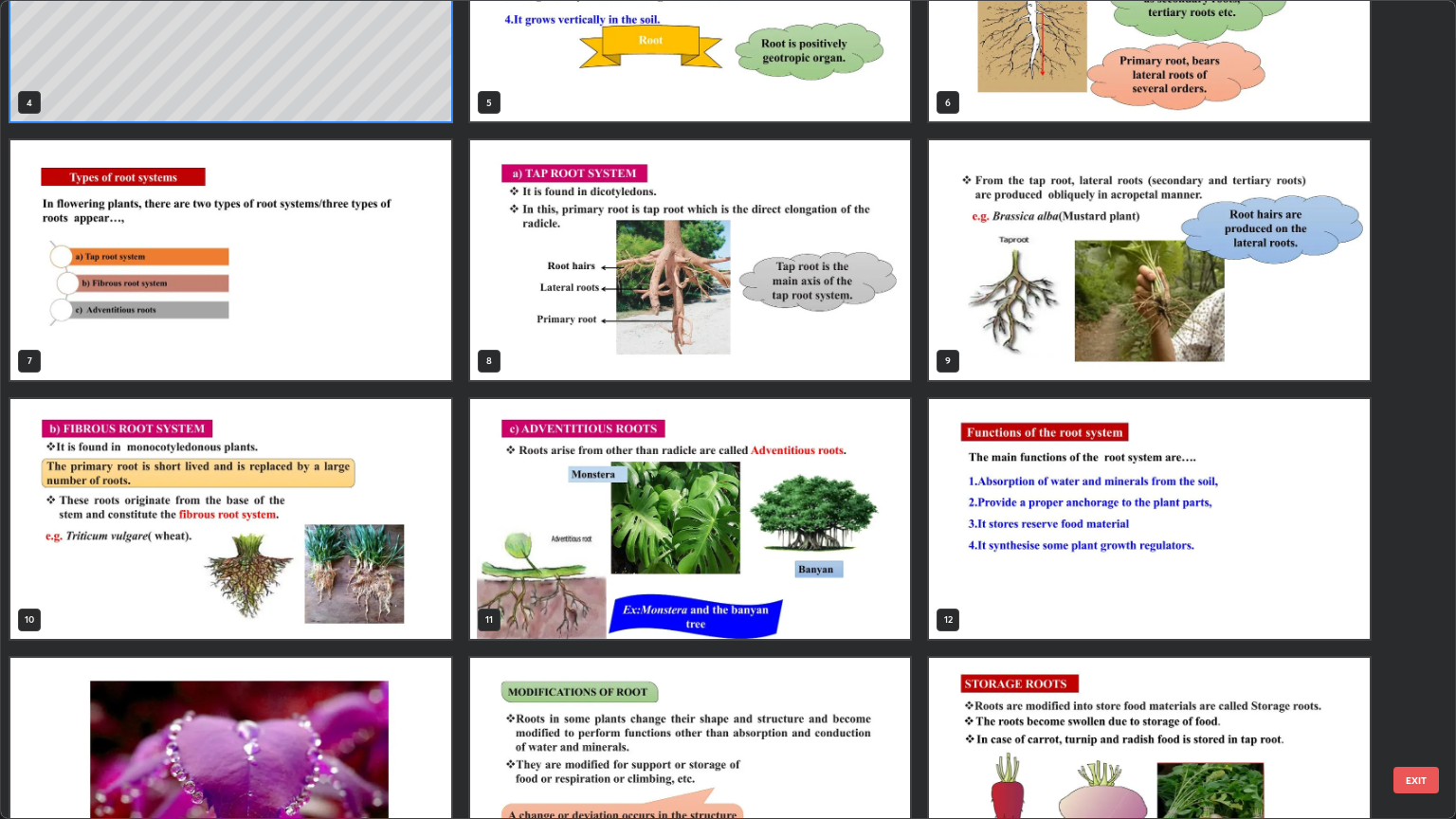 click at bounding box center [690, 260] 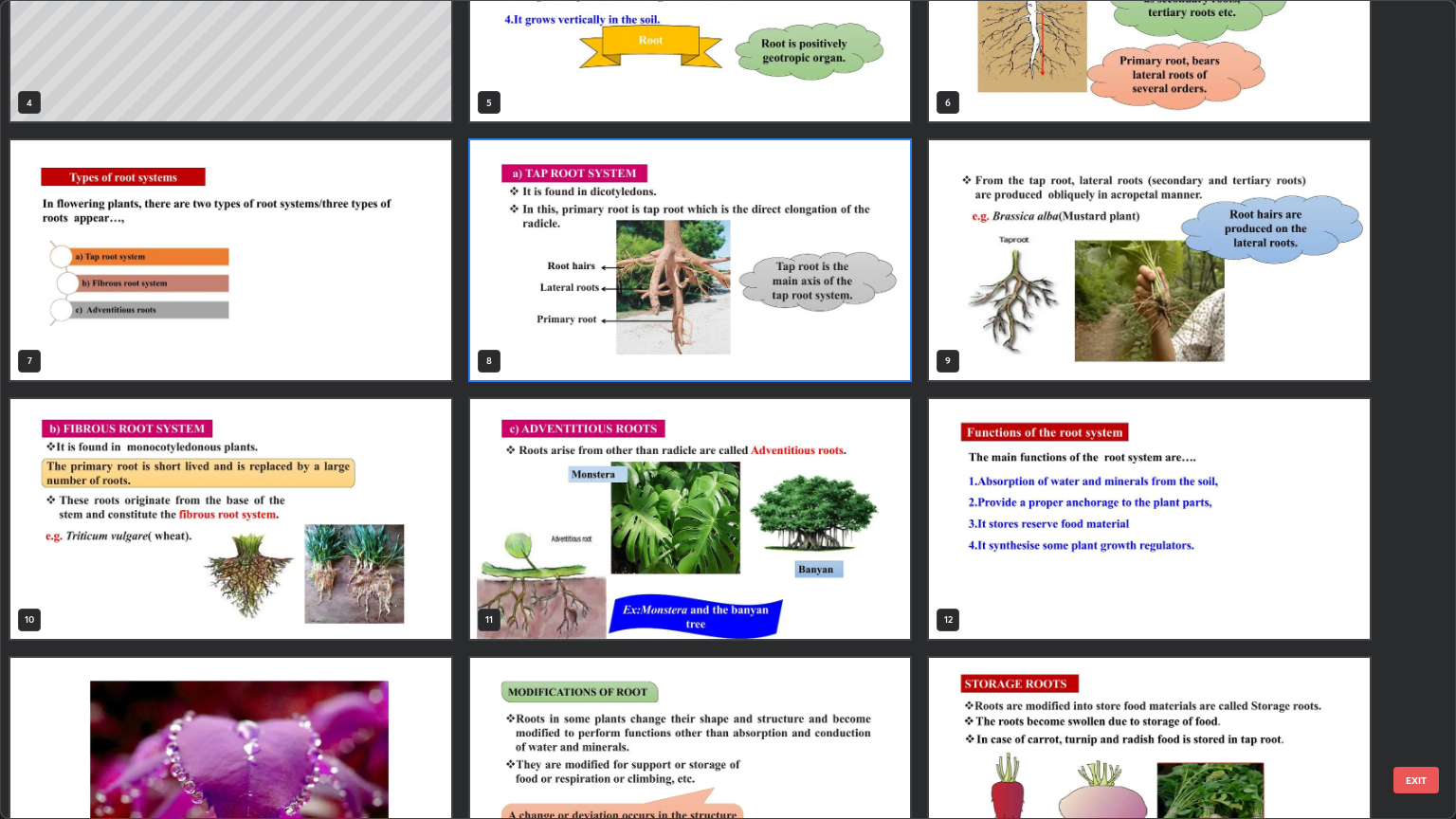 click at bounding box center [690, 260] 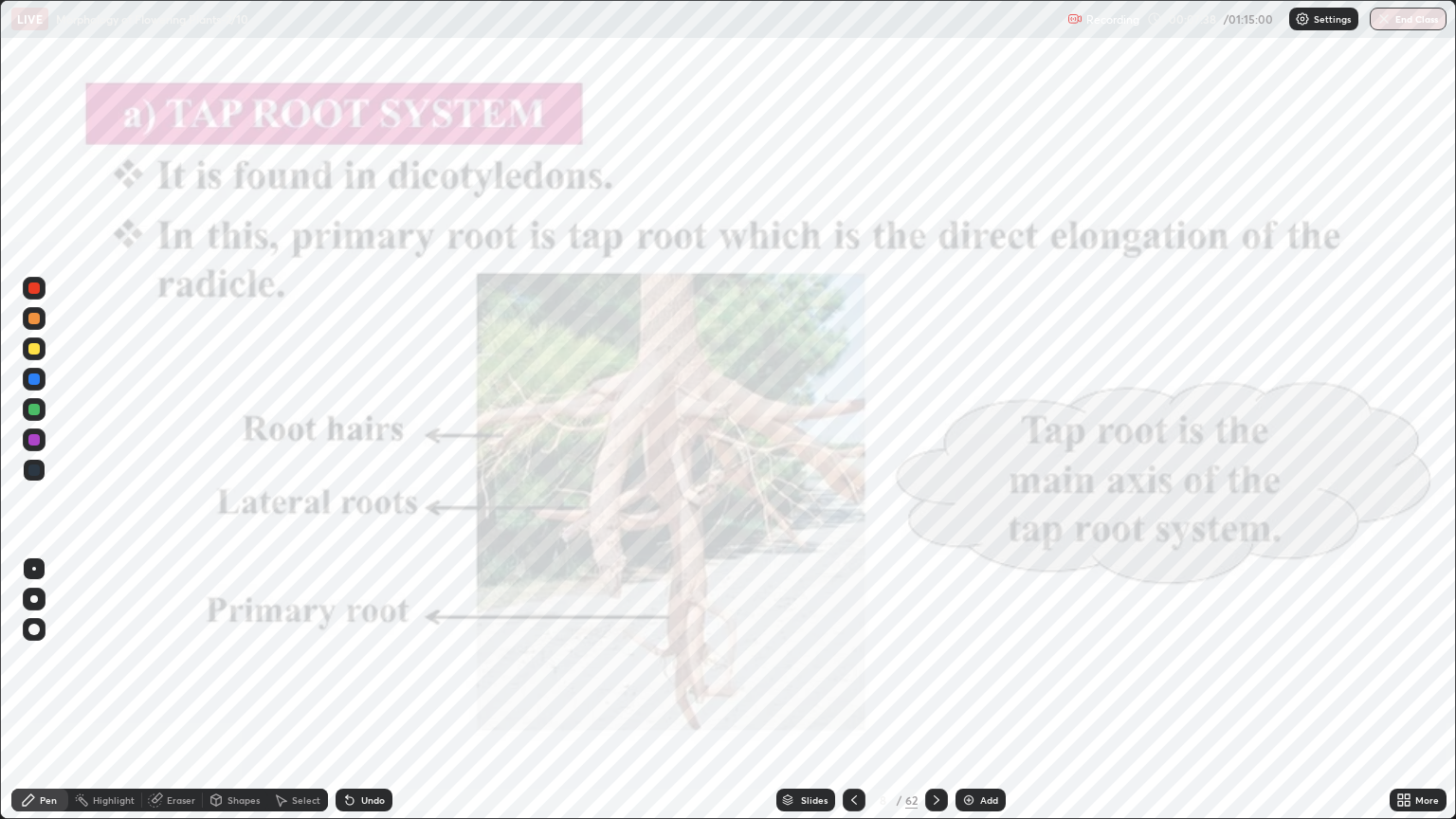 click at bounding box center [690, 260] 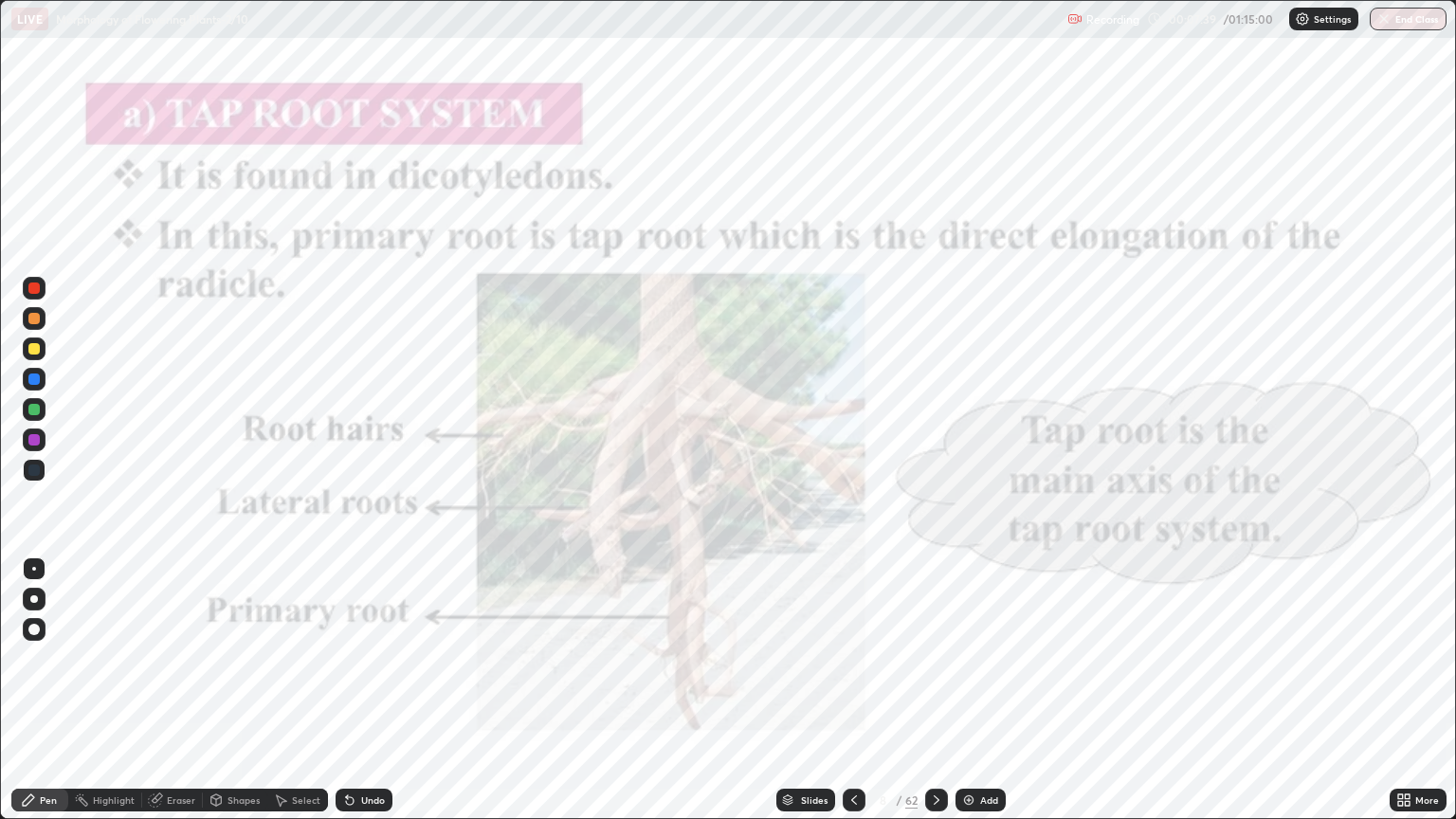 click 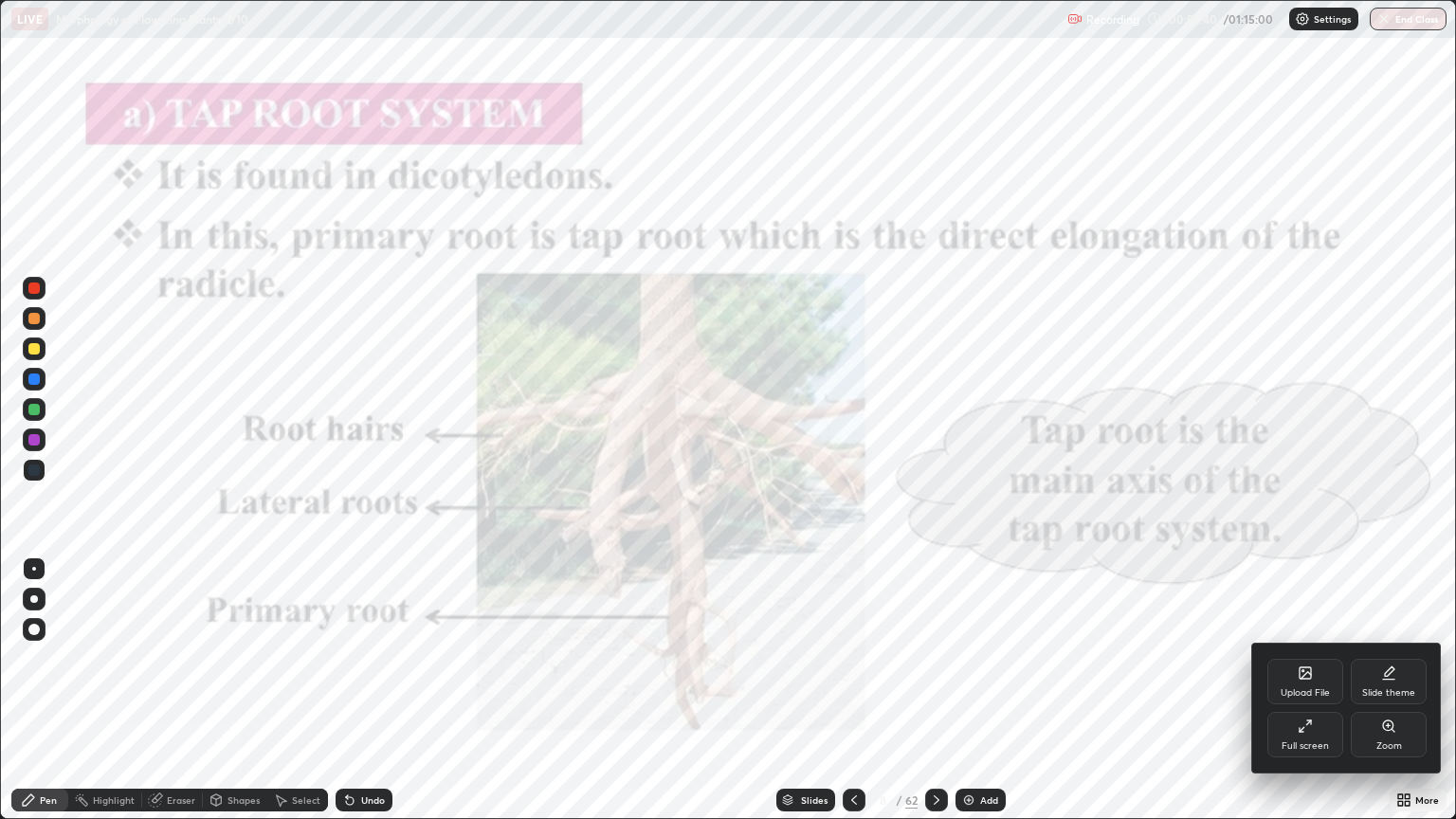 click on "Zoom" at bounding box center [1389, 735] 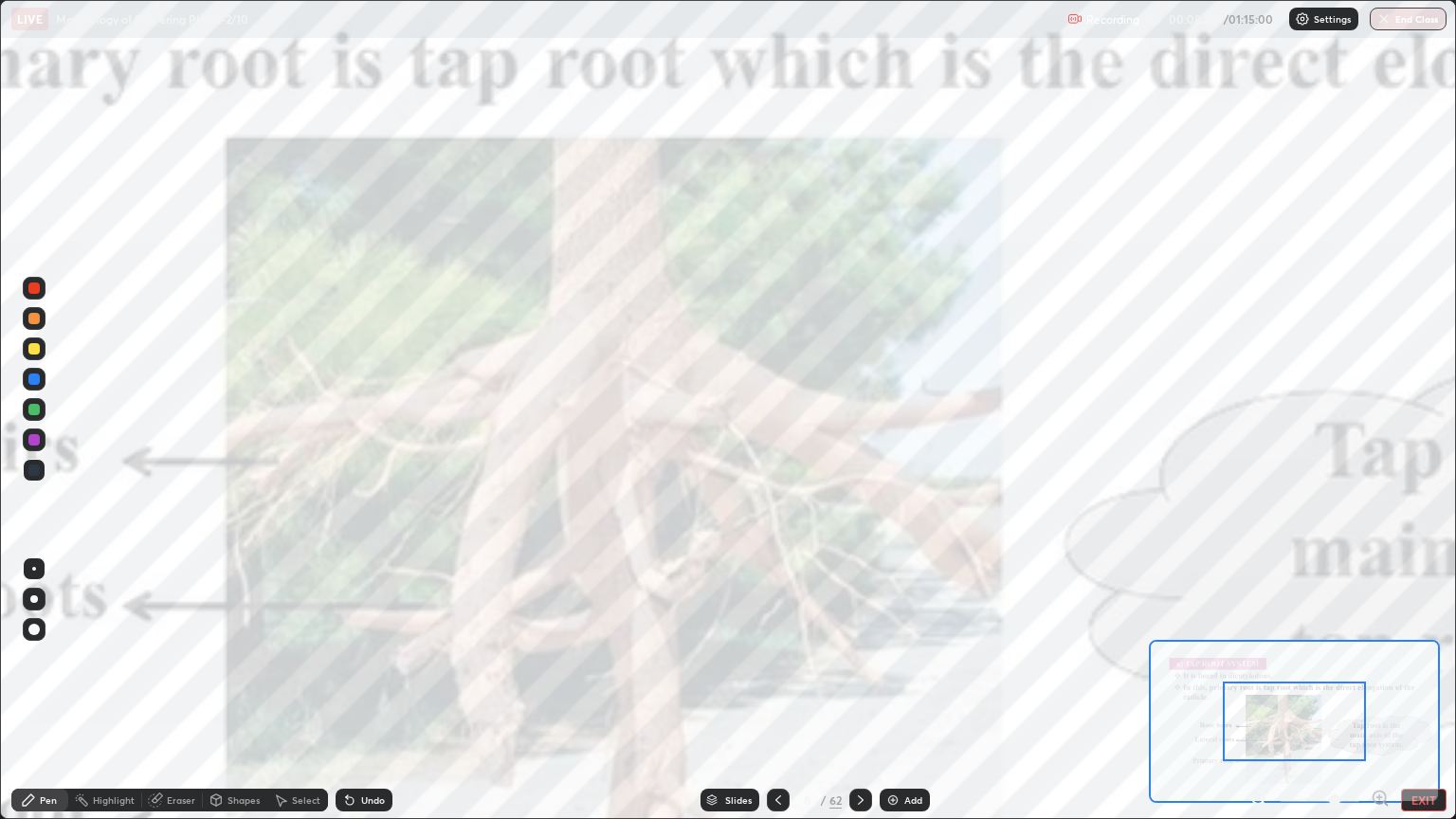 click on "Add" at bounding box center (913, 800) 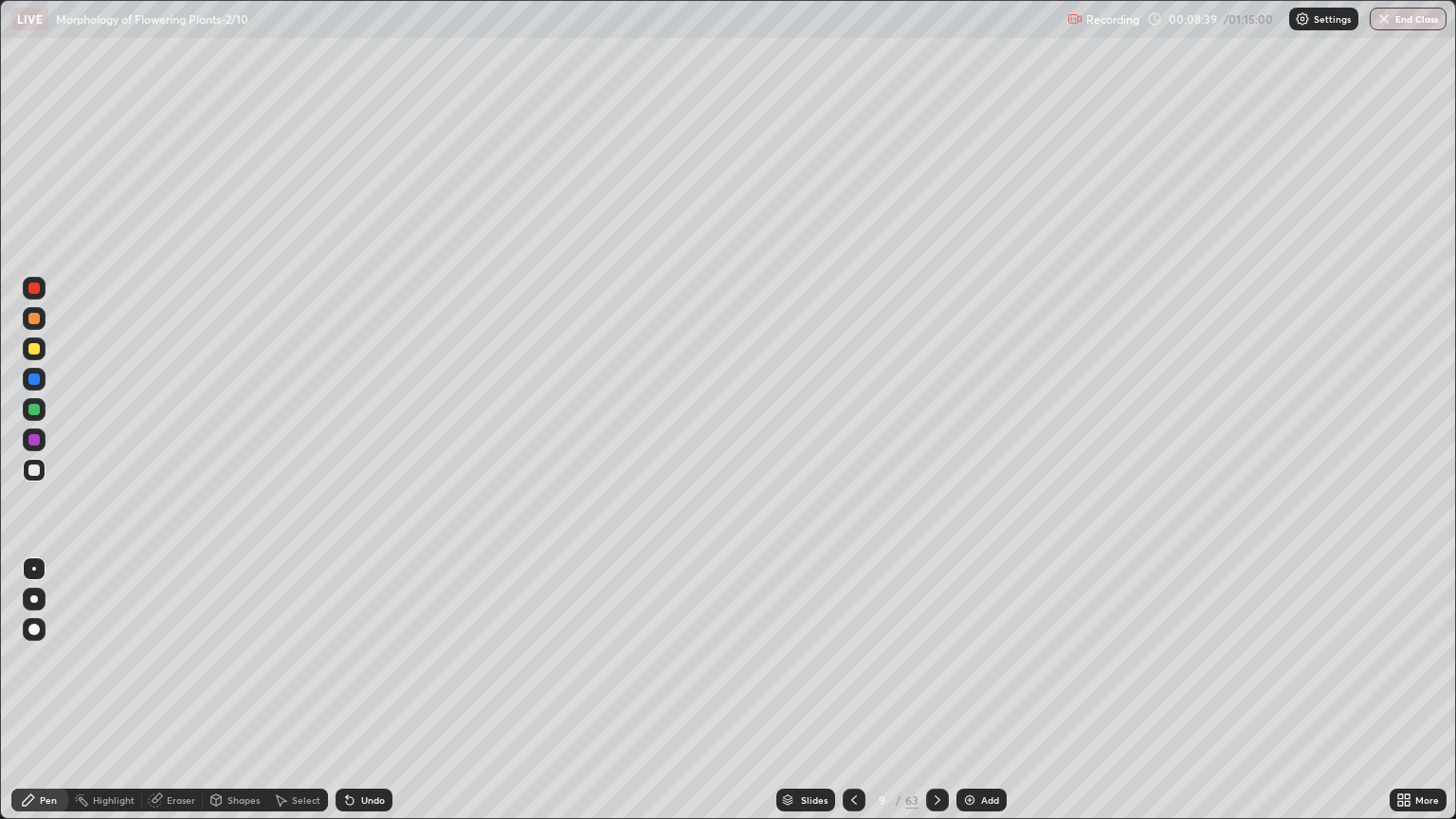click at bounding box center [34, 349] 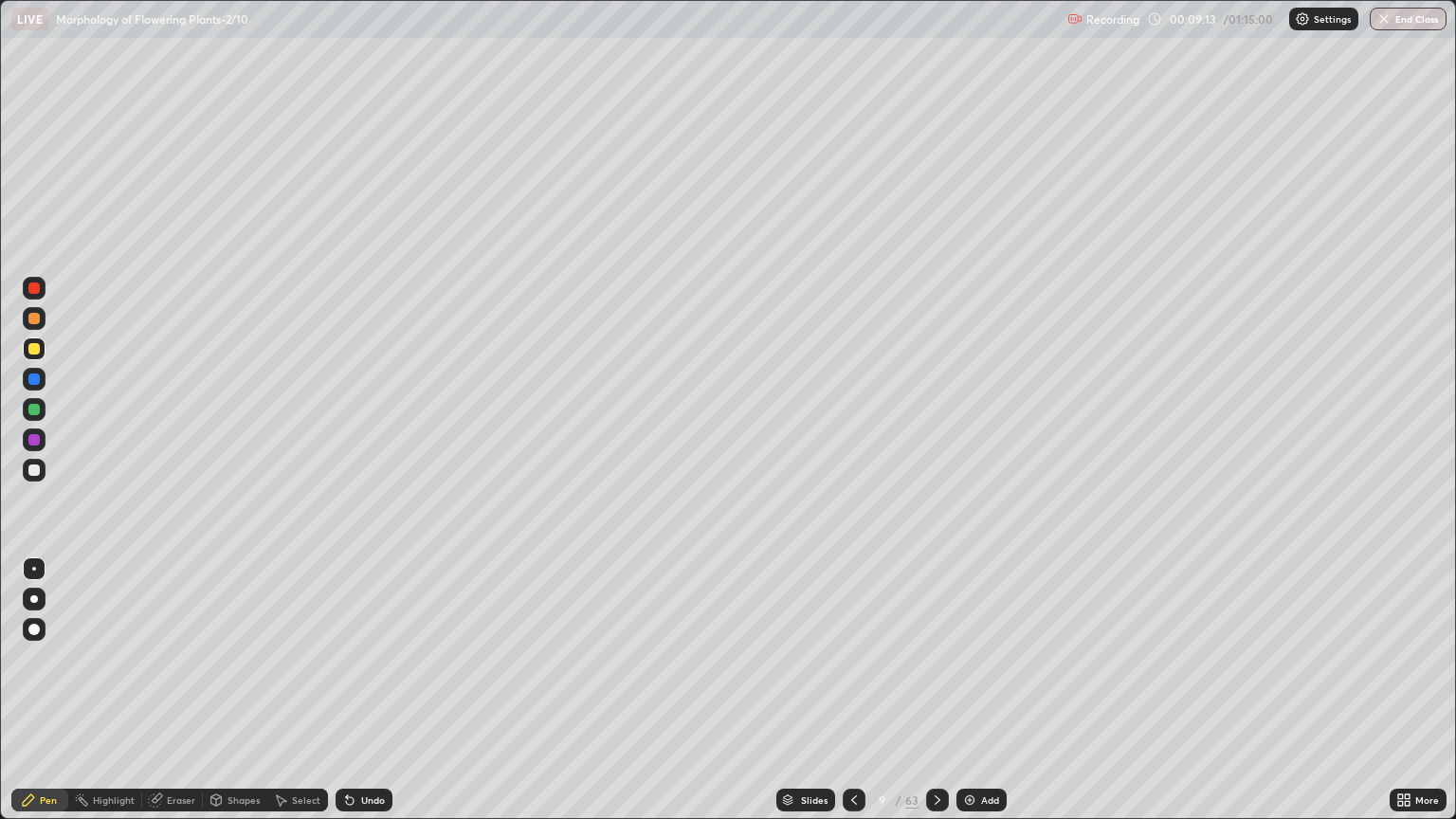 click on "Slides" at bounding box center (806, 800) 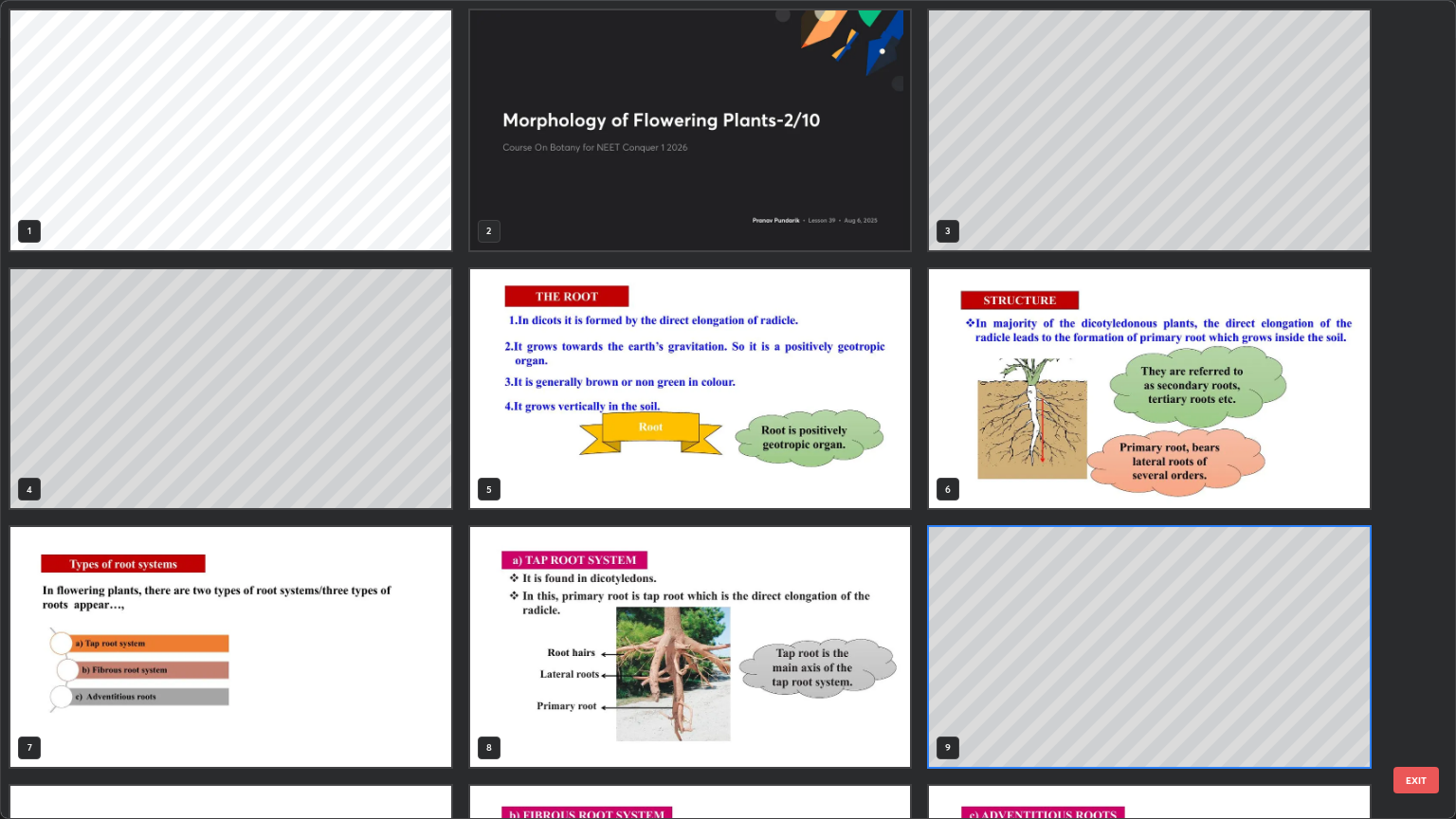 scroll, scrollTop: 6, scrollLeft: 9, axis: both 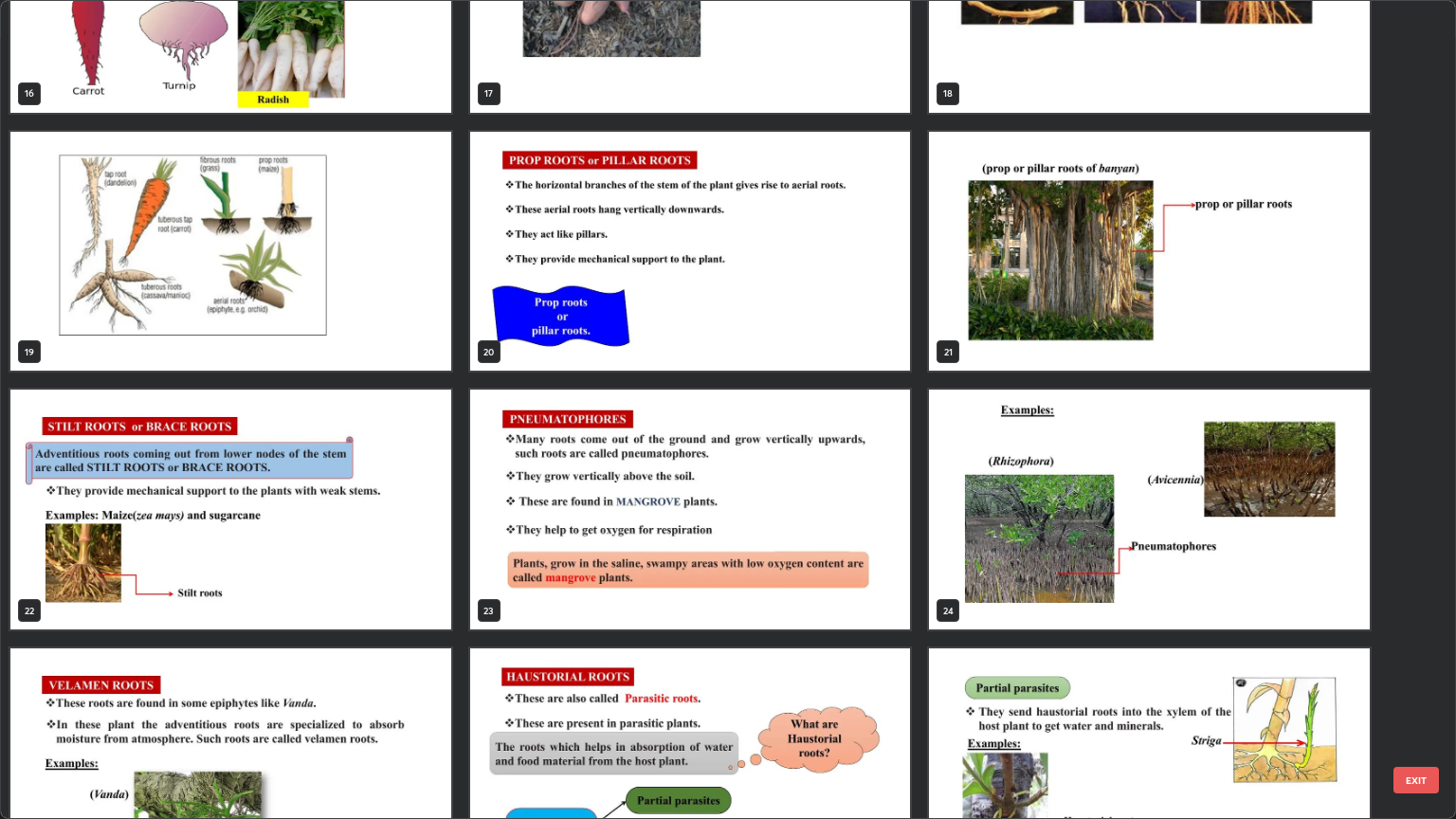 click at bounding box center (230, 509) 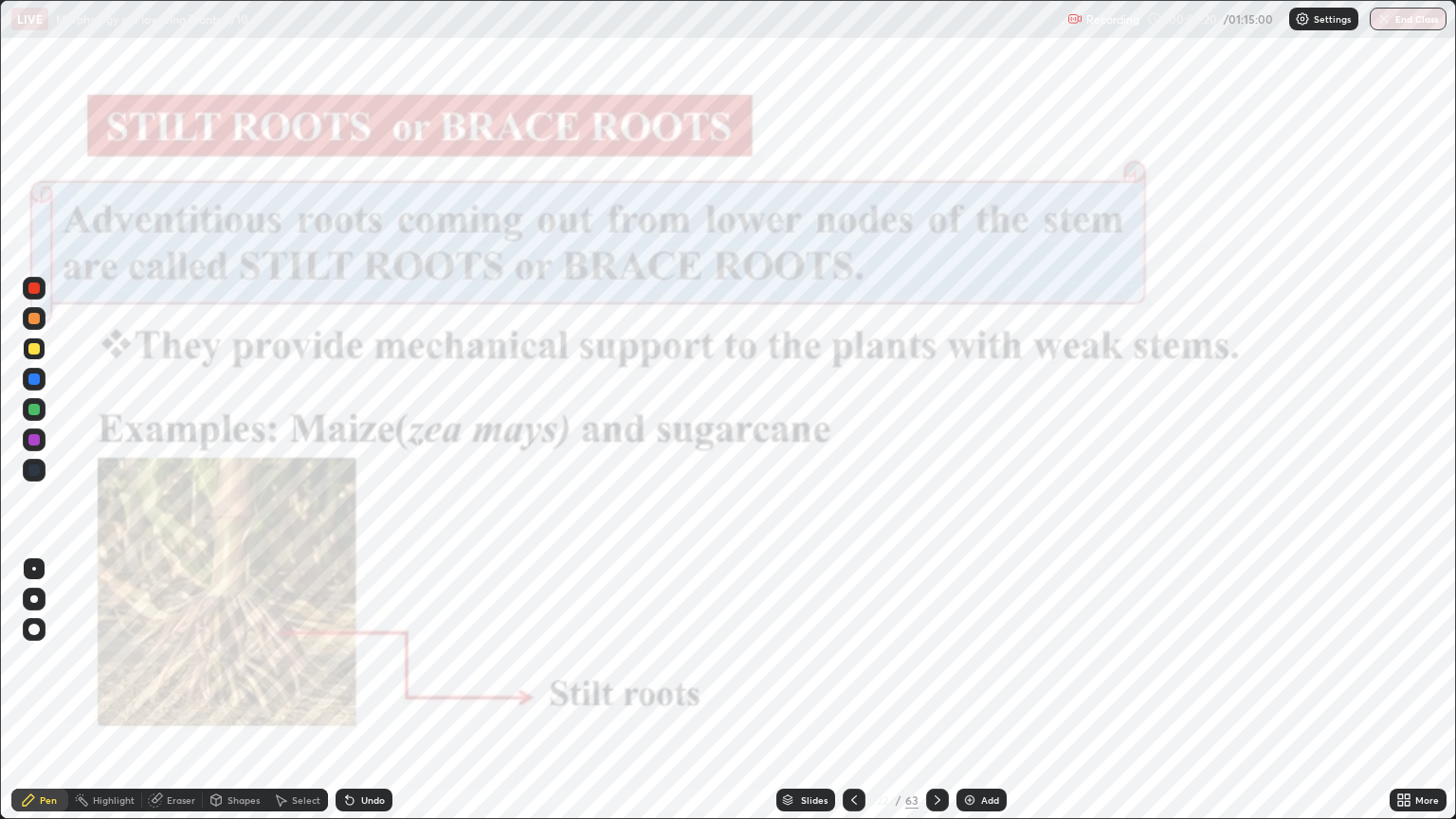 click at bounding box center (230, 509) 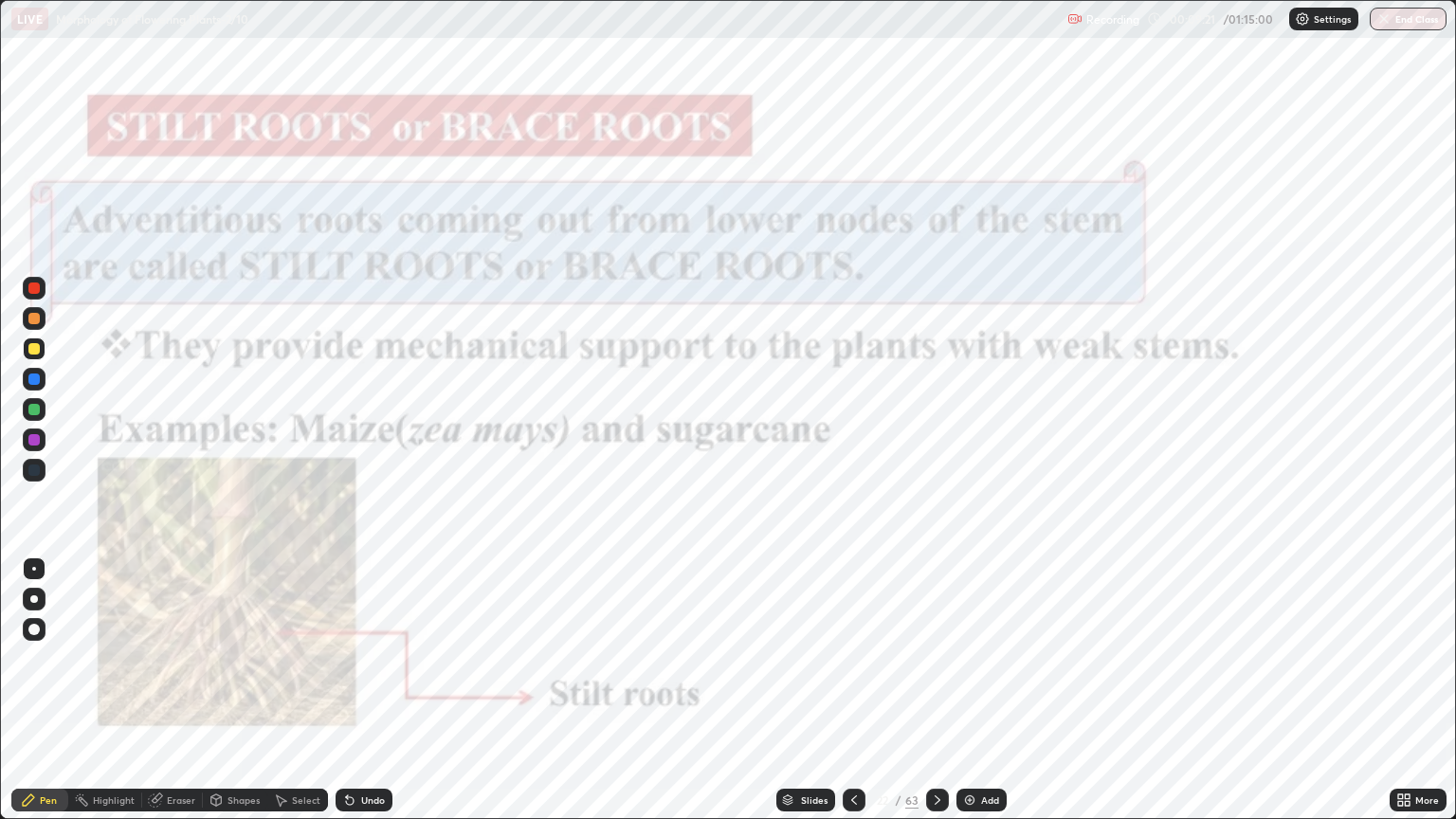 scroll, scrollTop: 0, scrollLeft: 0, axis: both 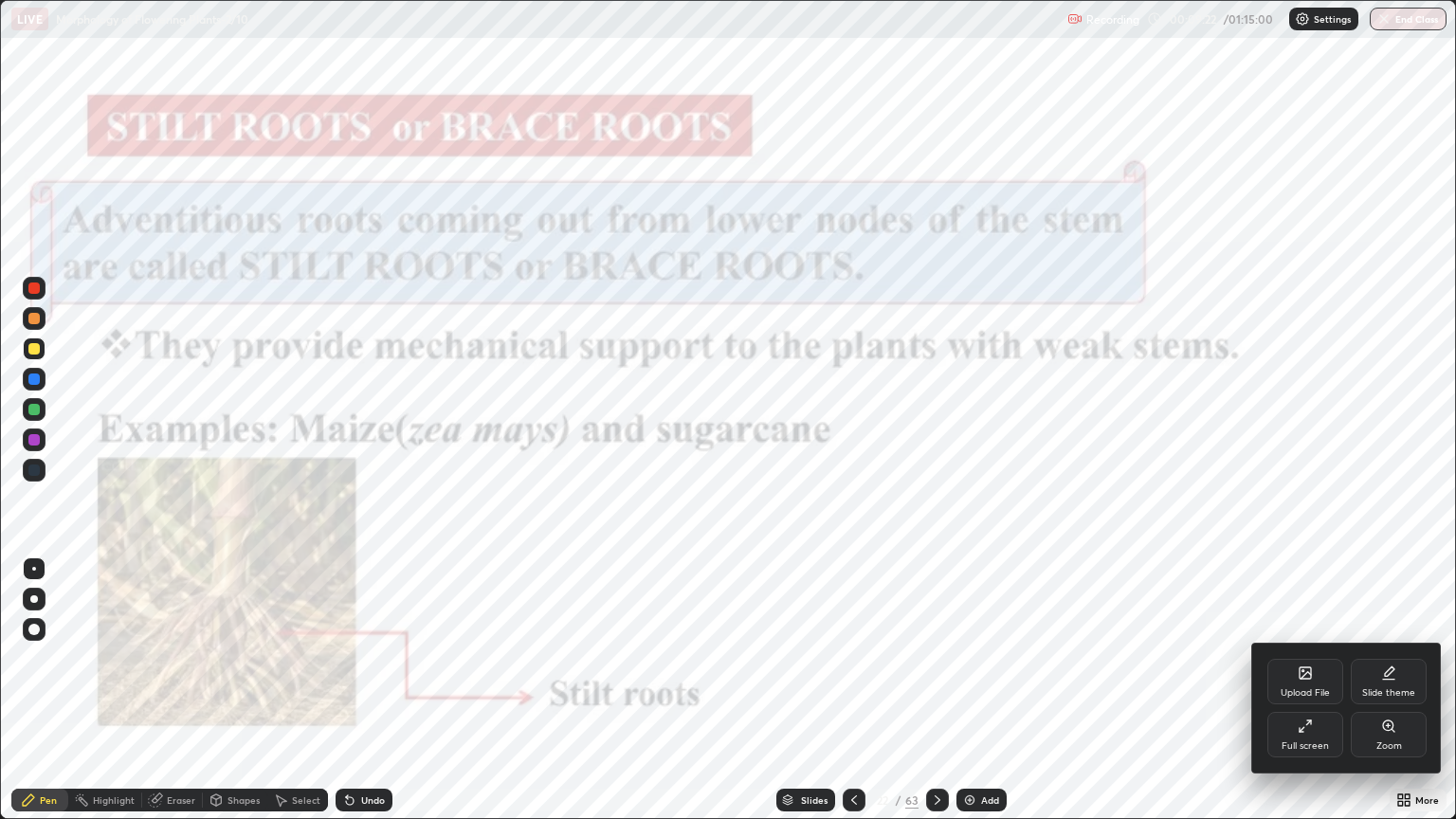 click on "Zoom" at bounding box center (1389, 735) 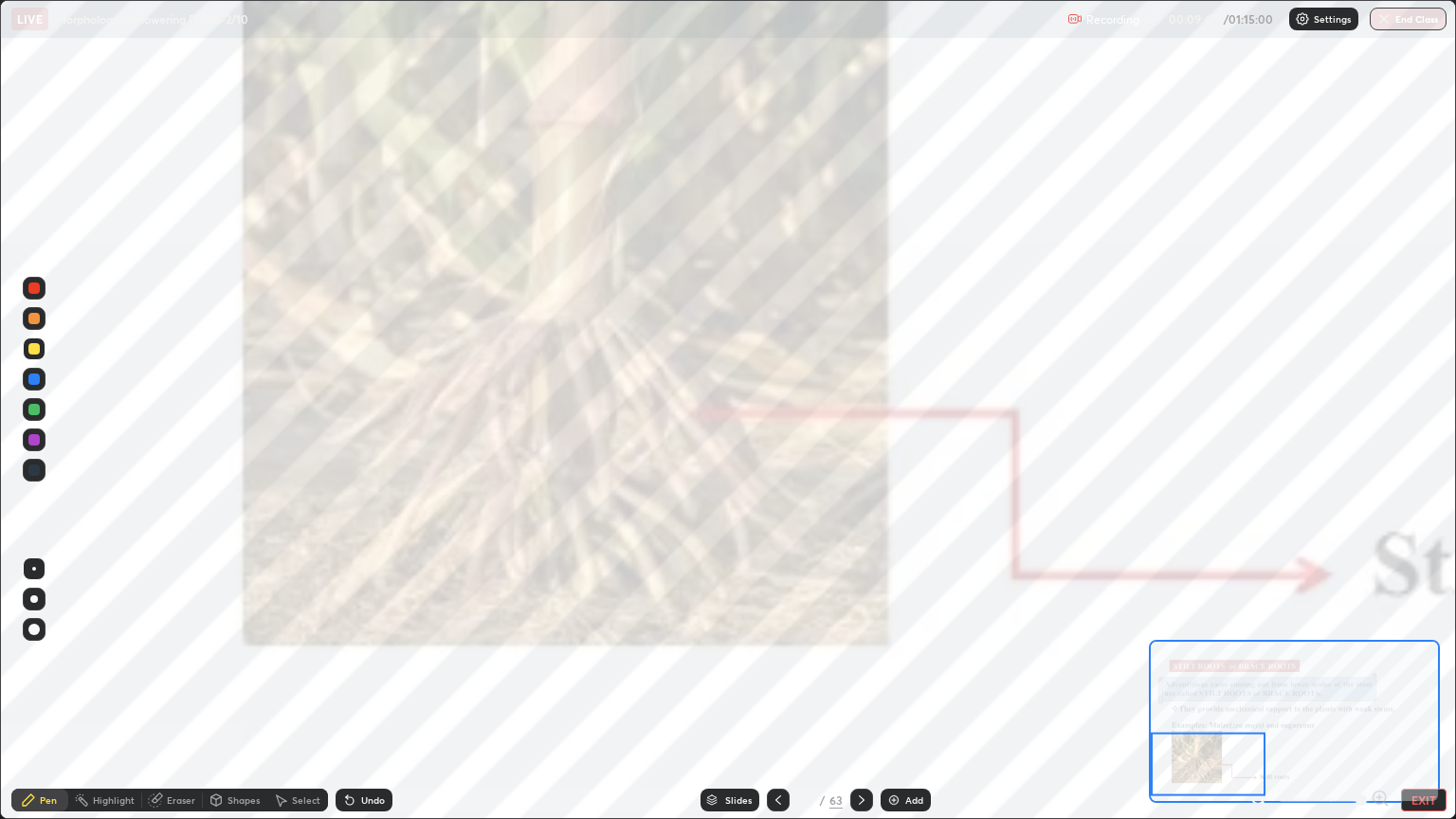 click on "Slides" at bounding box center [738, 800] 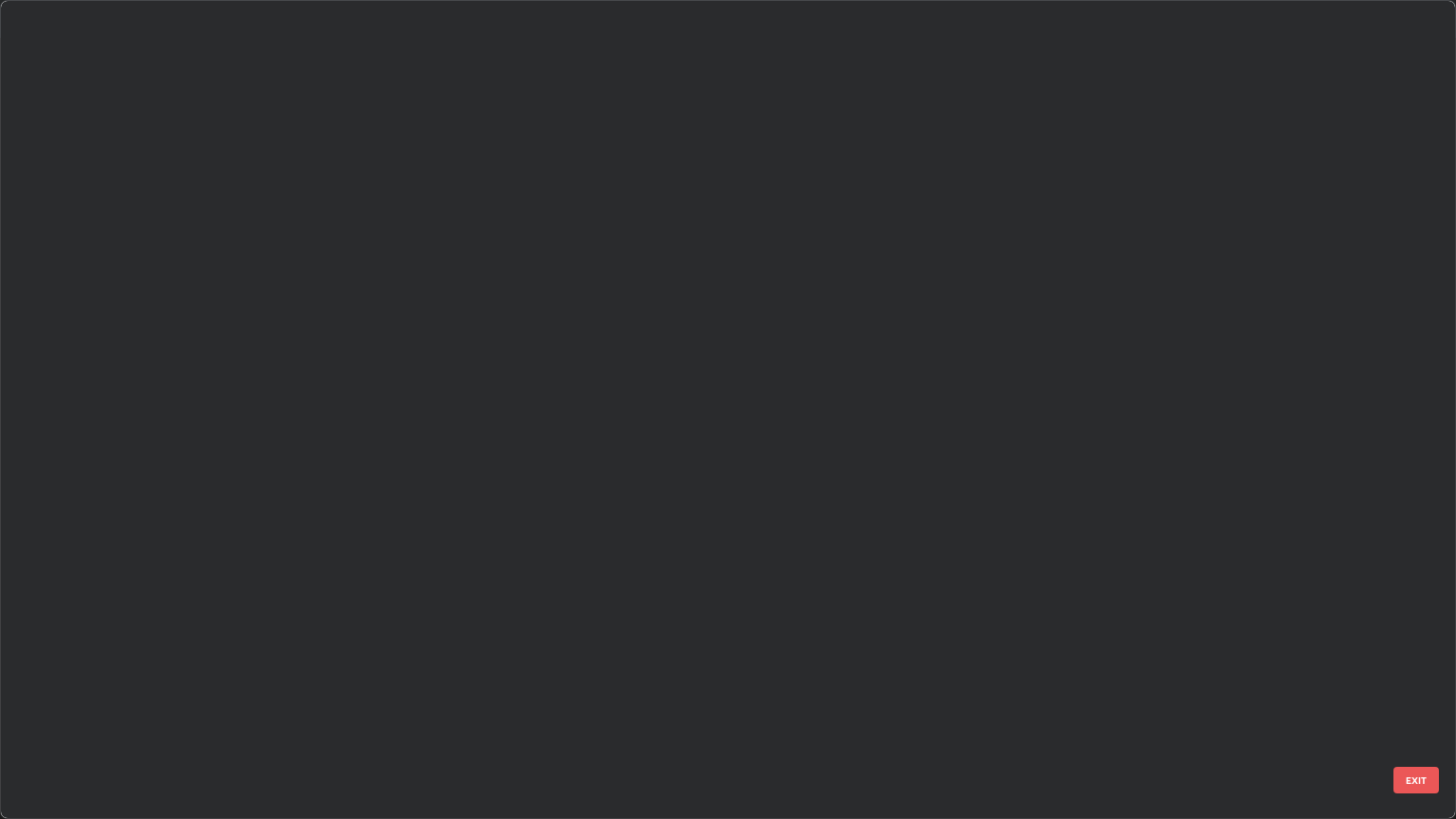 scroll, scrollTop: 1250, scrollLeft: 0, axis: vertical 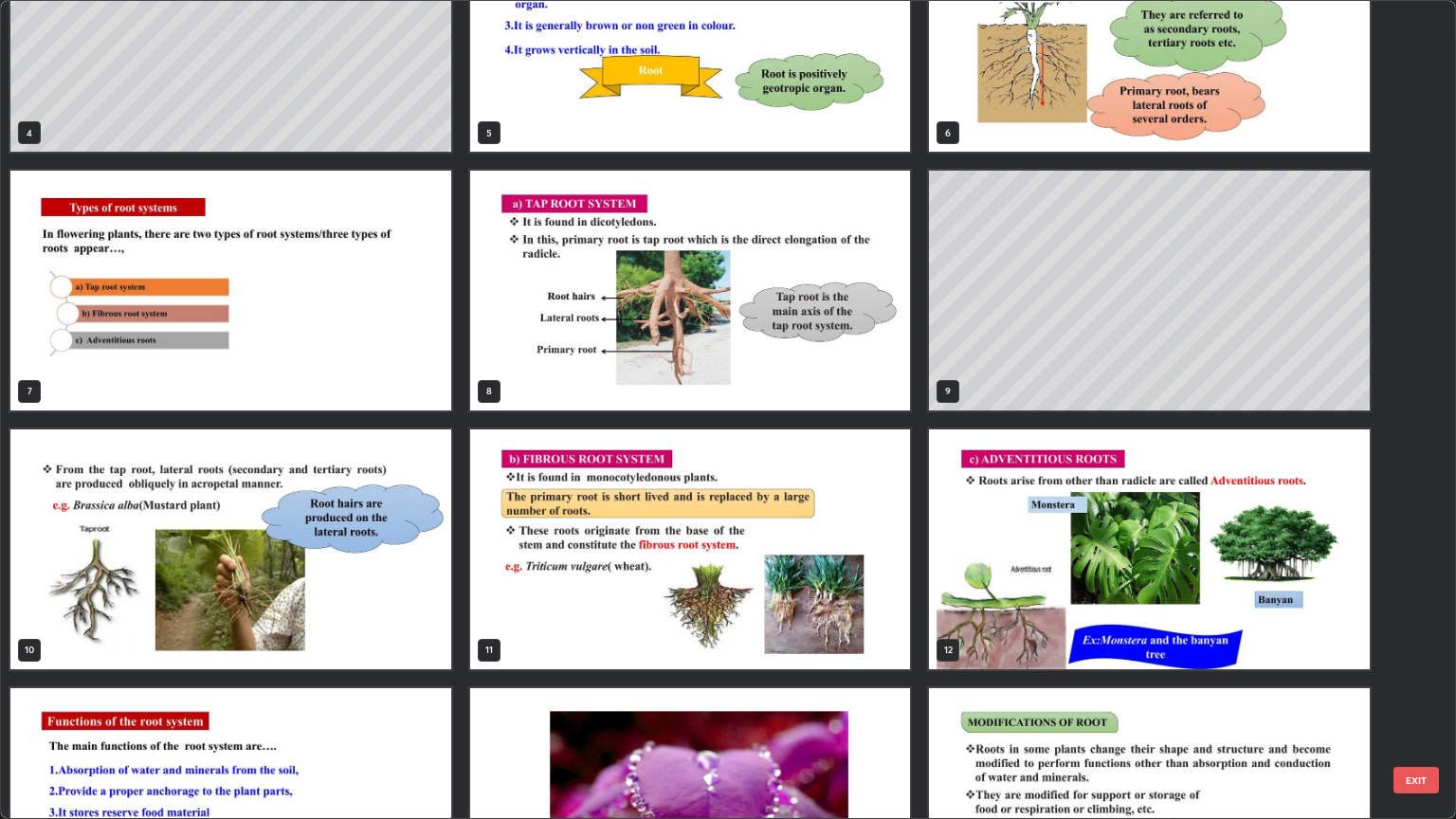 click at bounding box center [690, 290] 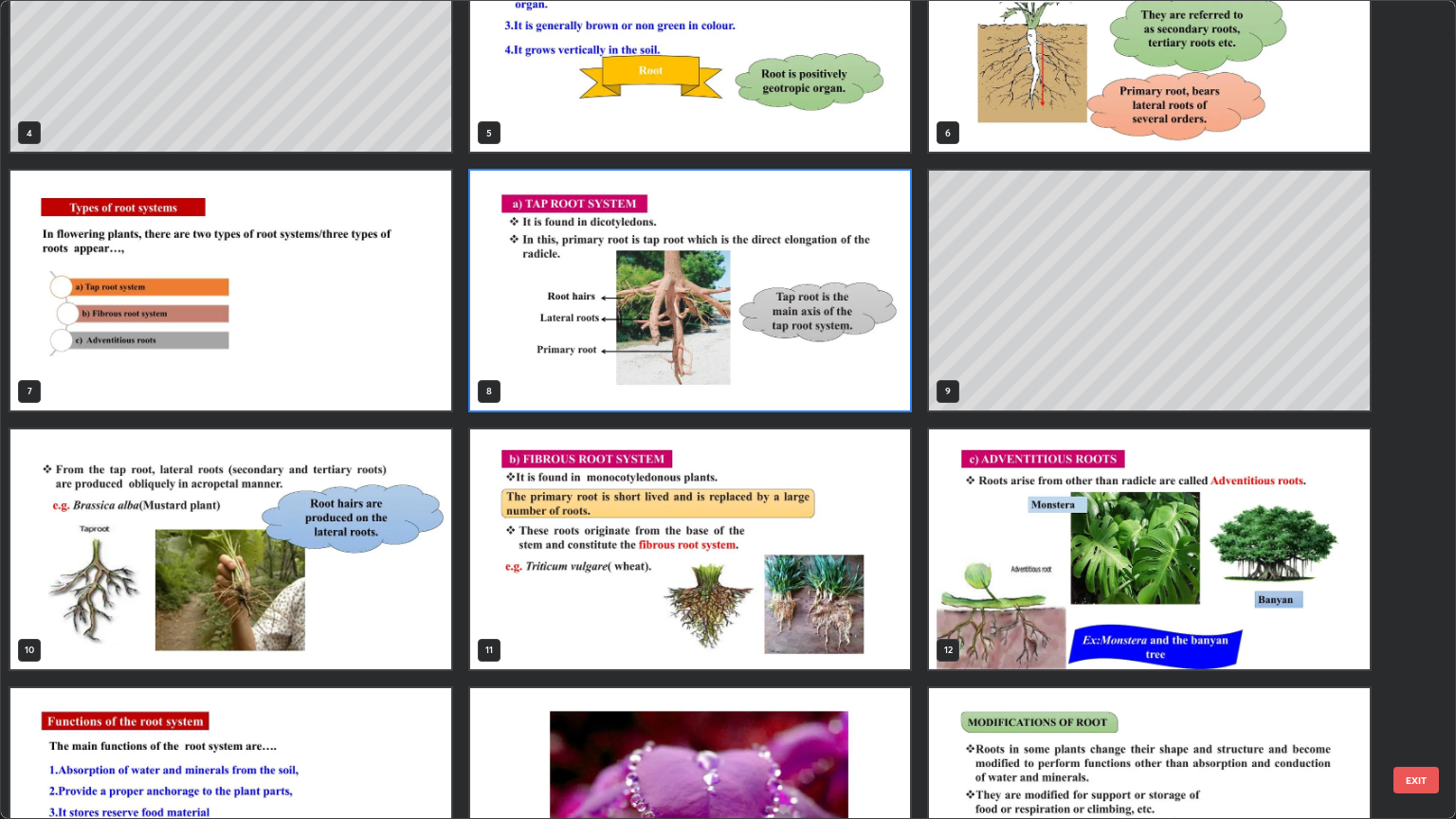 click at bounding box center (690, 290) 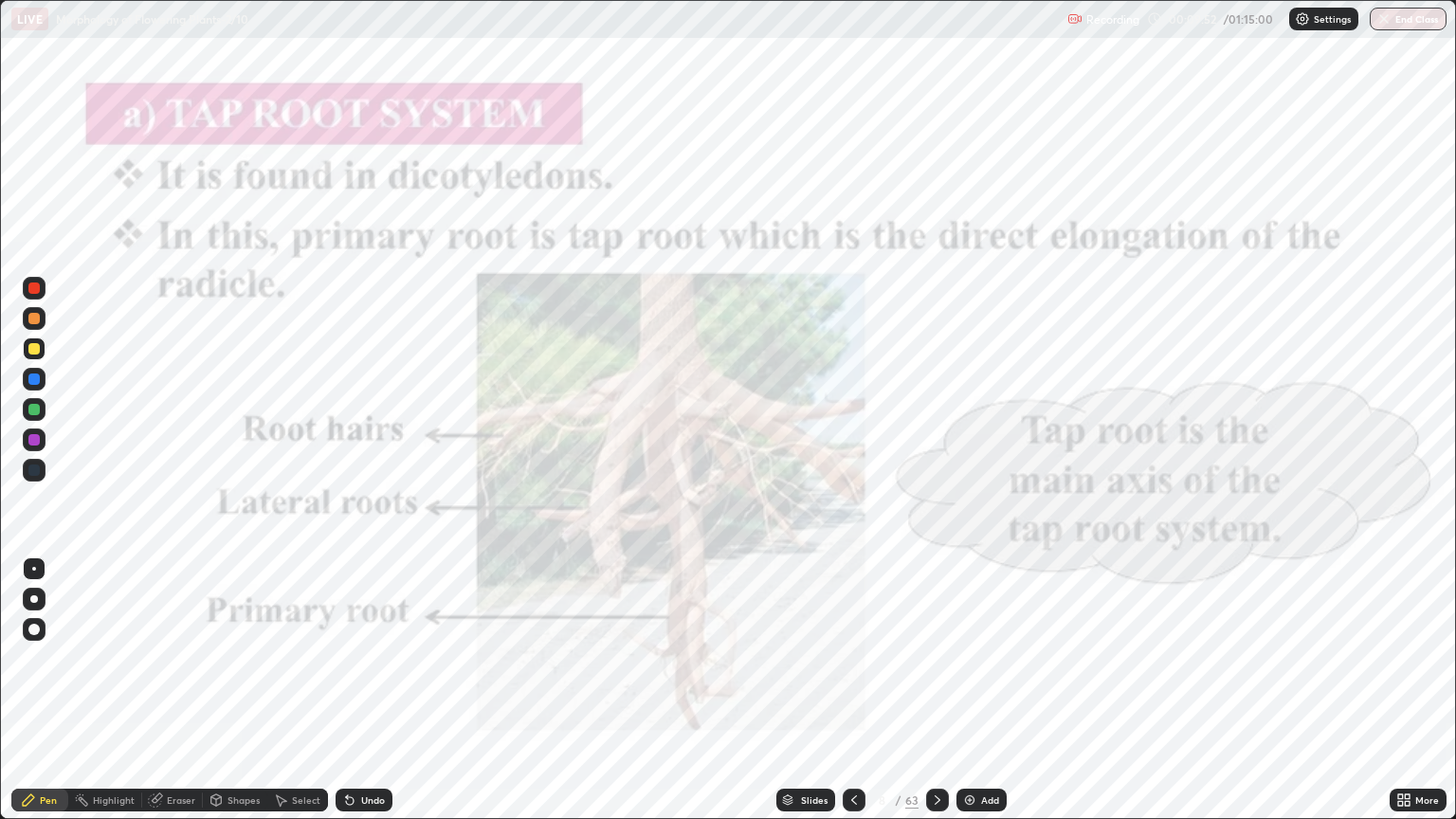 click at bounding box center (690, 290) 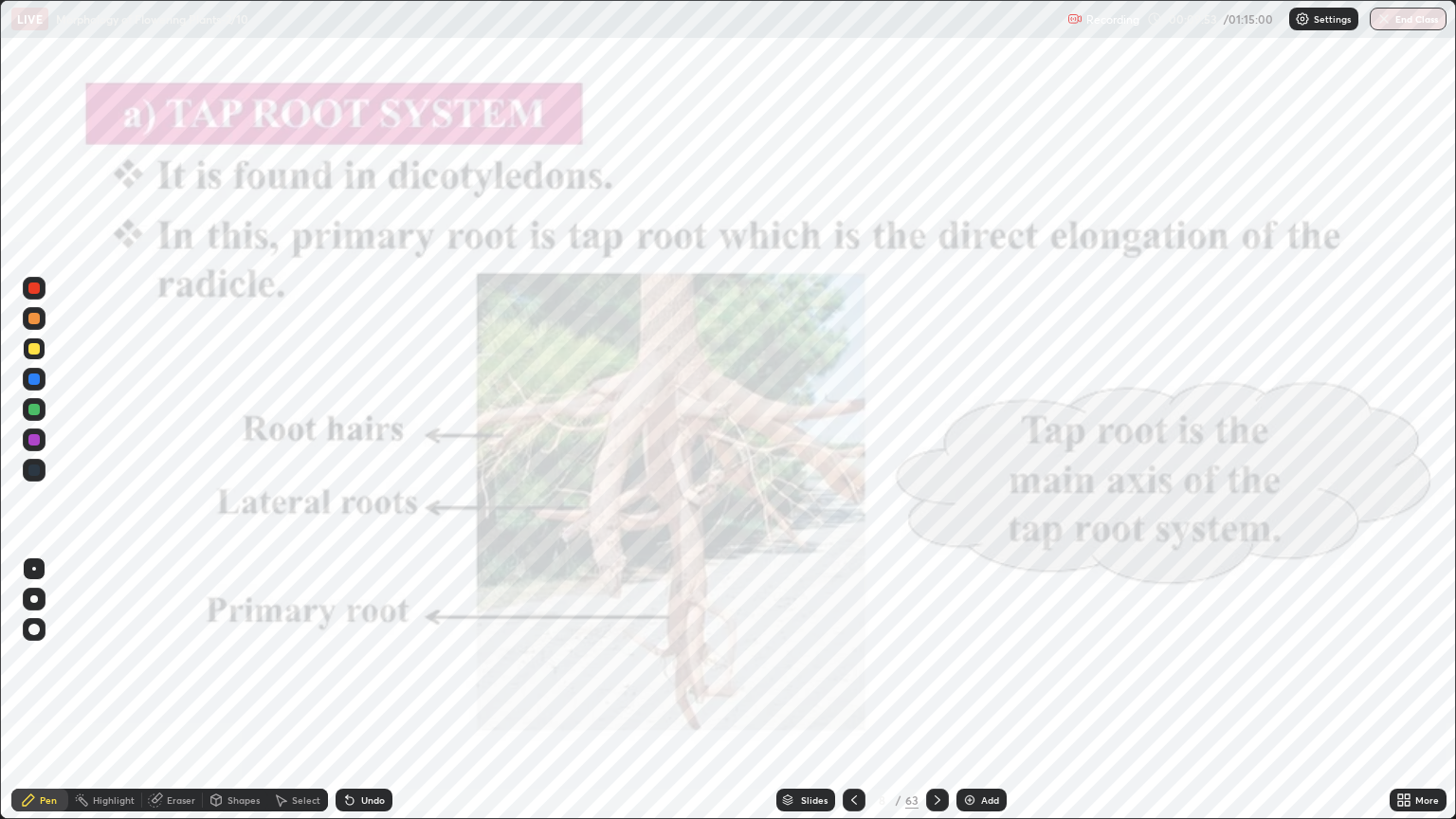 click 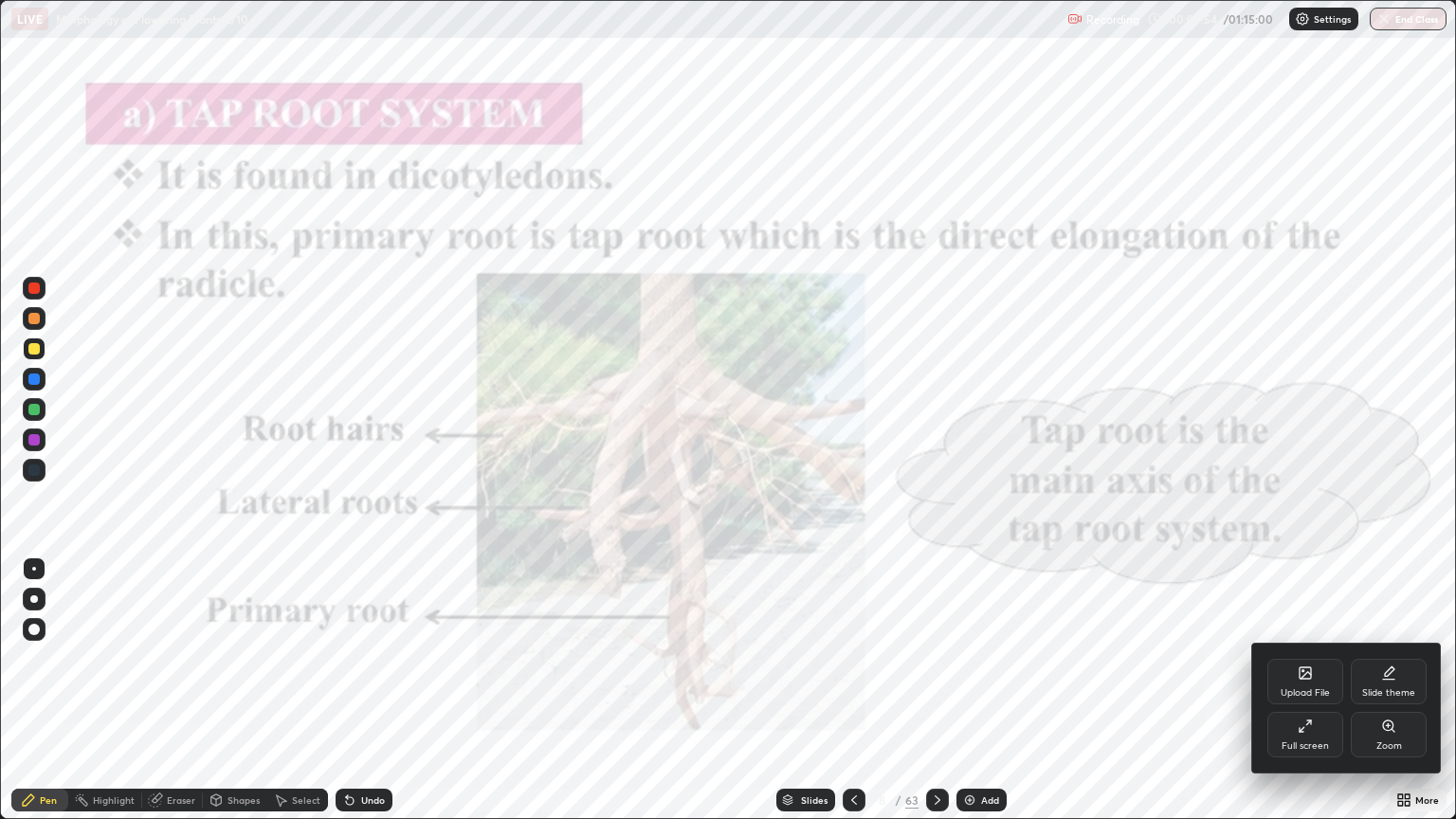 click on "Zoom" at bounding box center (1389, 735) 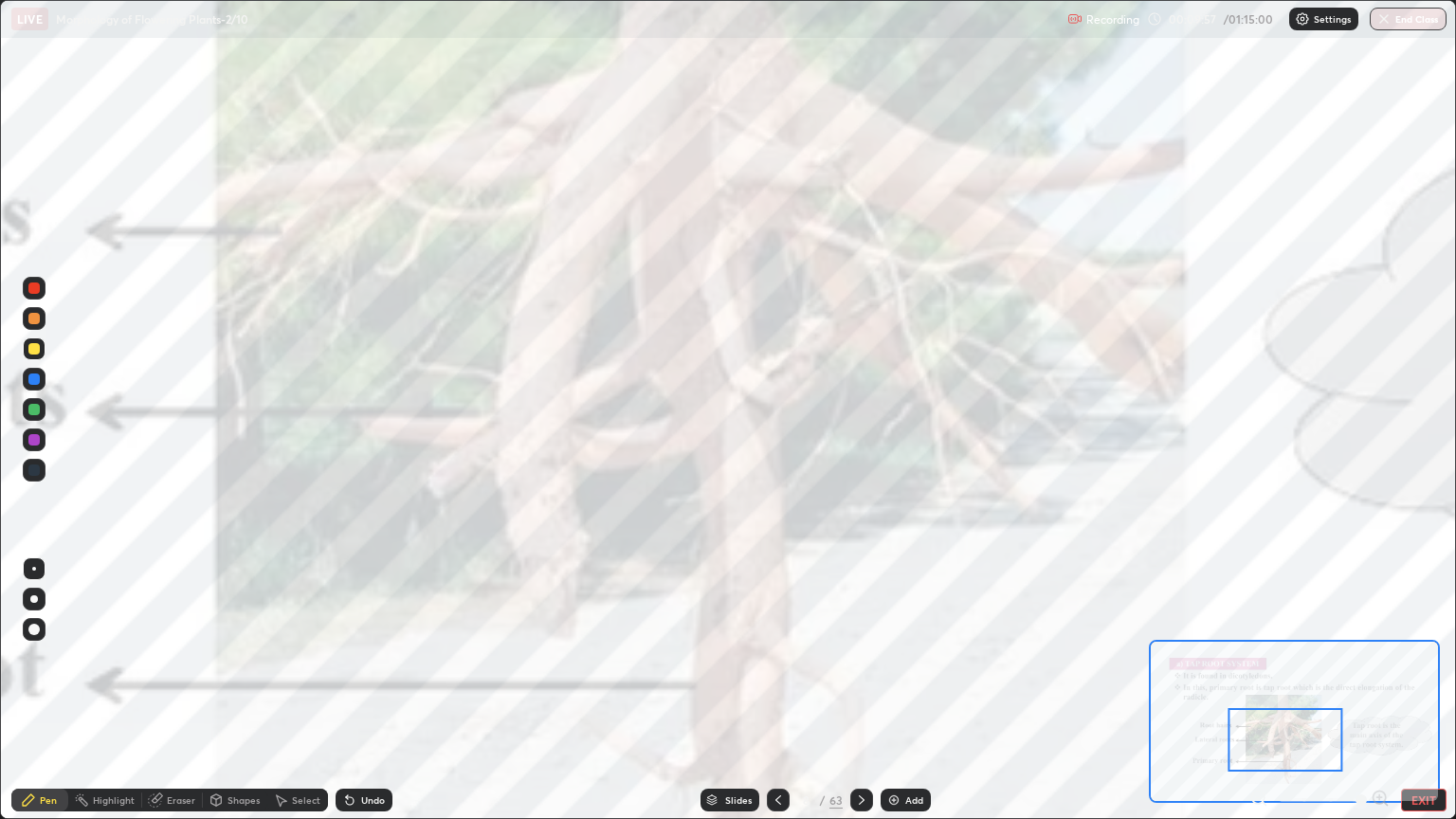 click 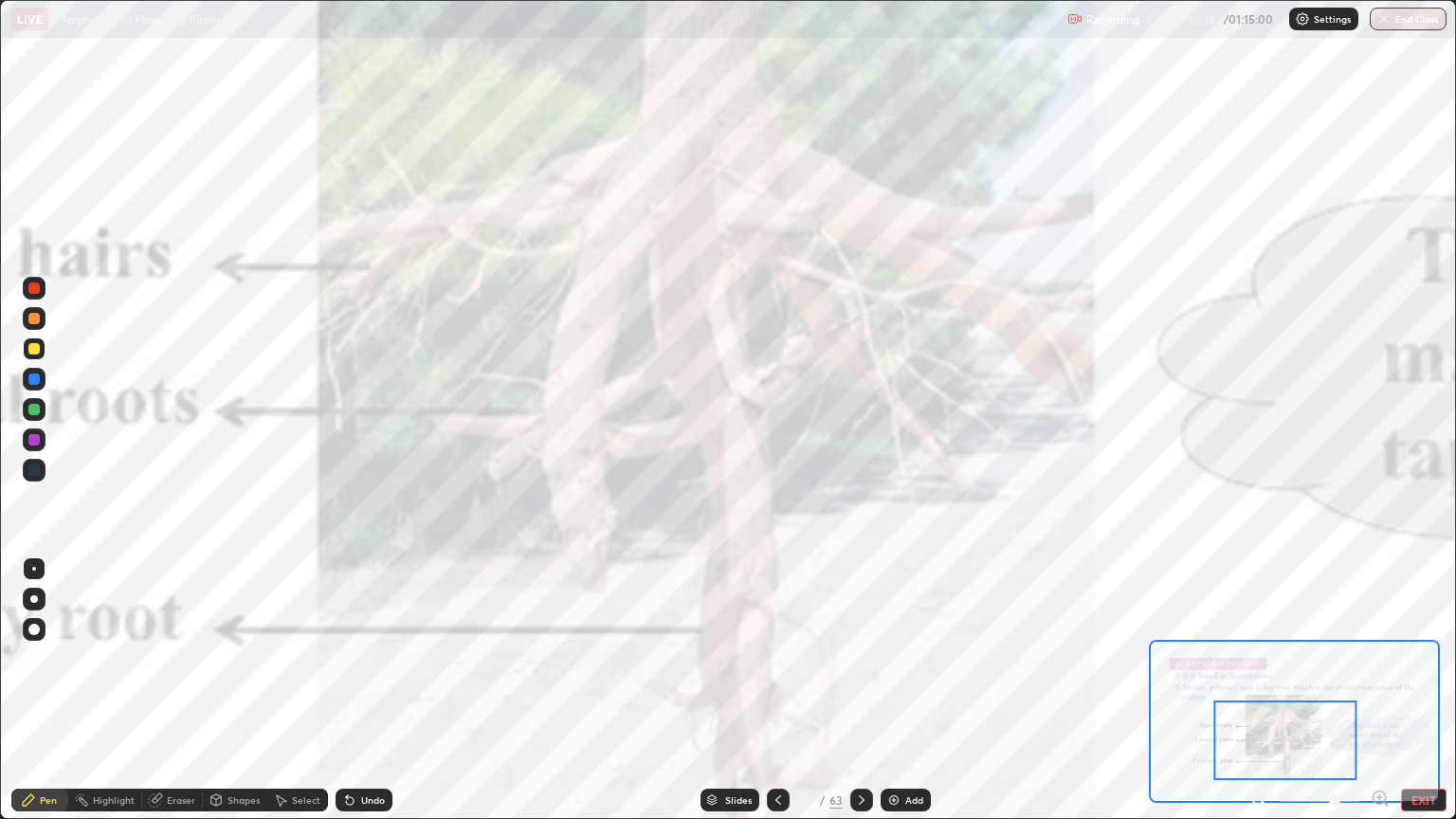 click on "Add" at bounding box center [914, 800] 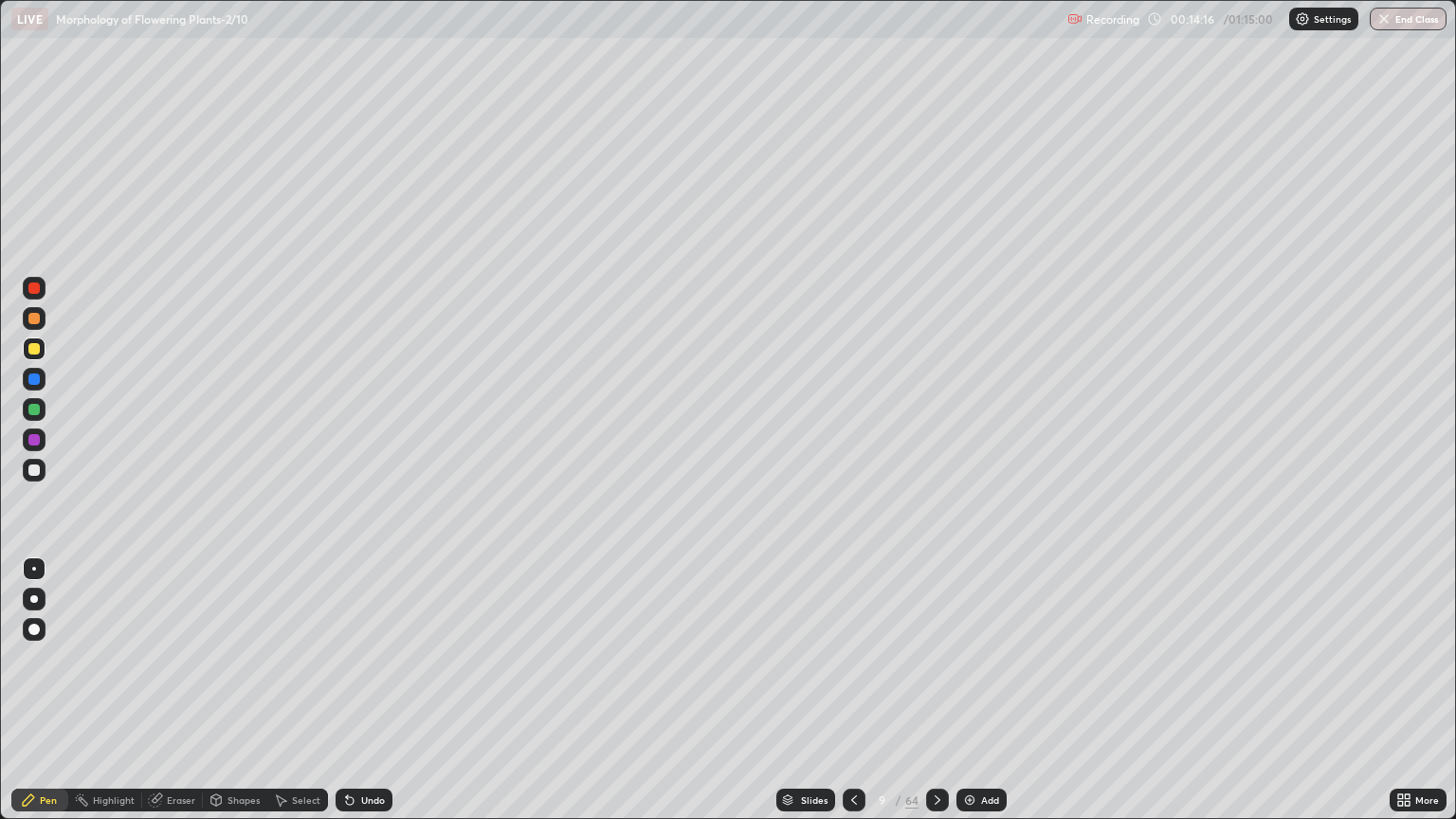 click on "Slides" at bounding box center [814, 800] 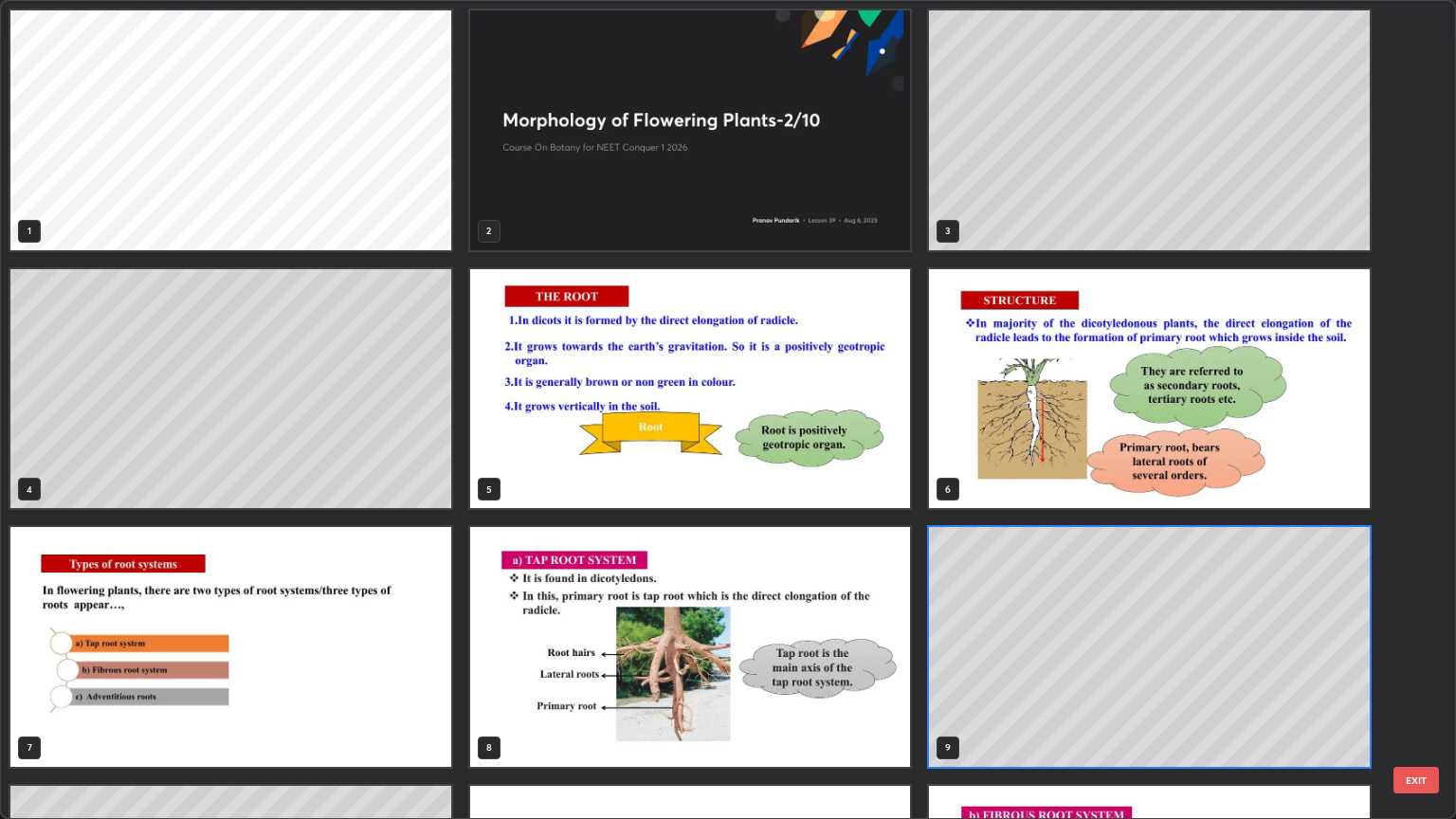 scroll, scrollTop: 6, scrollLeft: 9, axis: both 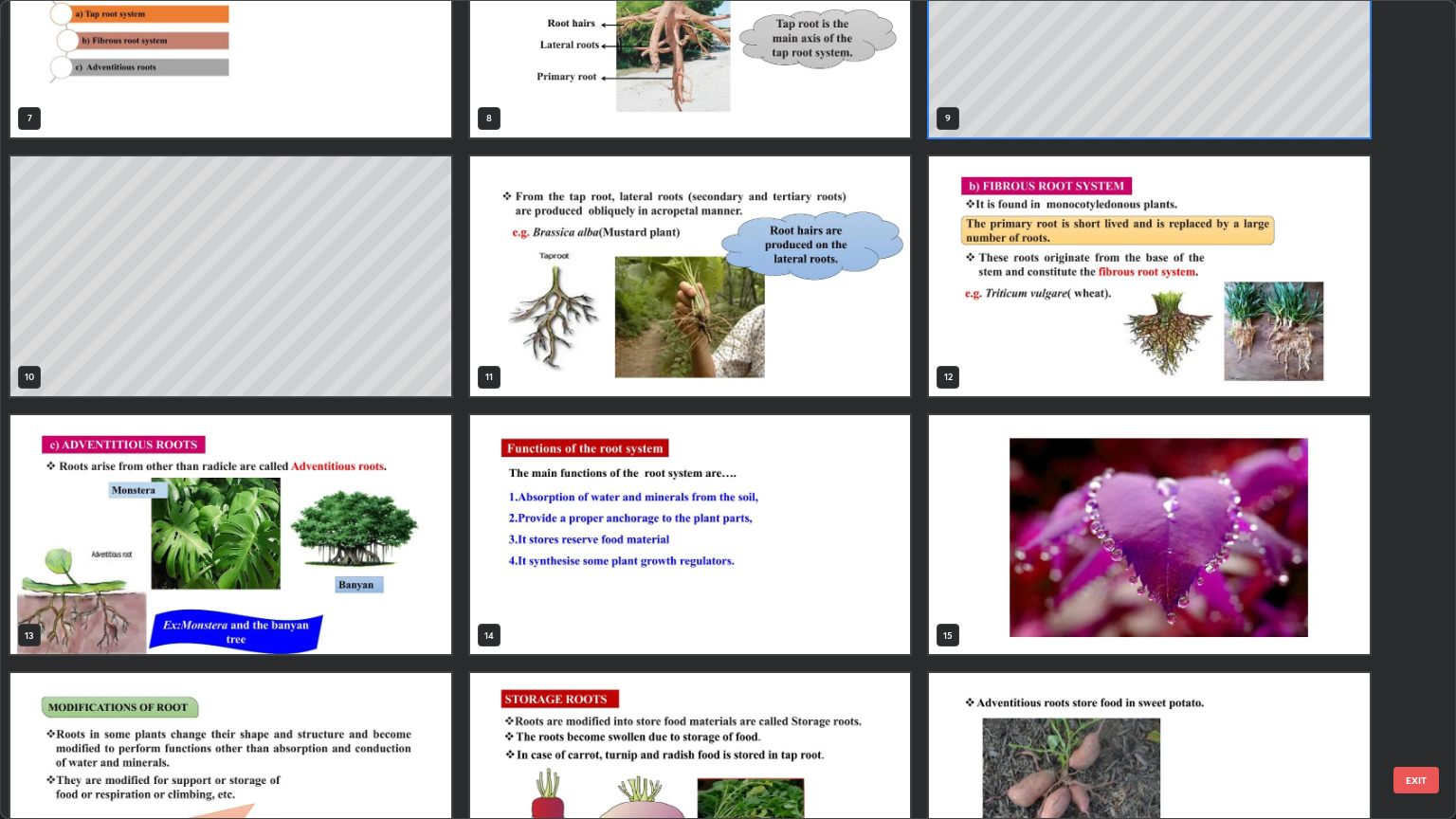 click at bounding box center [690, 276] 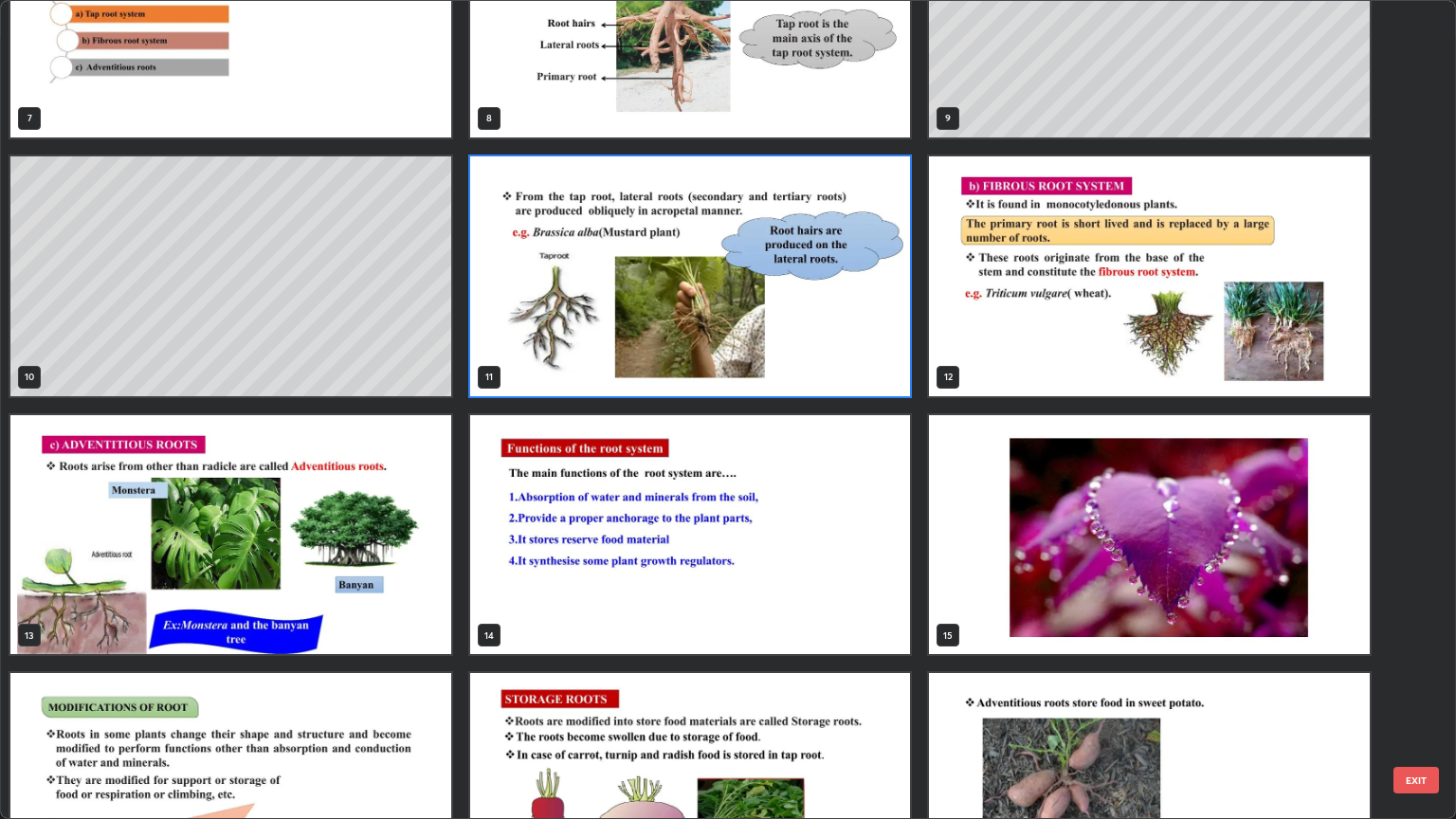 click at bounding box center [690, 276] 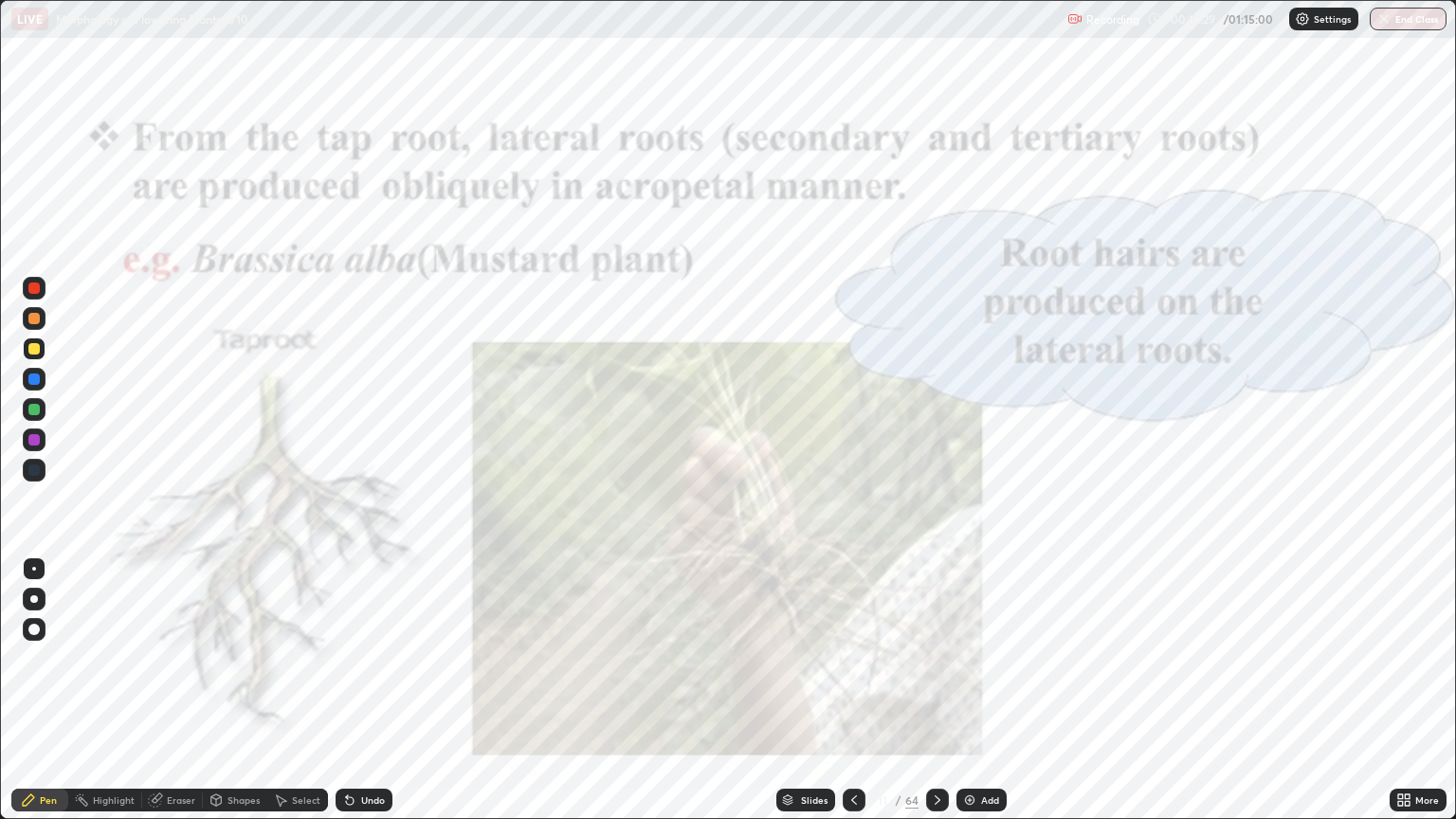 click at bounding box center [690, 276] 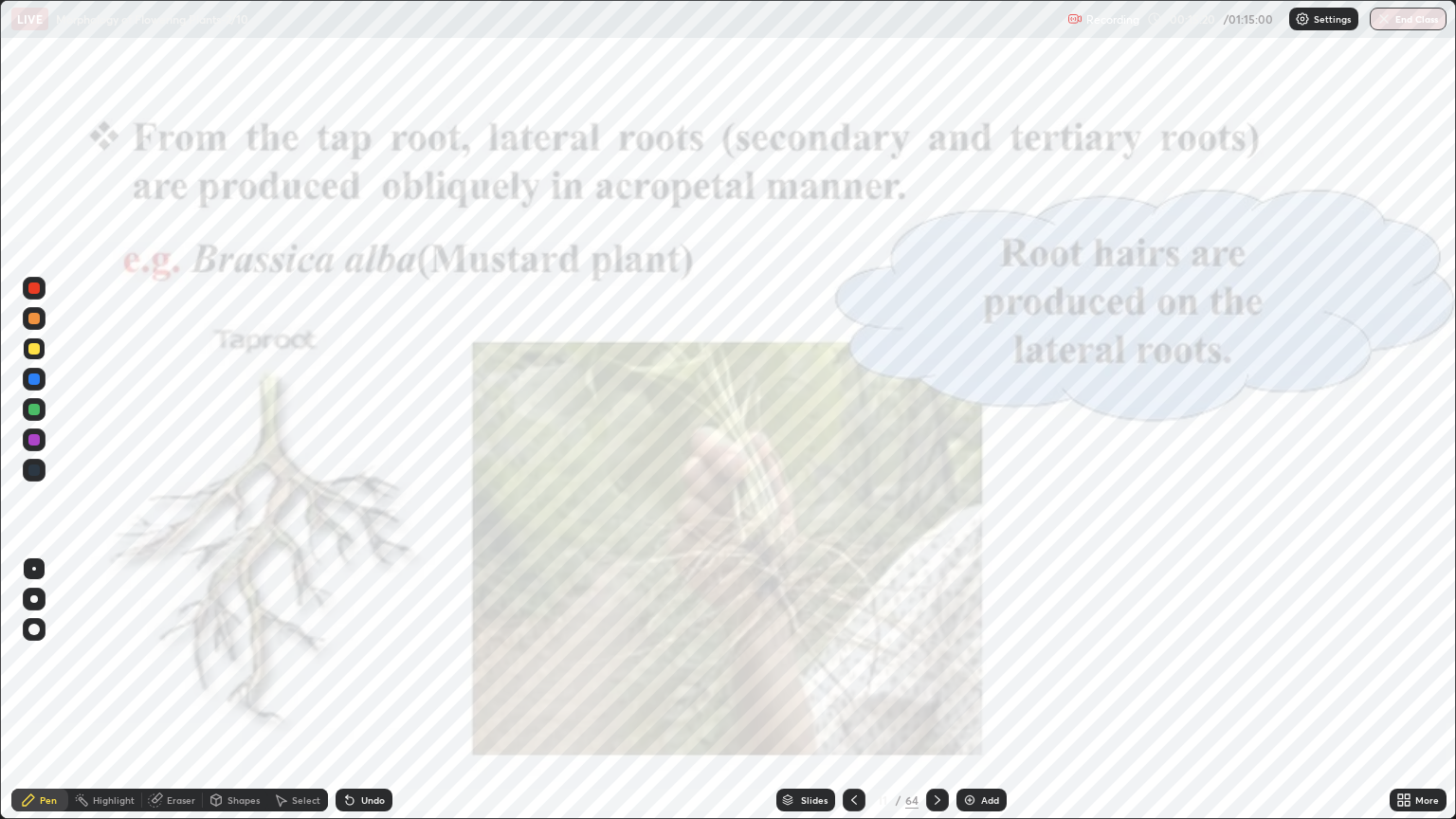 click on "Slides" at bounding box center [814, 800] 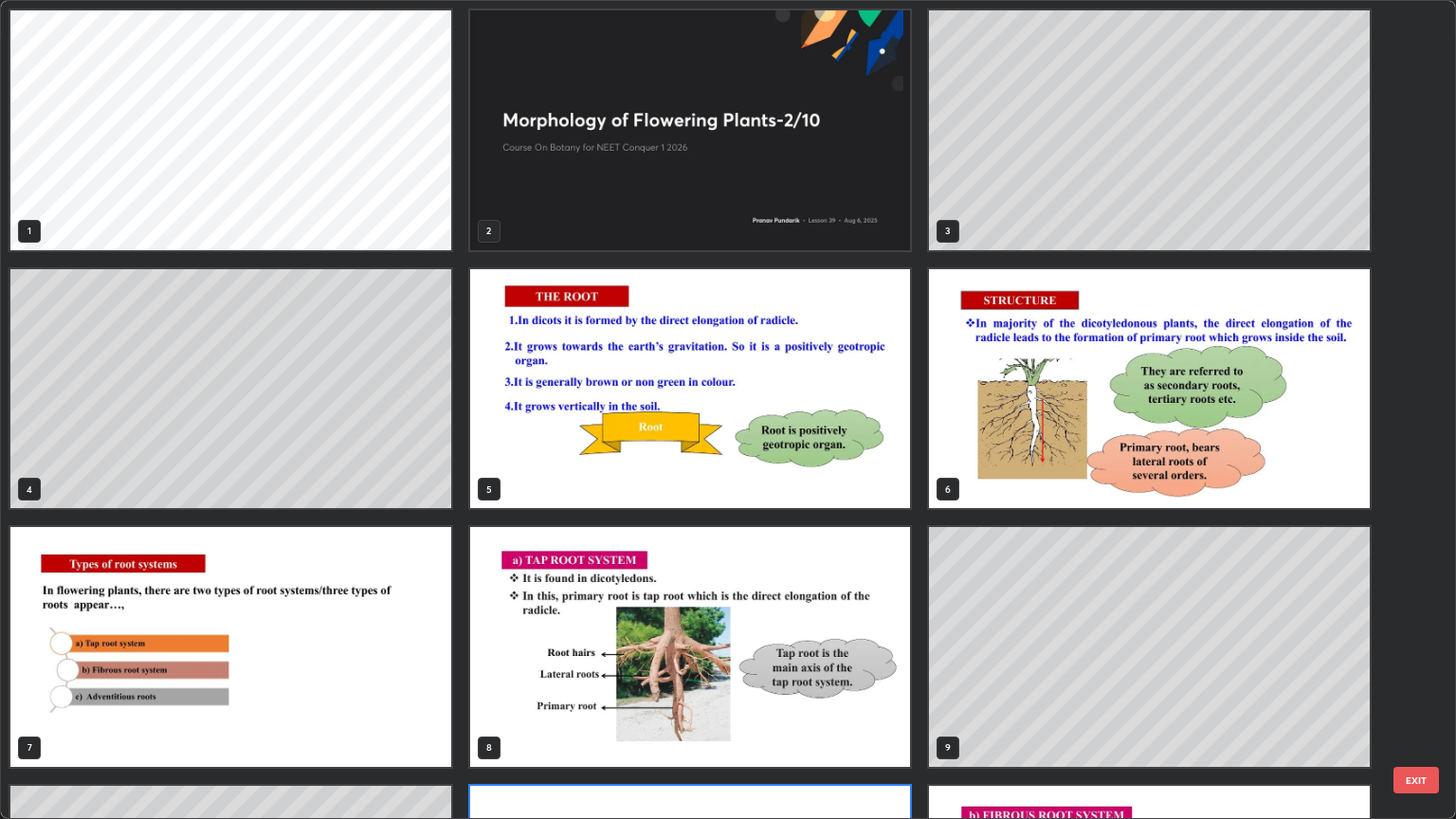 scroll, scrollTop: 216, scrollLeft: 0, axis: vertical 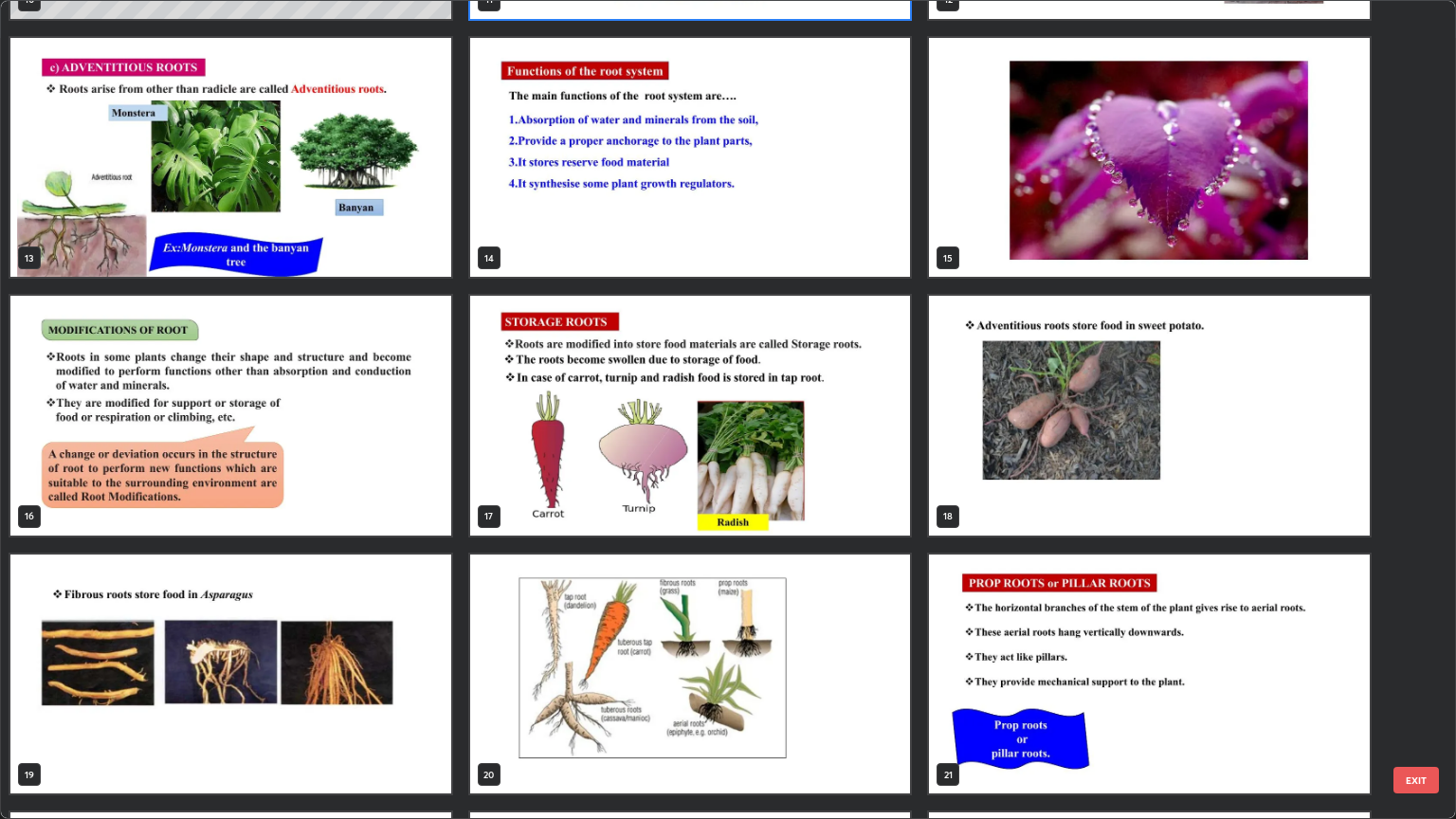 click at bounding box center [690, 415] 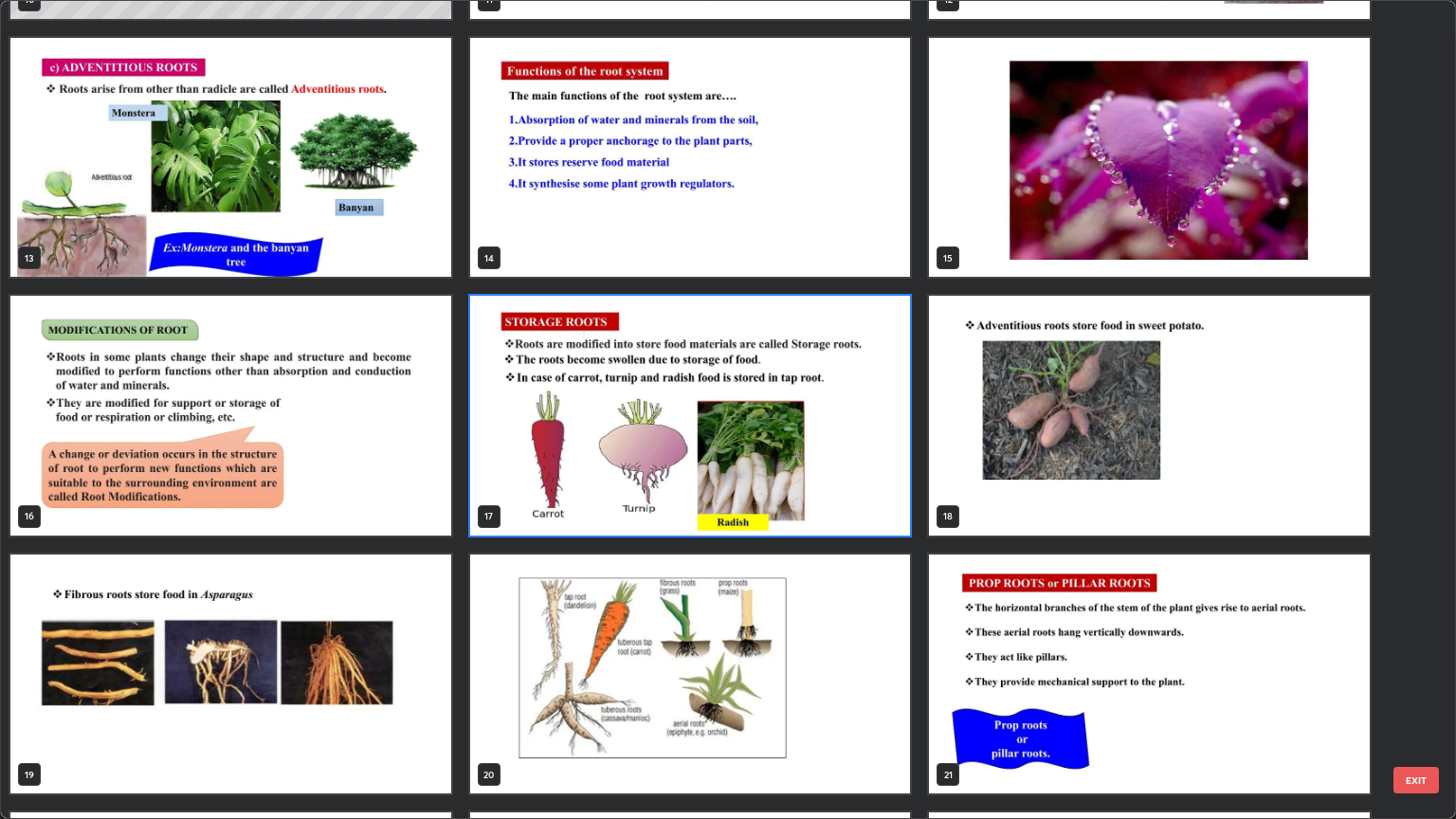 click at bounding box center [690, 415] 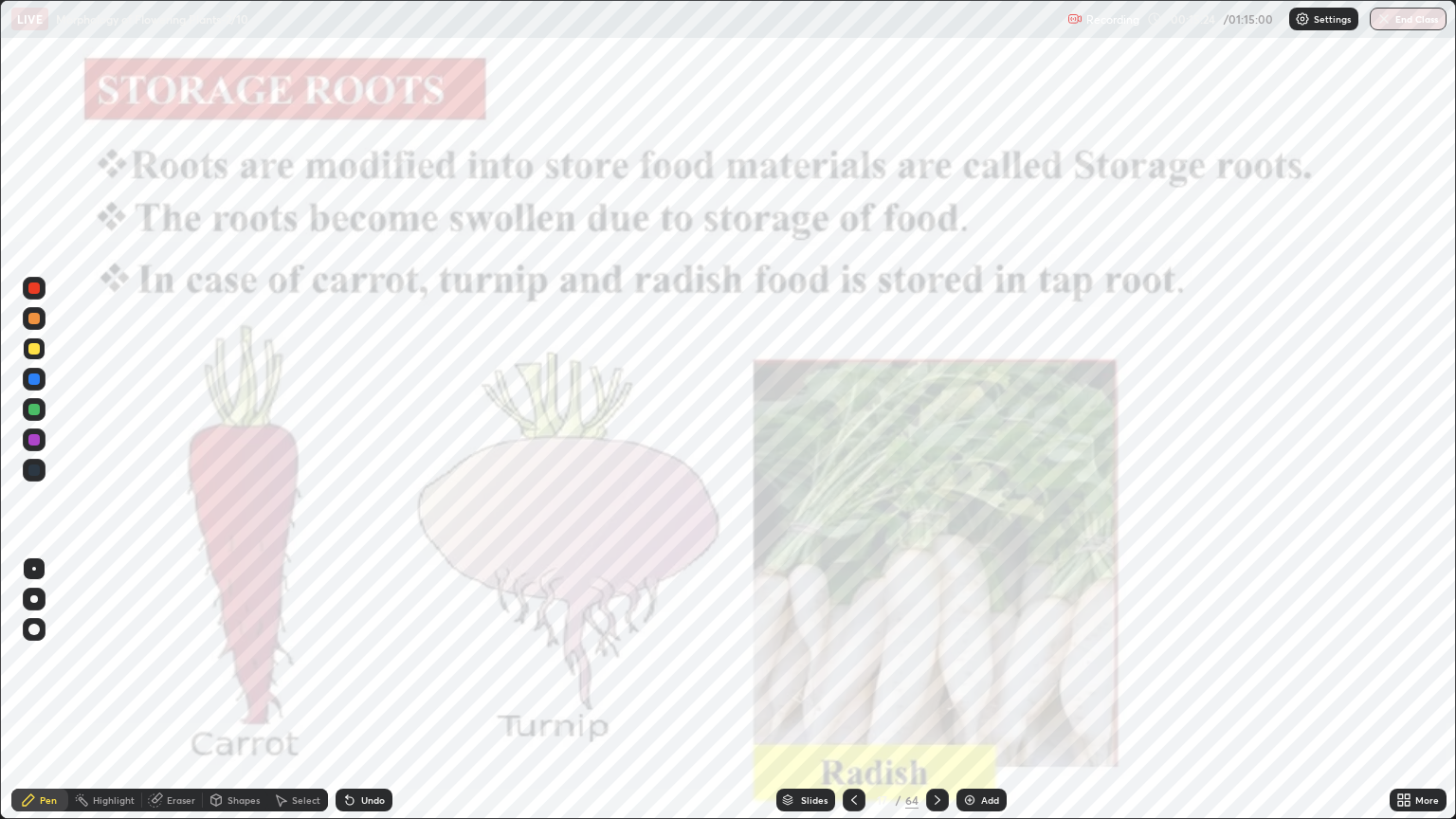 click at bounding box center (690, 415) 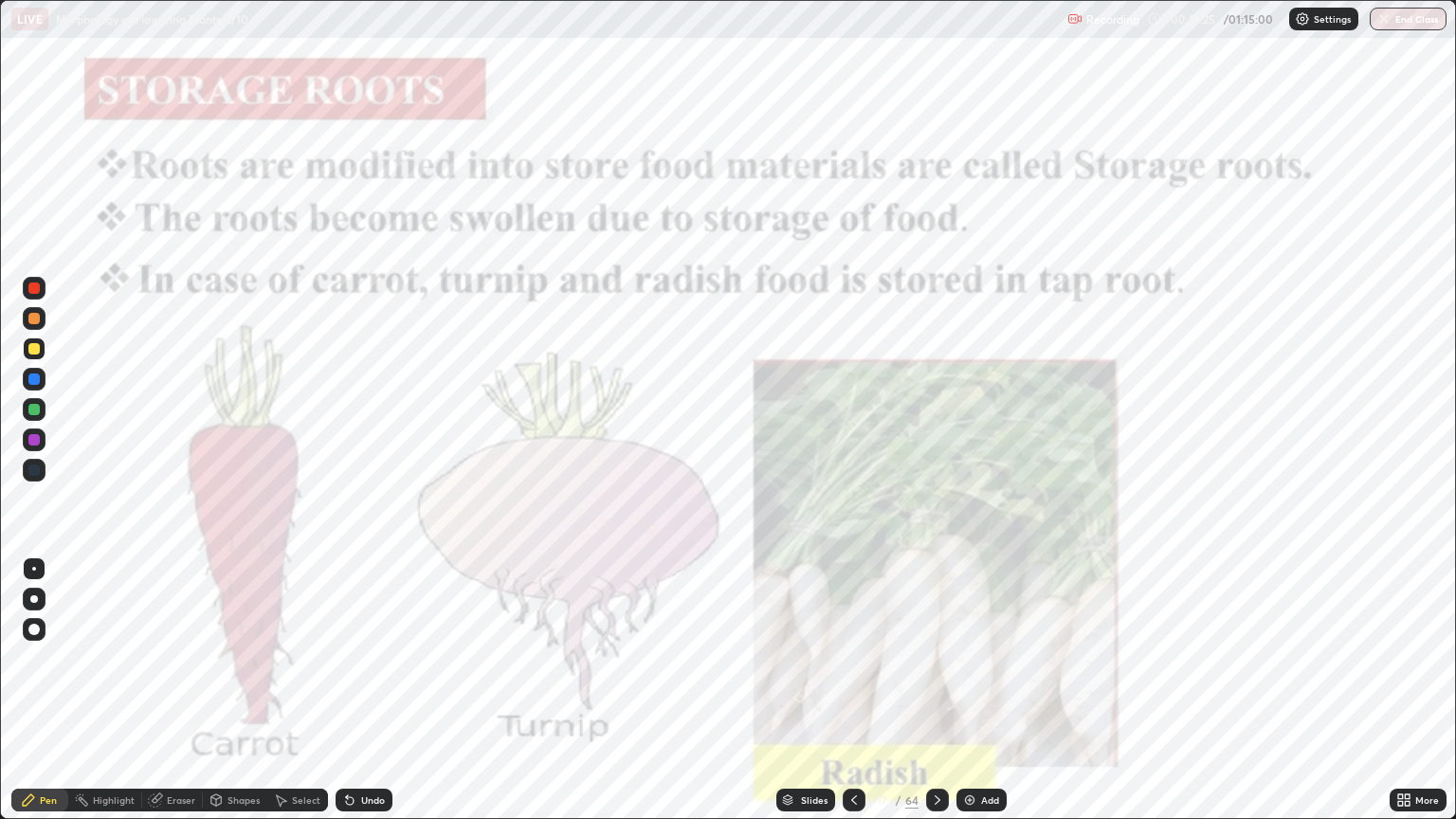 click at bounding box center [690, 415] 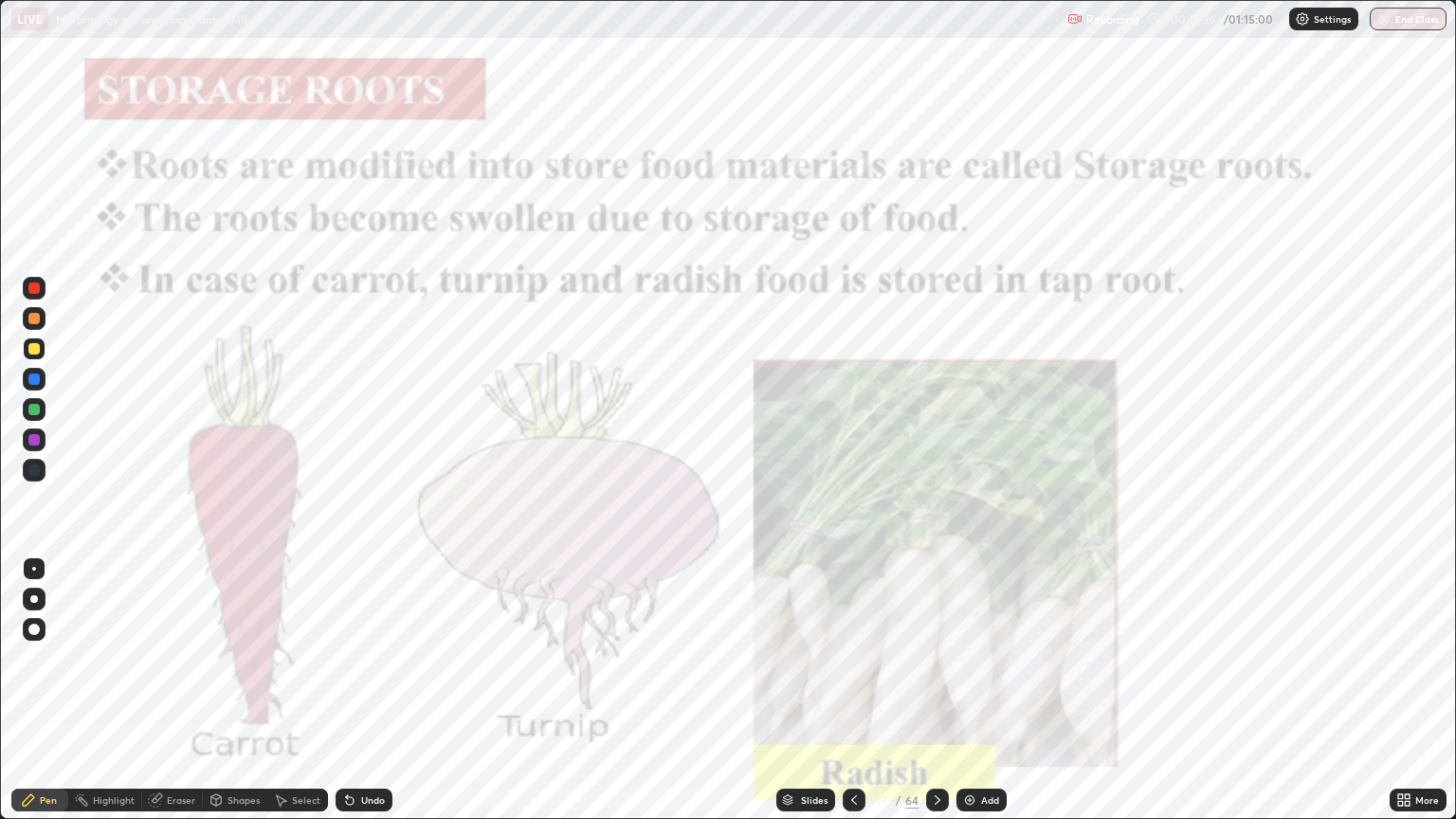 click on "More" at bounding box center [1418, 800] 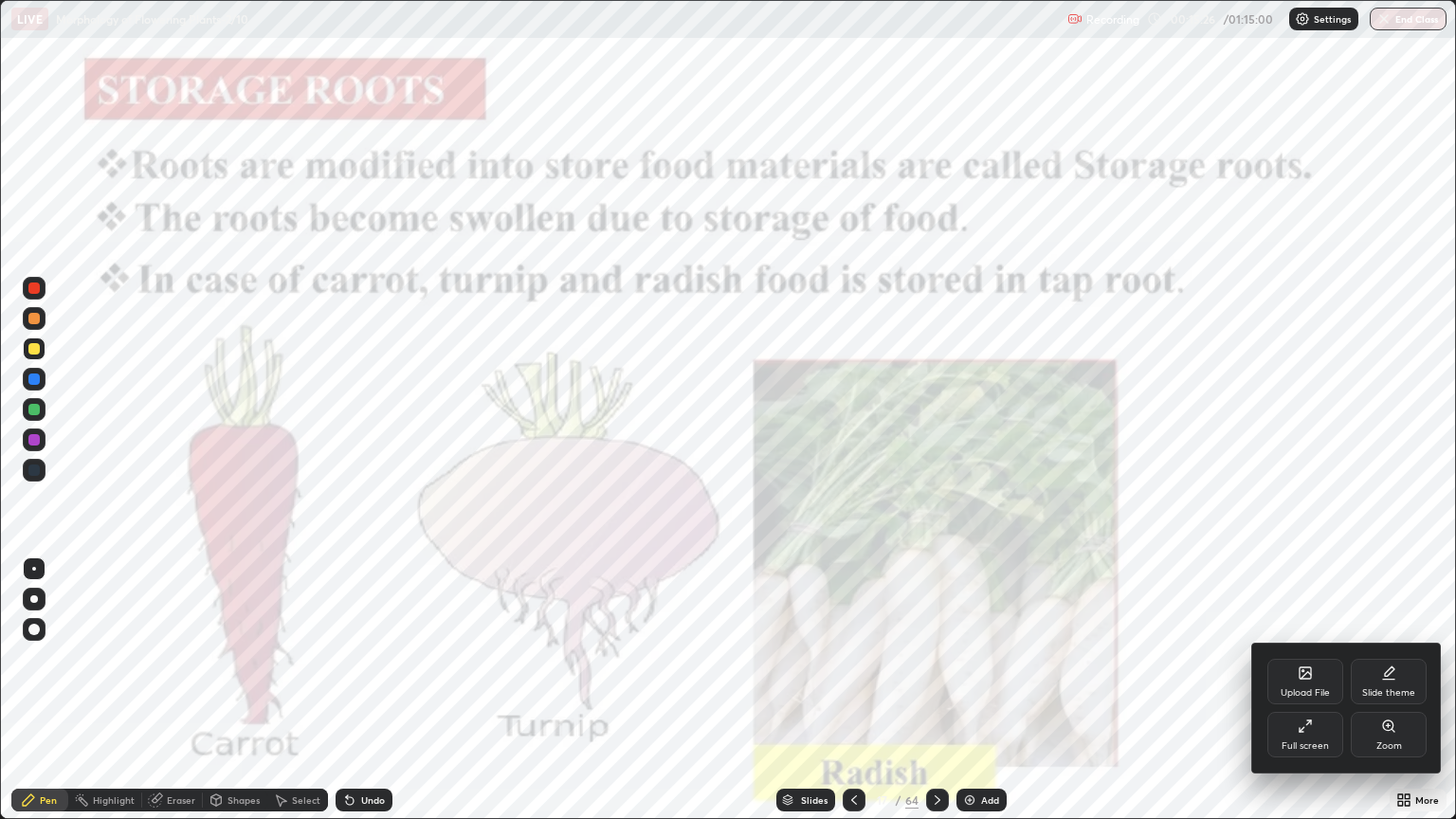click on "Zoom" at bounding box center (1389, 746) 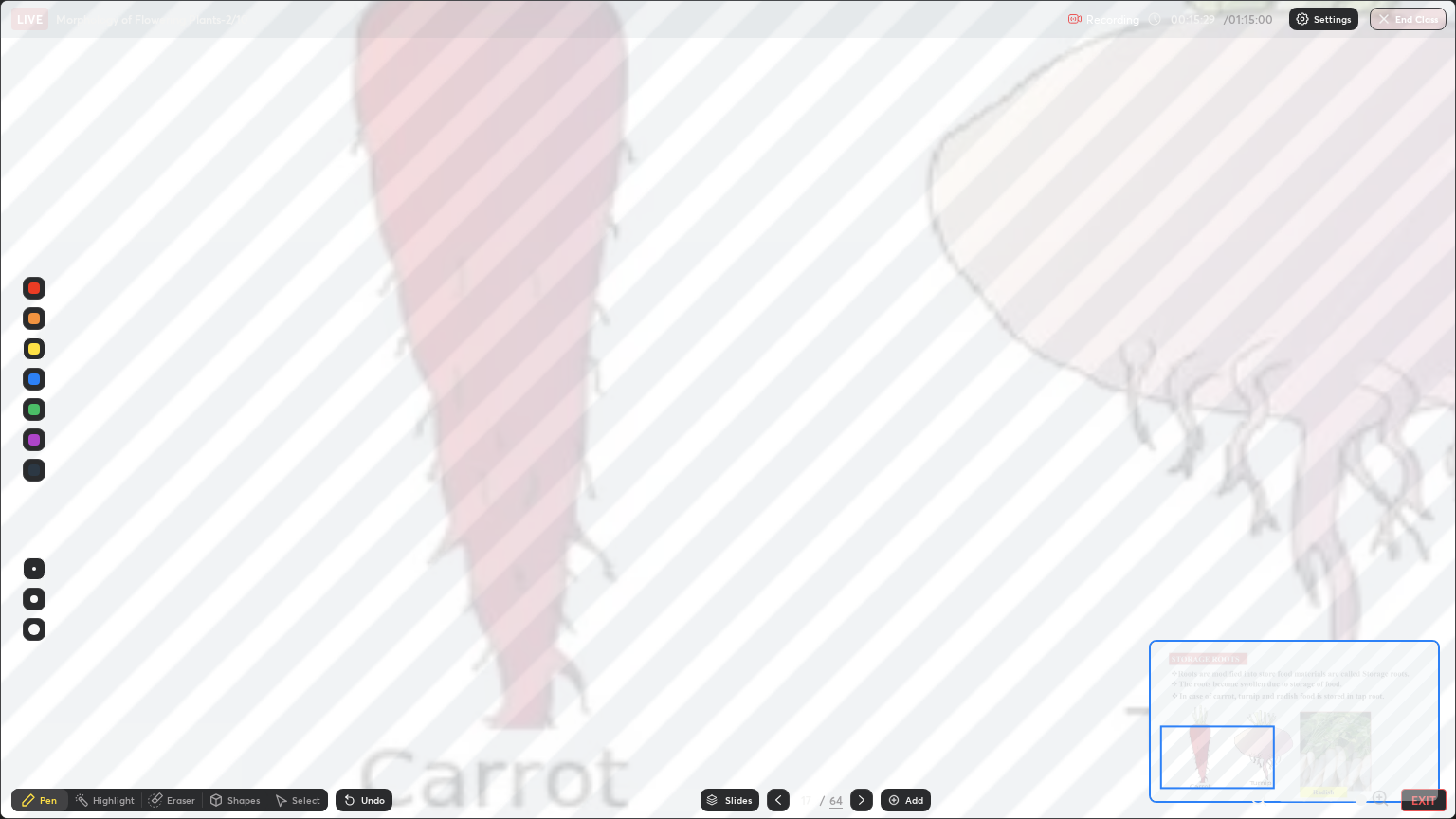 click 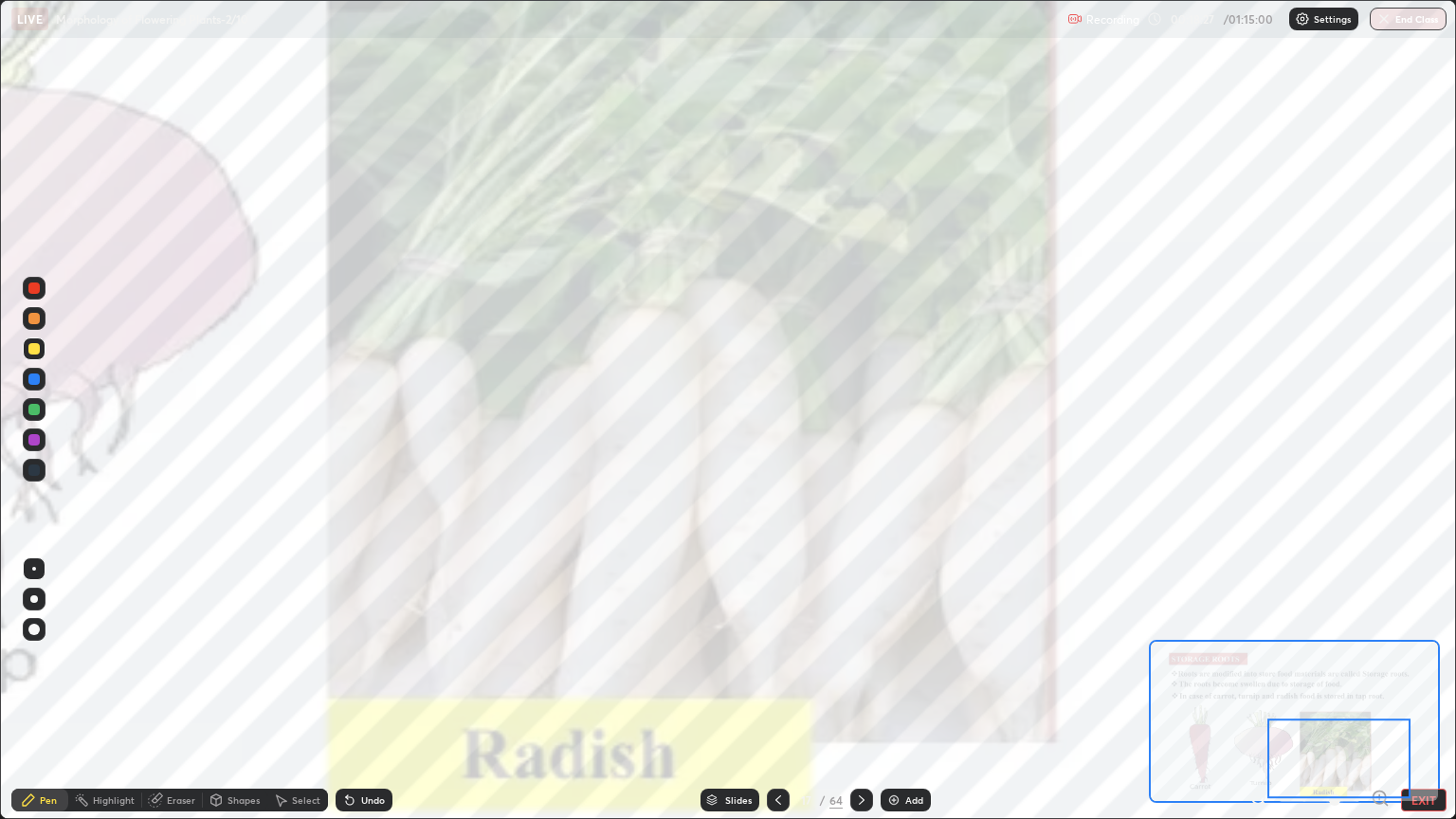 click on "Slides" at bounding box center (738, 800) 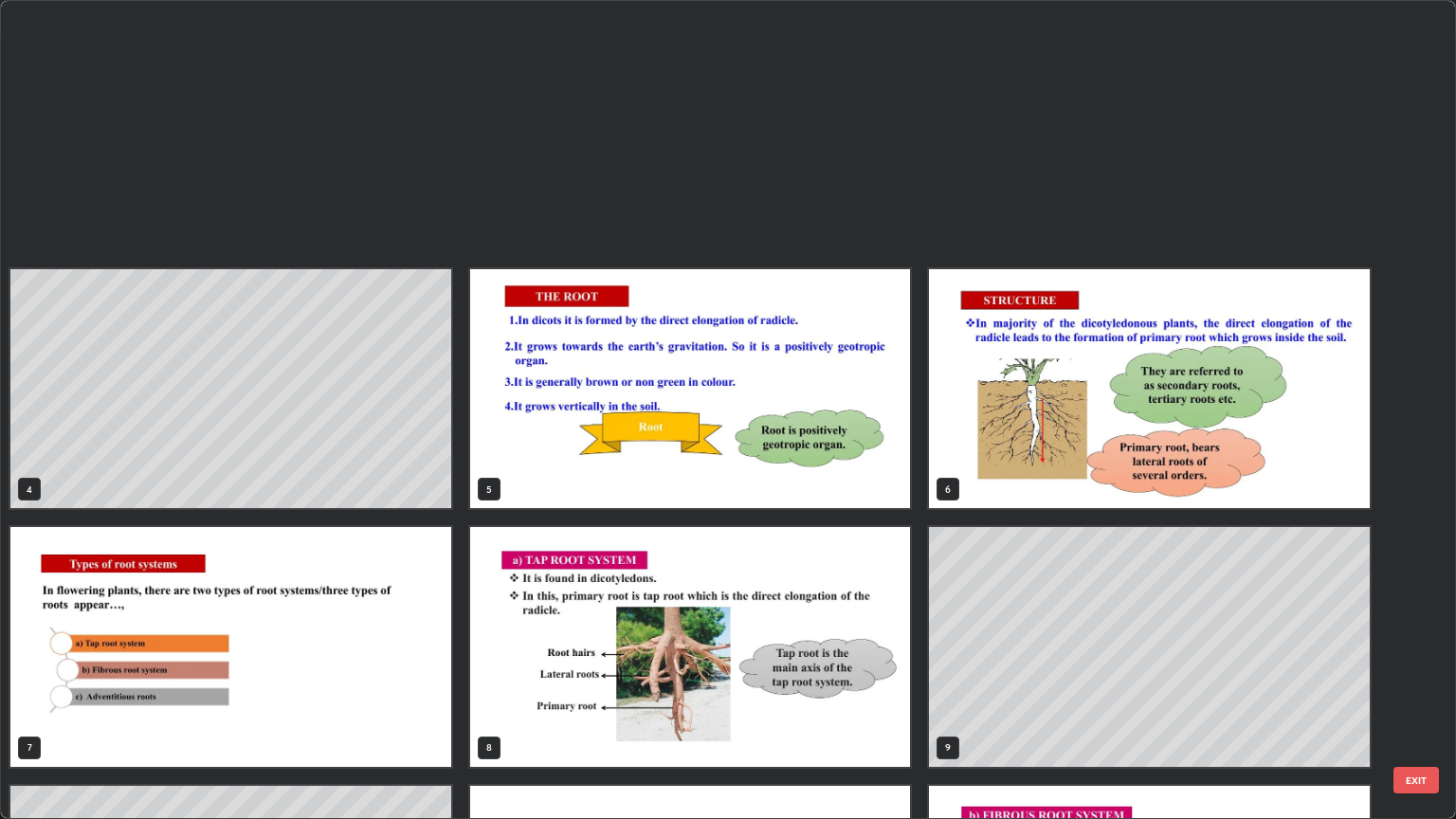 scroll, scrollTop: 733, scrollLeft: 0, axis: vertical 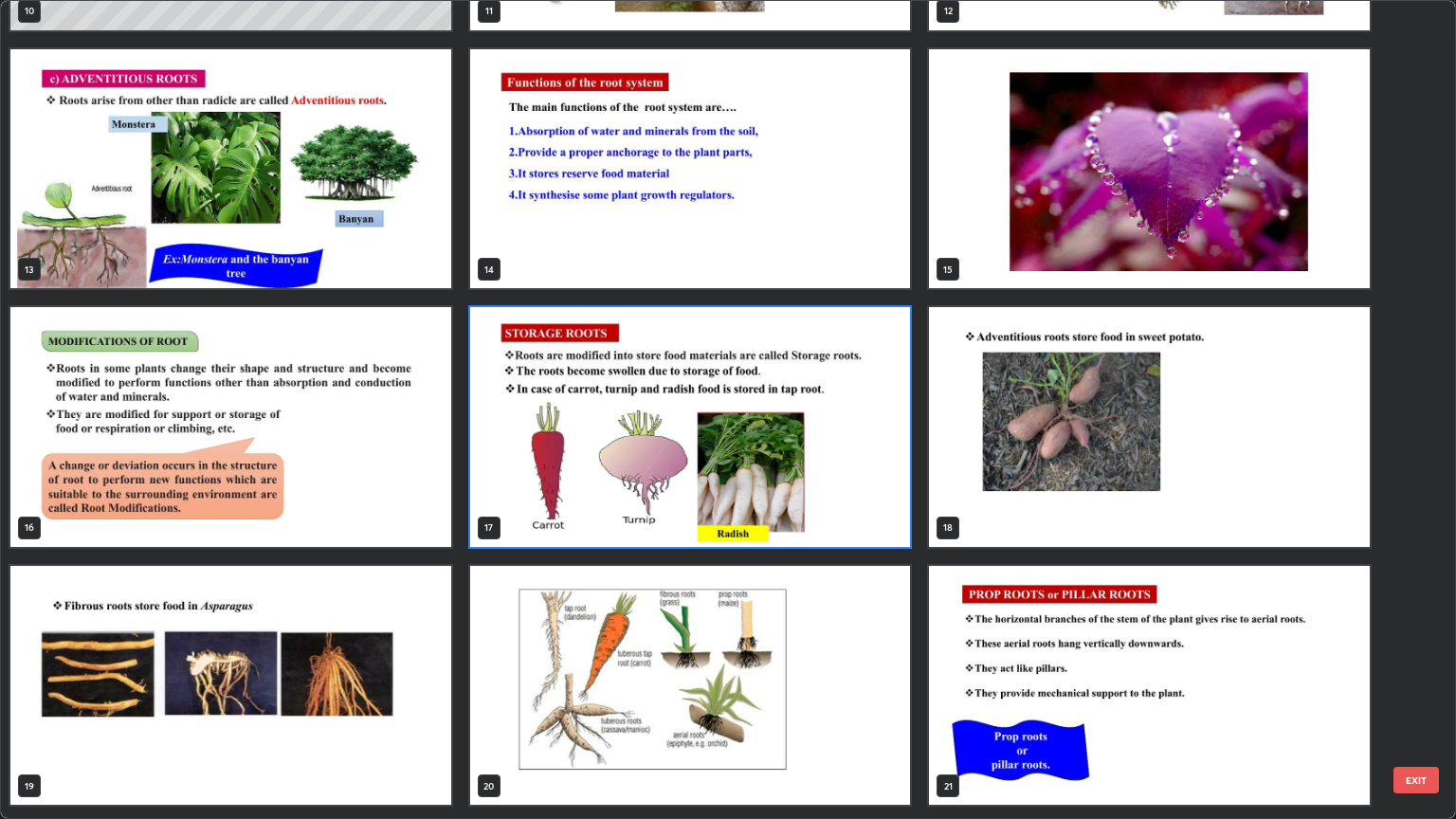 click at bounding box center (1149, 427) 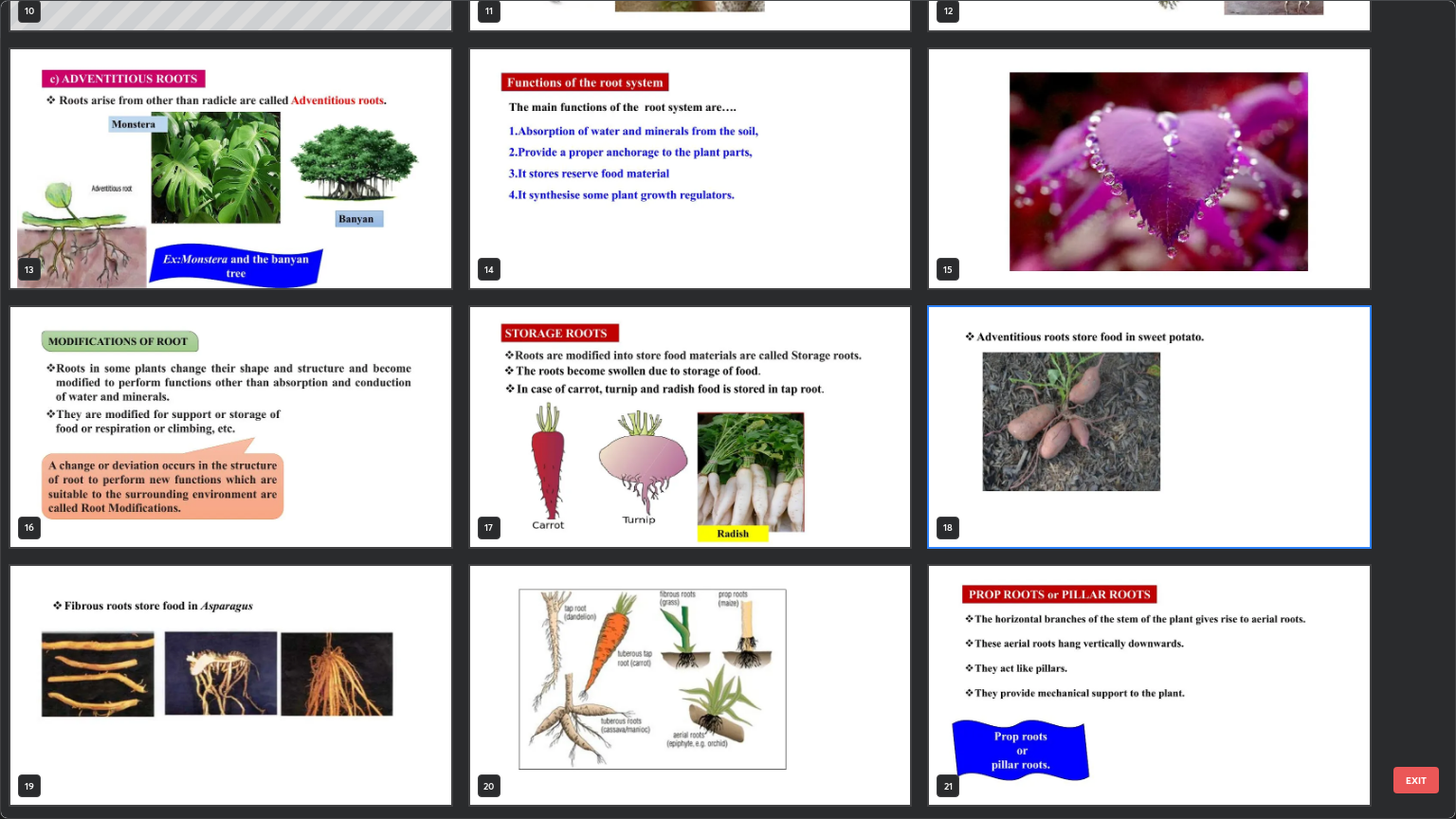 click at bounding box center (1149, 427) 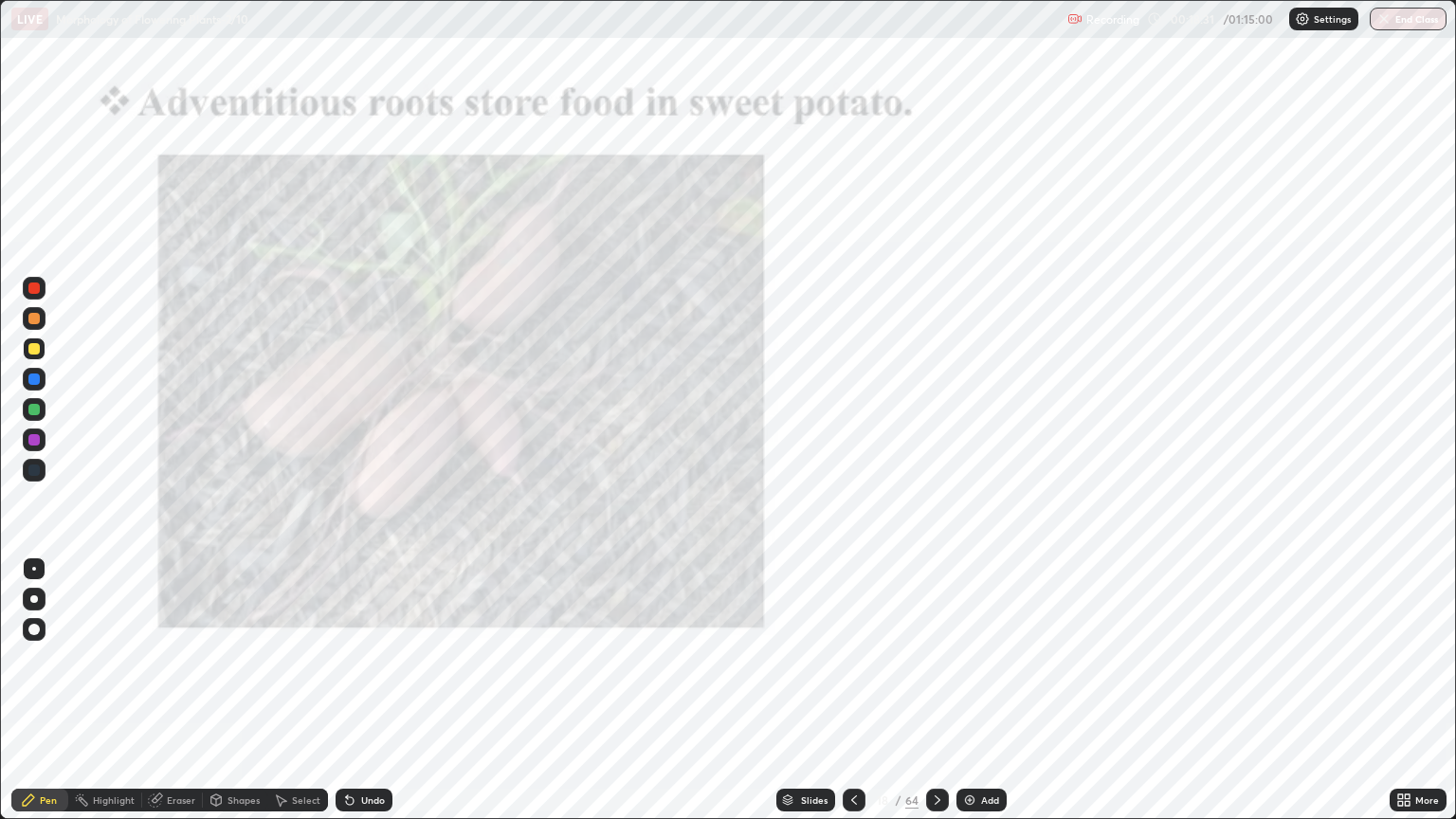 click at bounding box center (1149, 427) 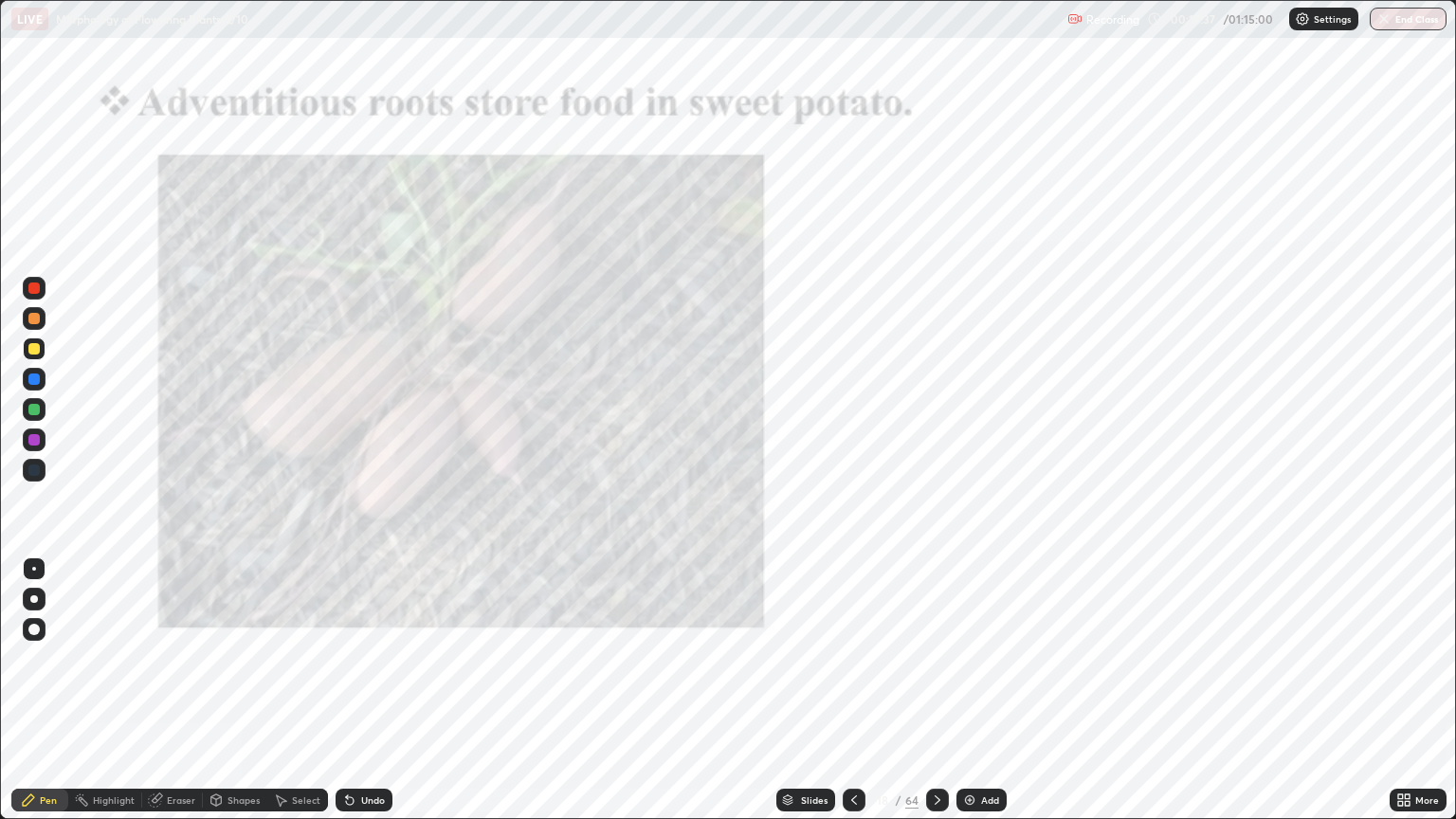 click at bounding box center (937, 800) 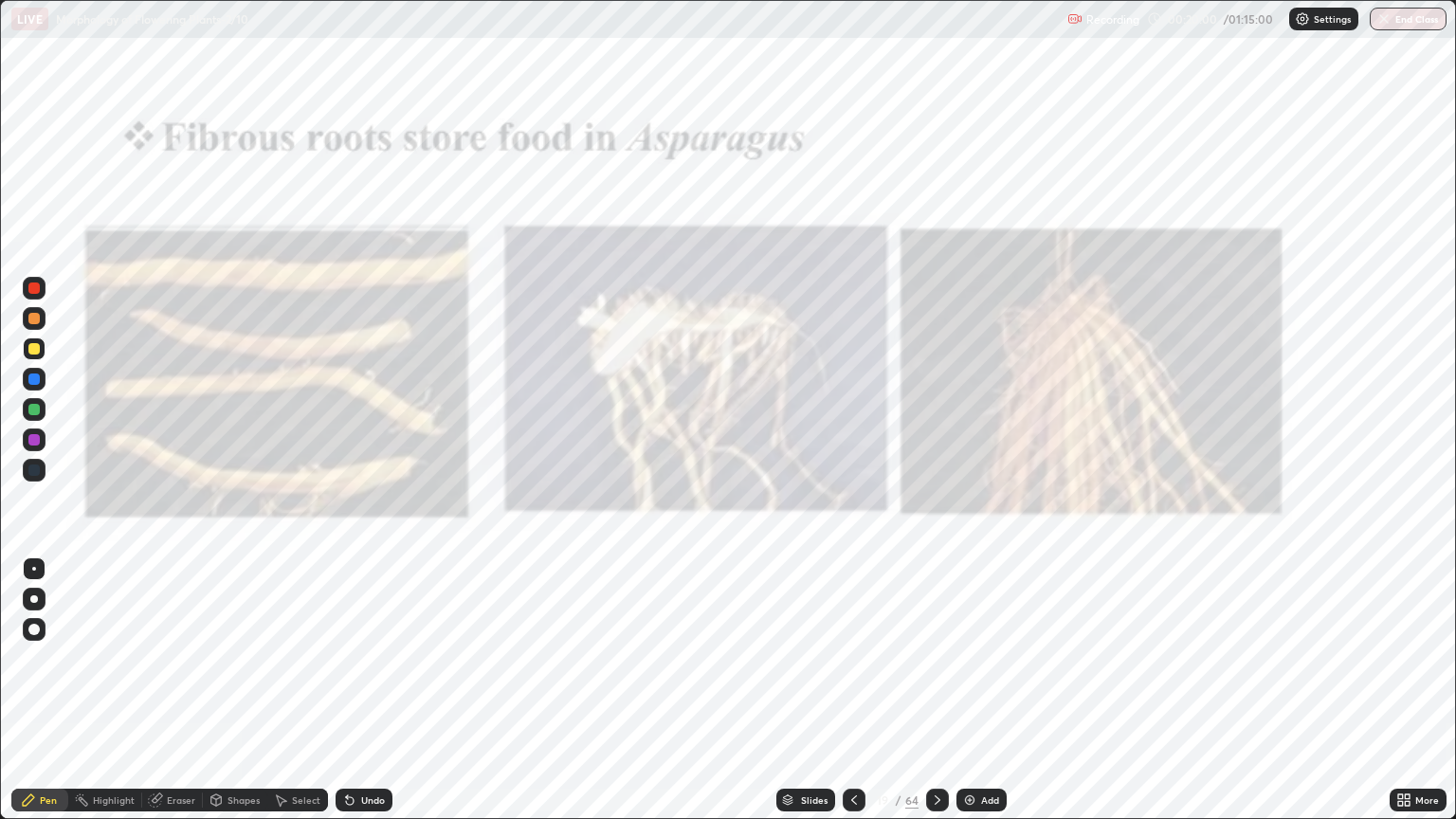click on "Slides" at bounding box center [806, 800] 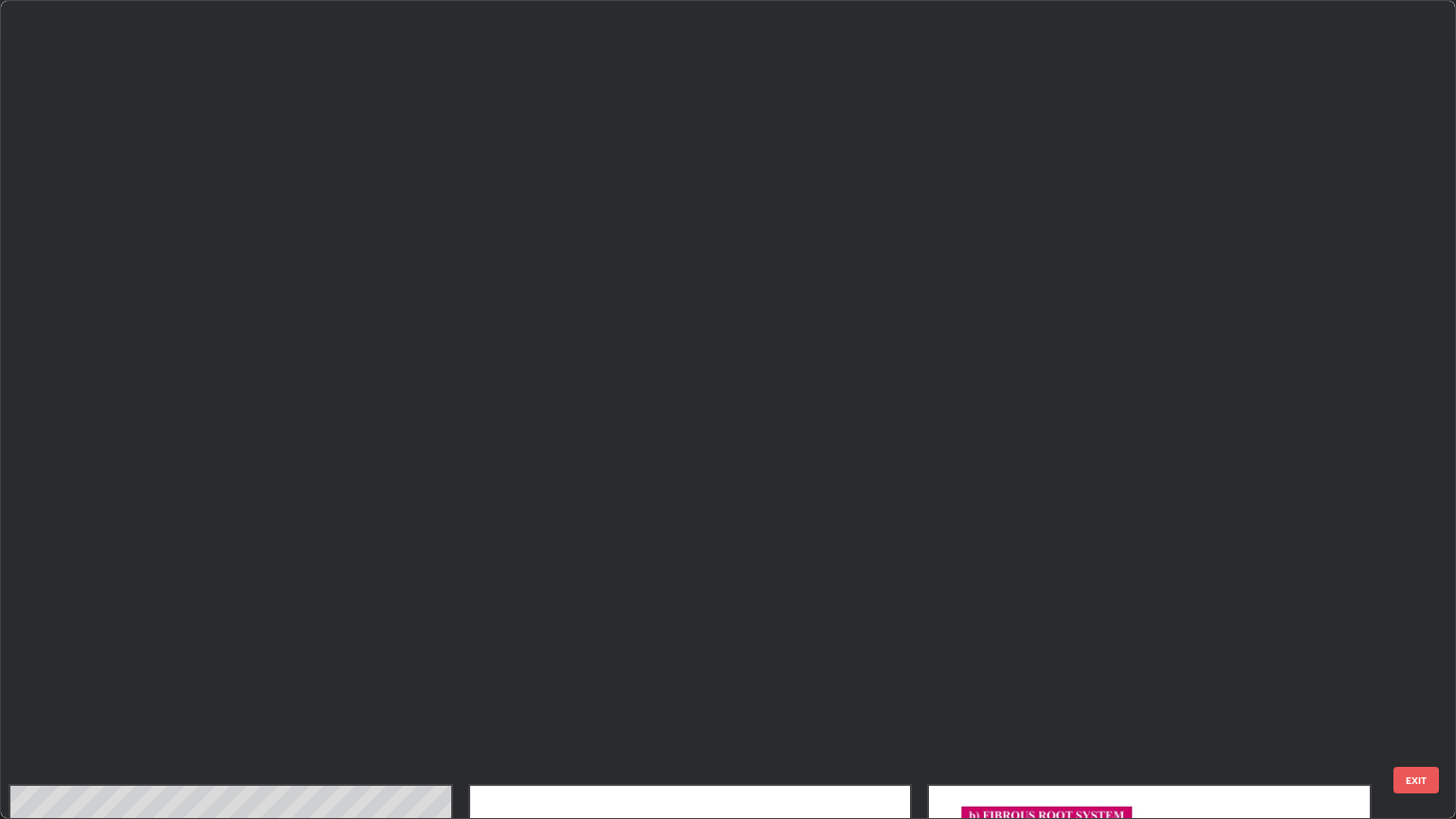scroll, scrollTop: 992, scrollLeft: 0, axis: vertical 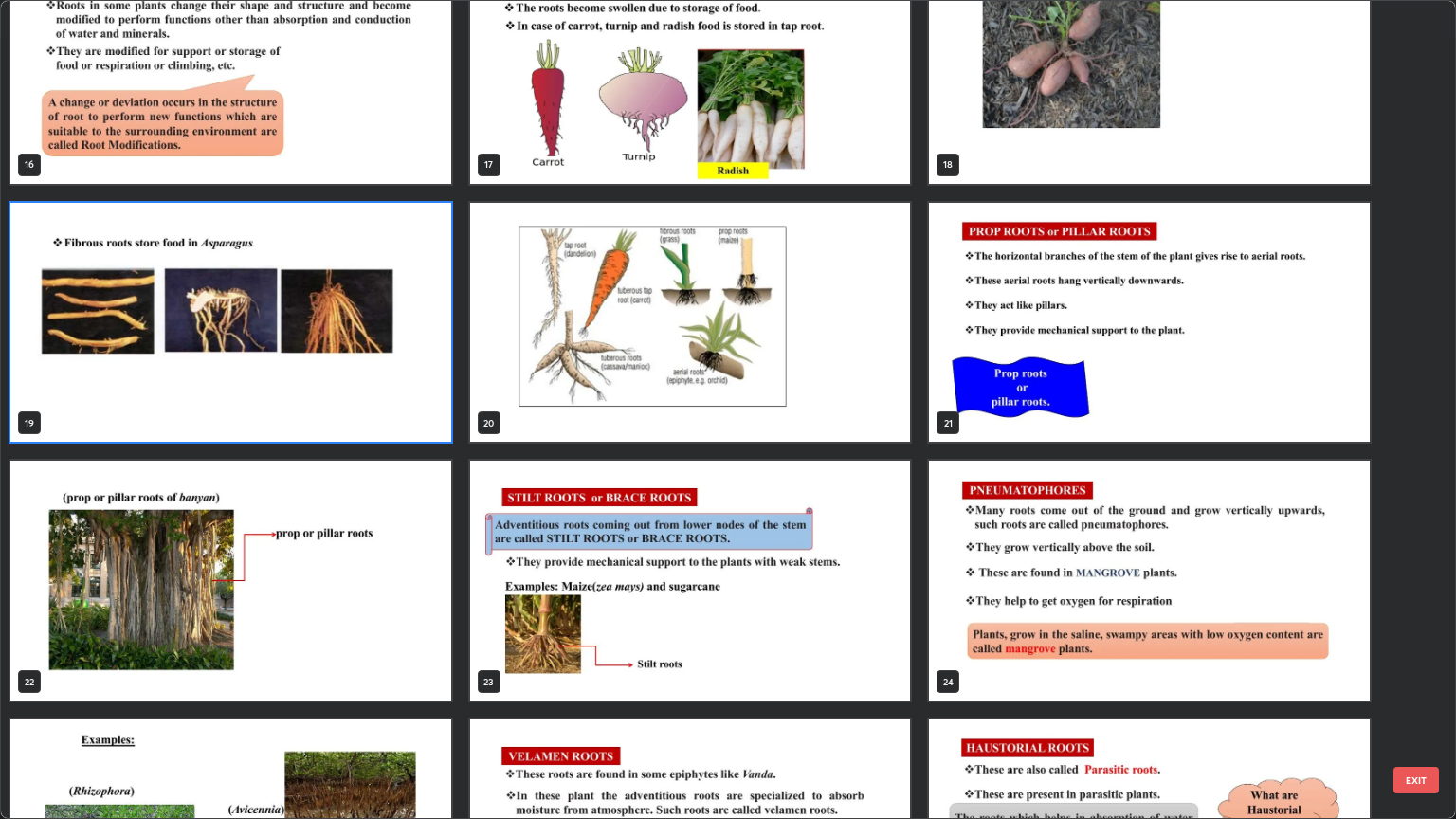 click at bounding box center [230, 580] 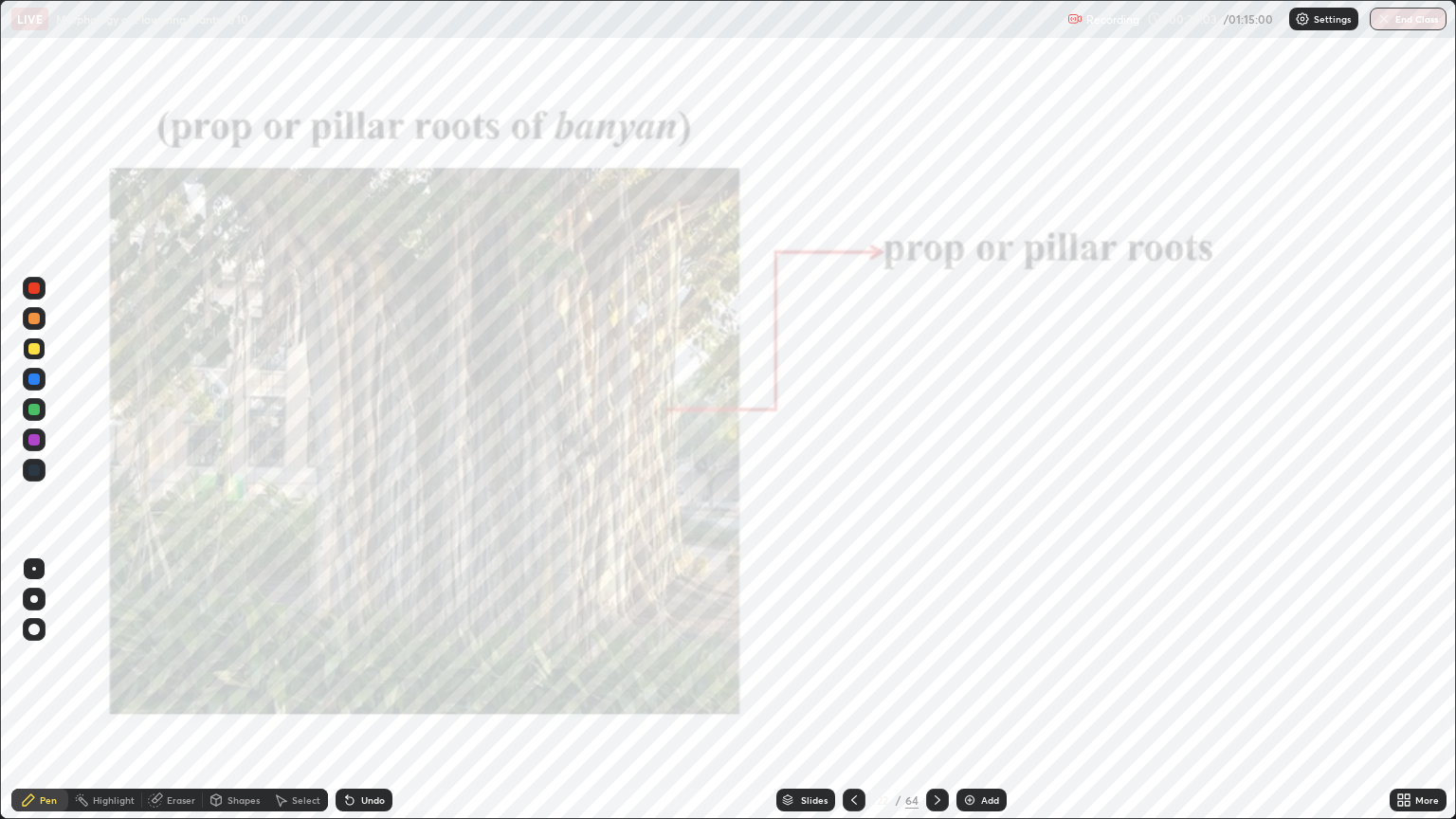 click at bounding box center [230, 580] 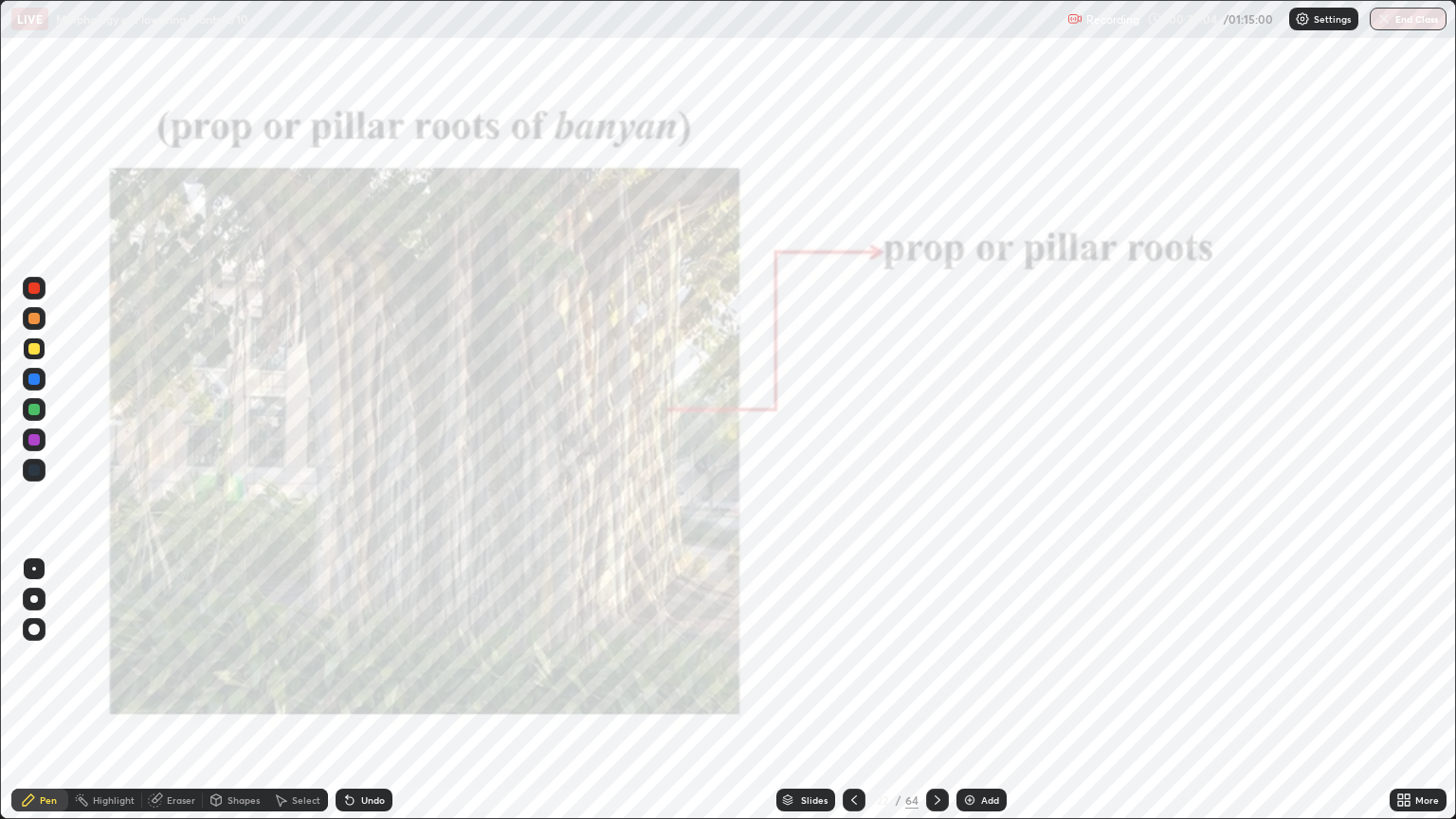 click 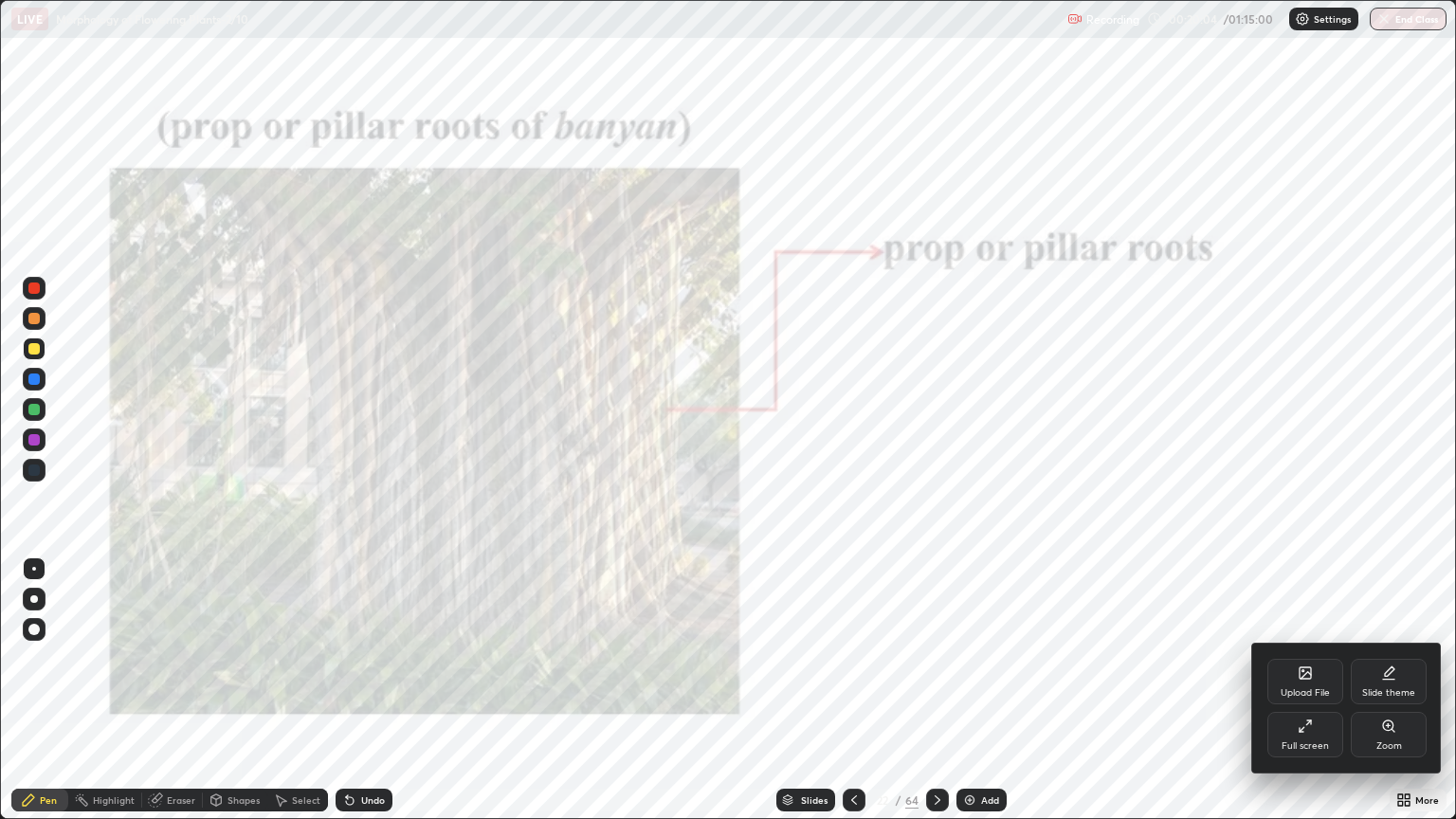 click on "Zoom" at bounding box center (1389, 735) 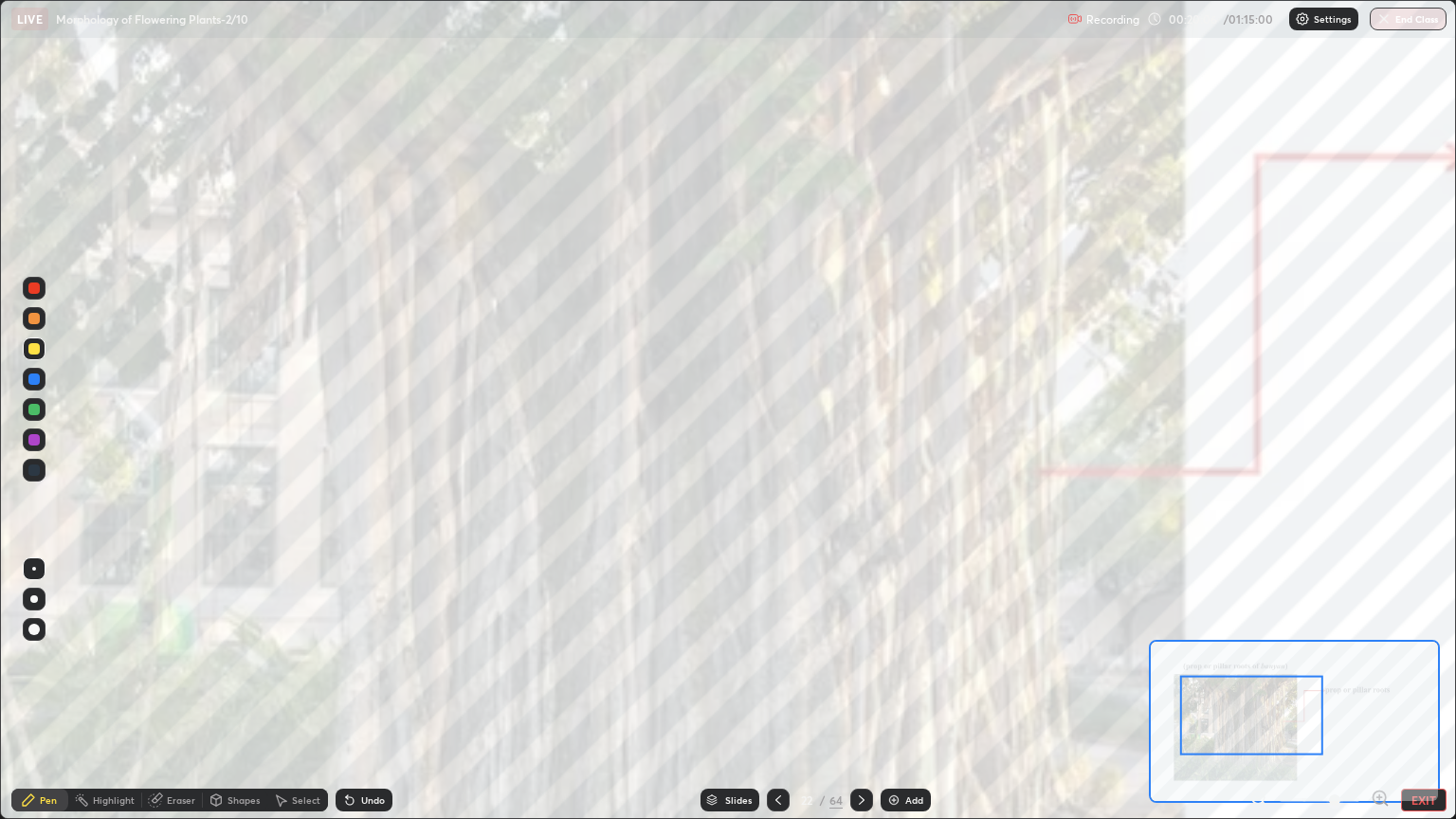 click 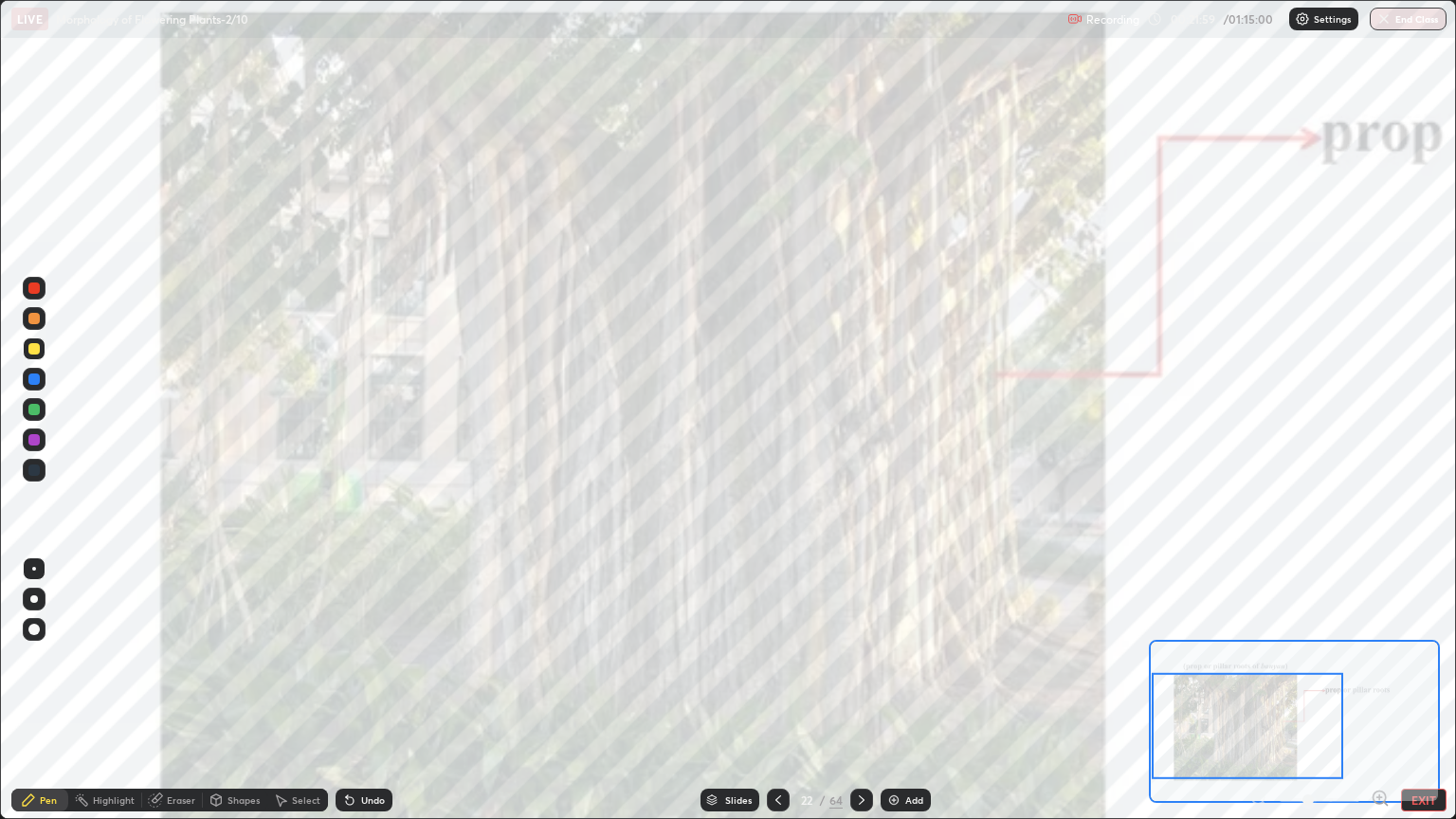 click on "Slides" at bounding box center [738, 800] 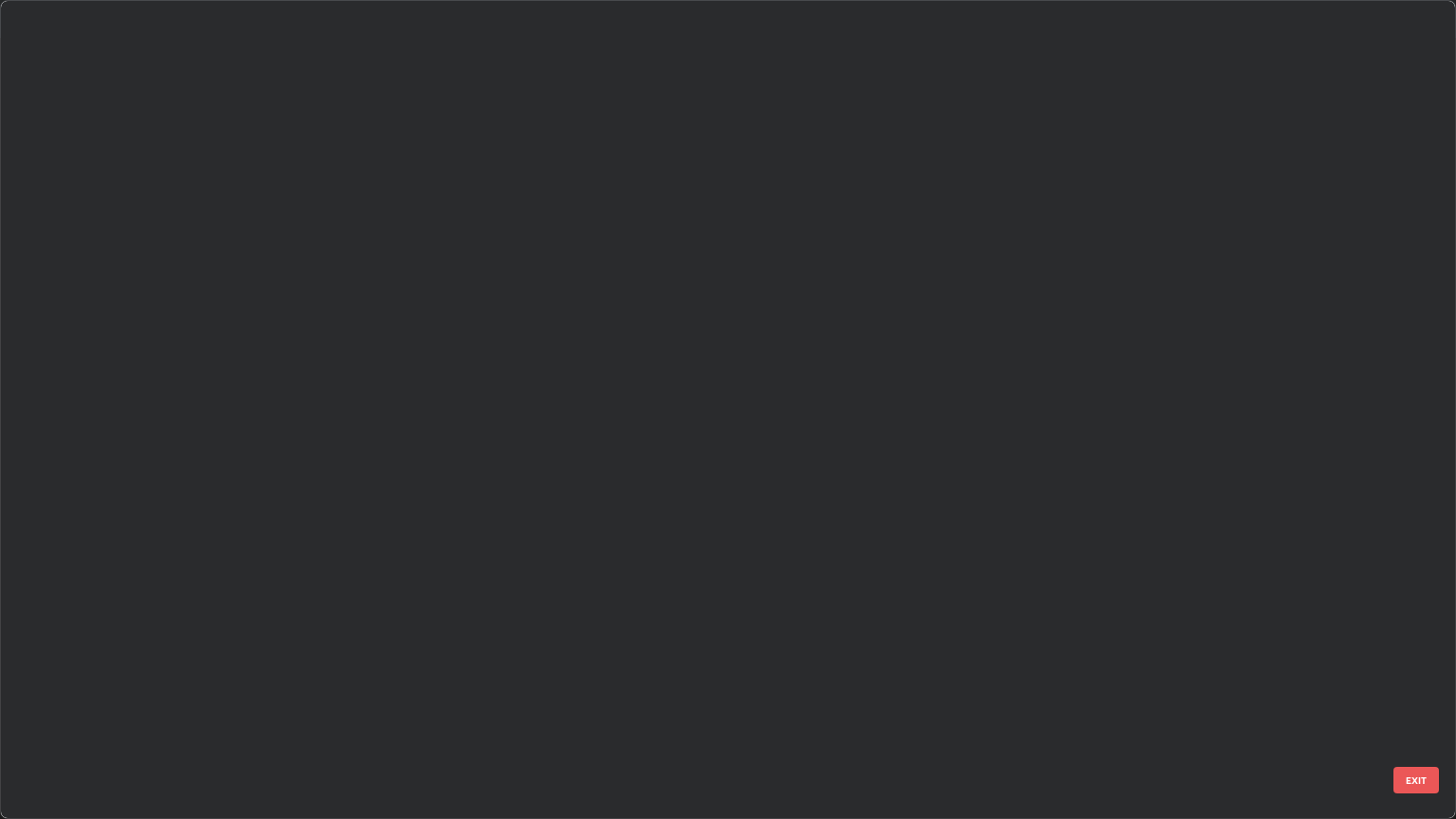 scroll, scrollTop: 1250, scrollLeft: 0, axis: vertical 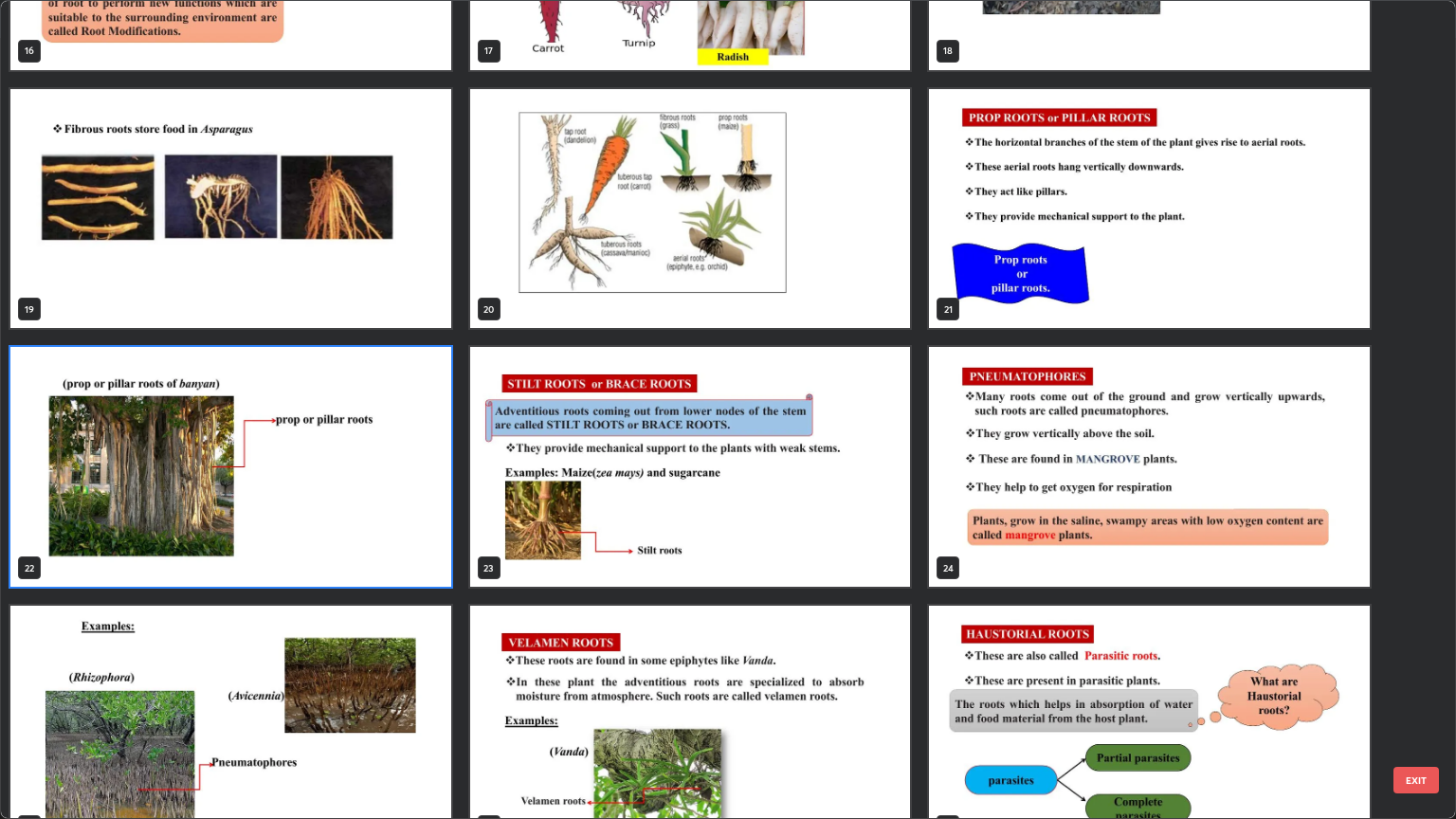 click at bounding box center [690, 466] 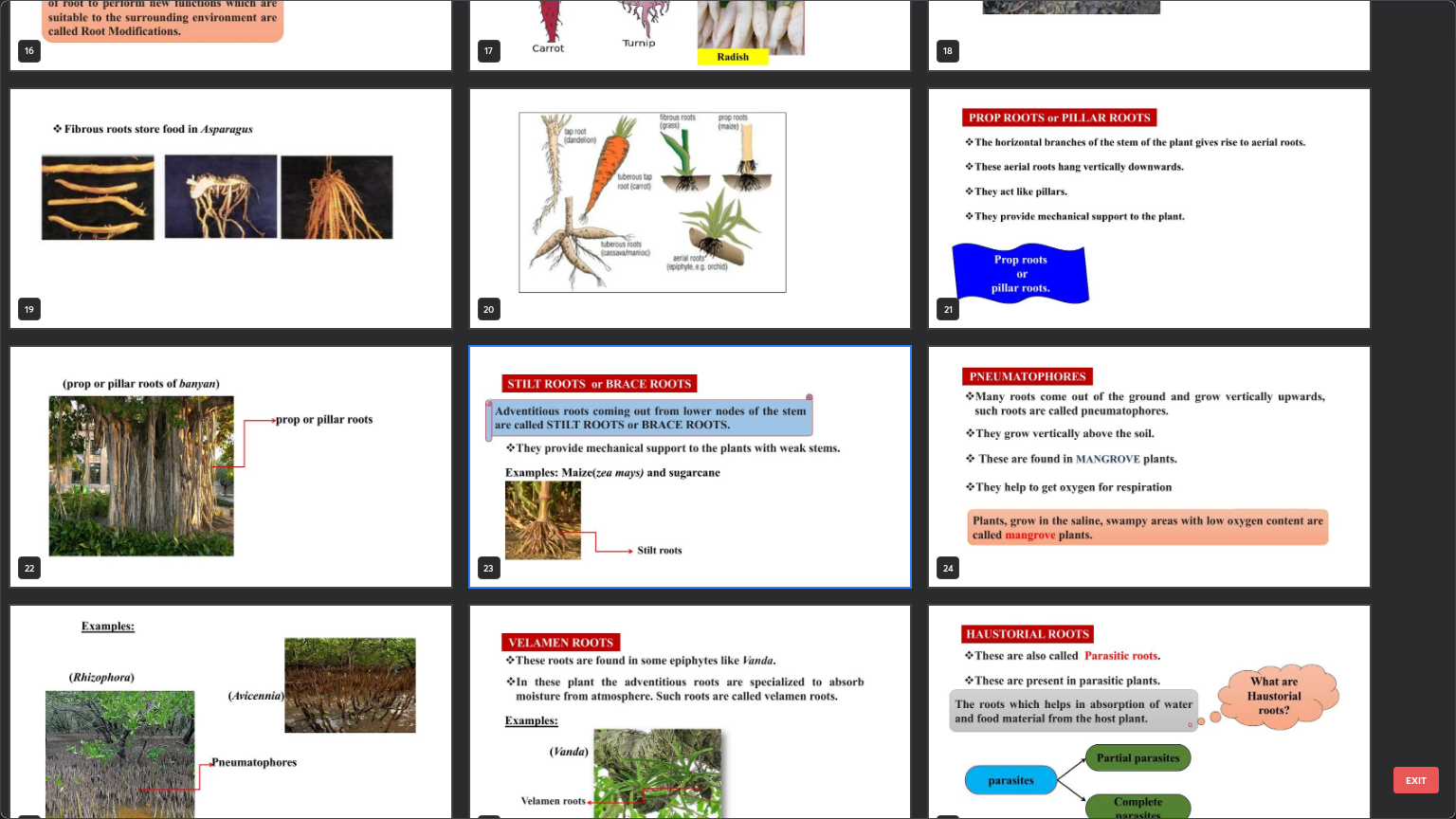 click at bounding box center (690, 466) 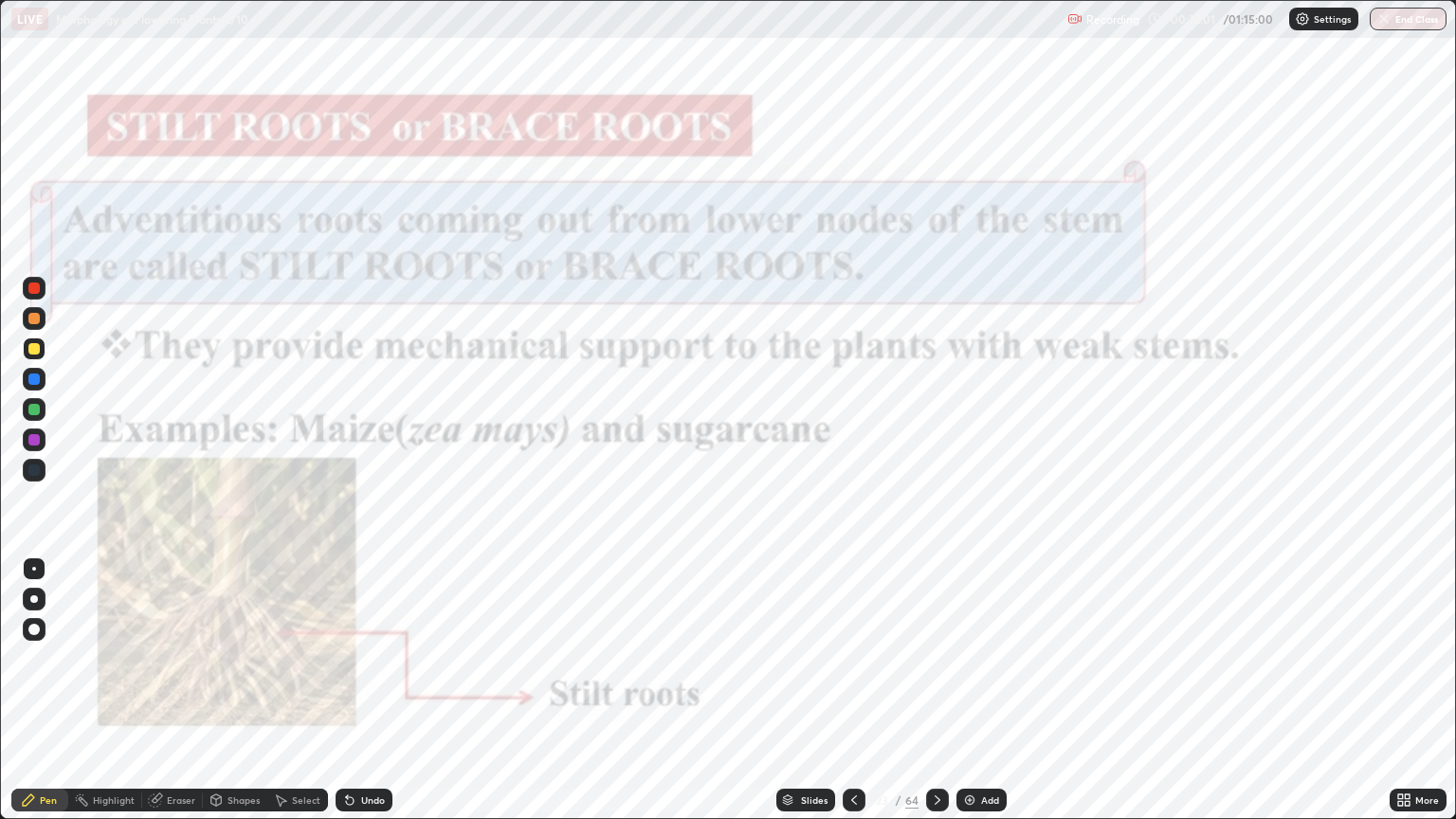click at bounding box center (690, 466) 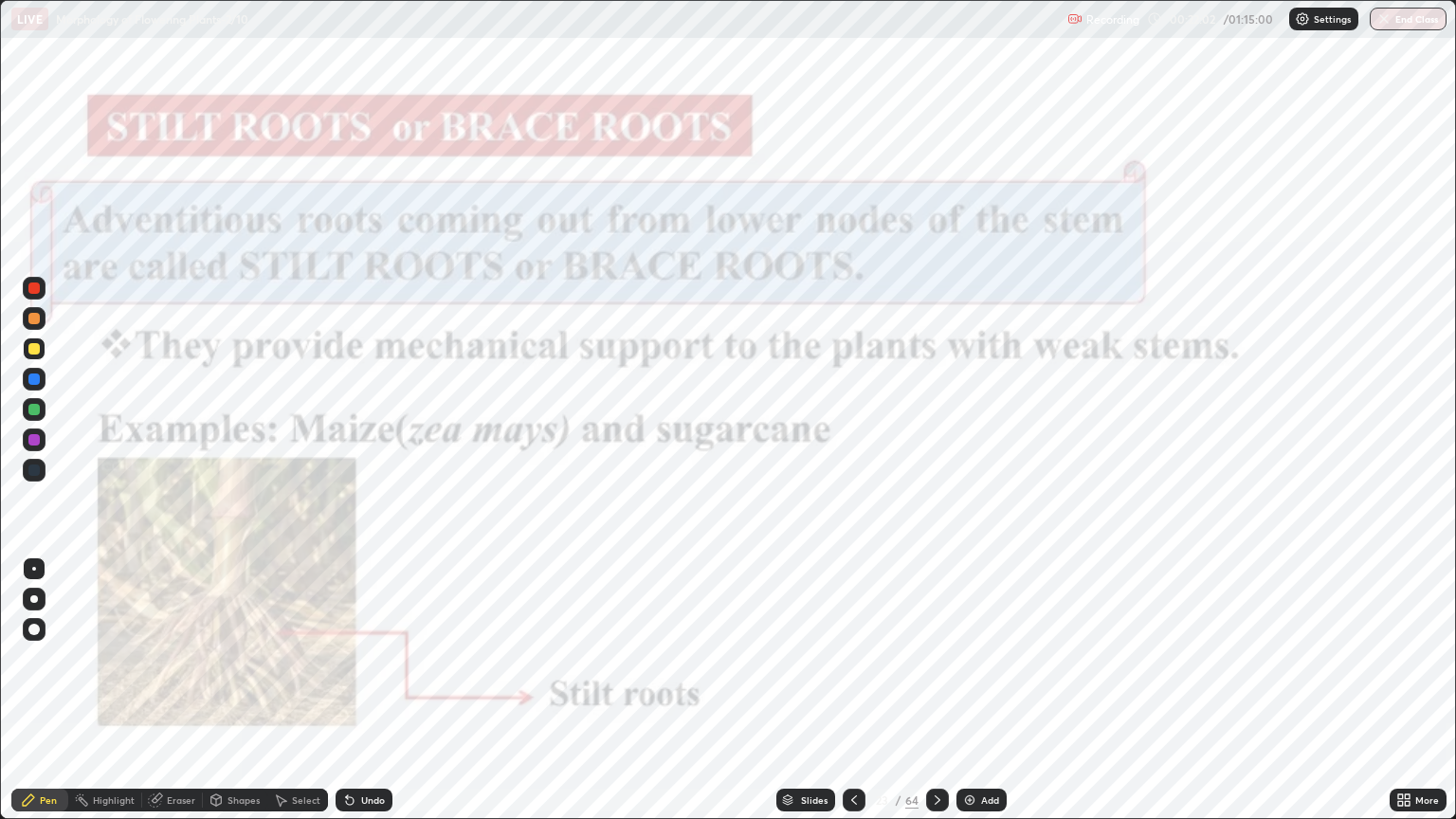 click 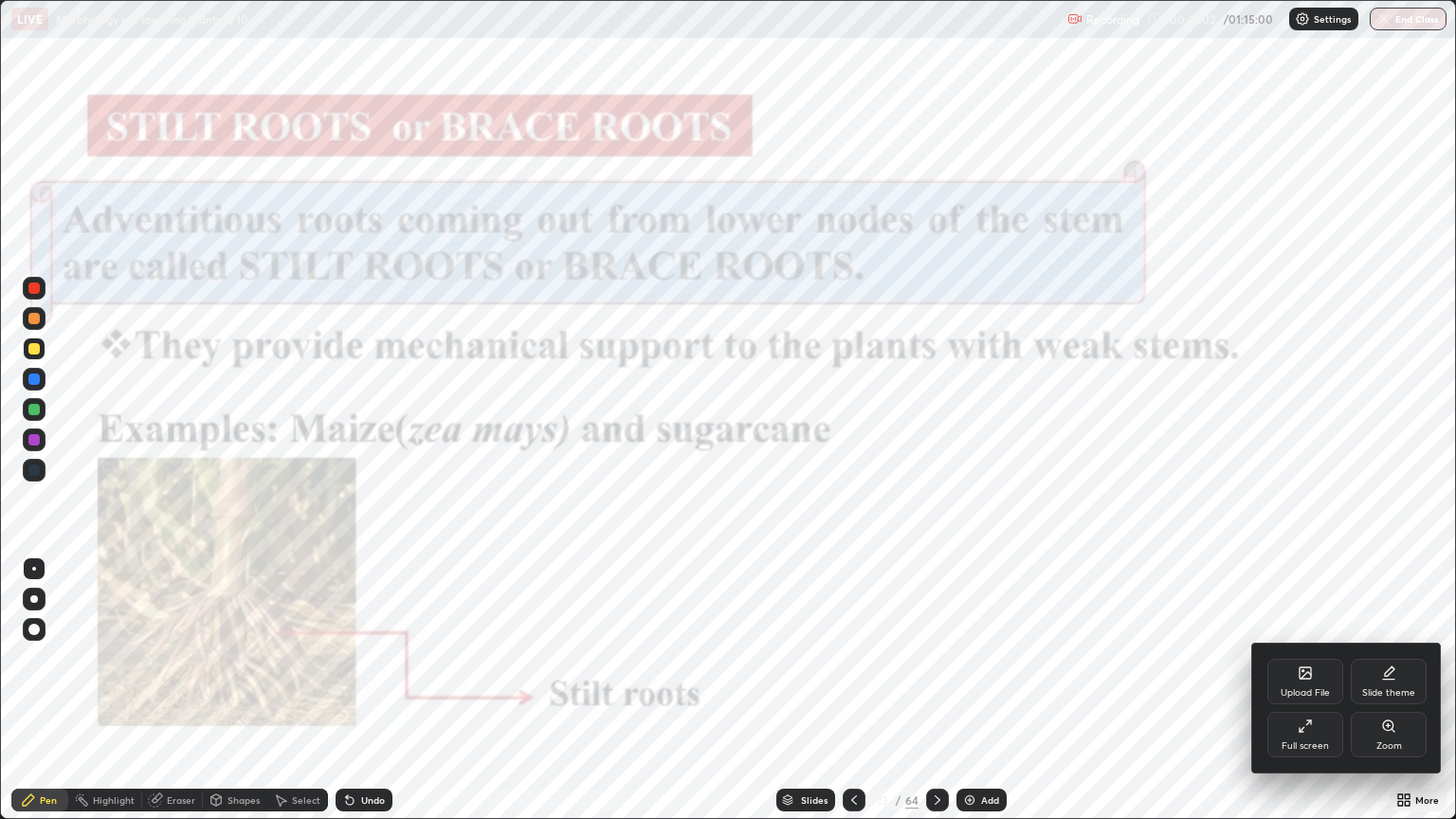 click on "Zoom" at bounding box center (1389, 735) 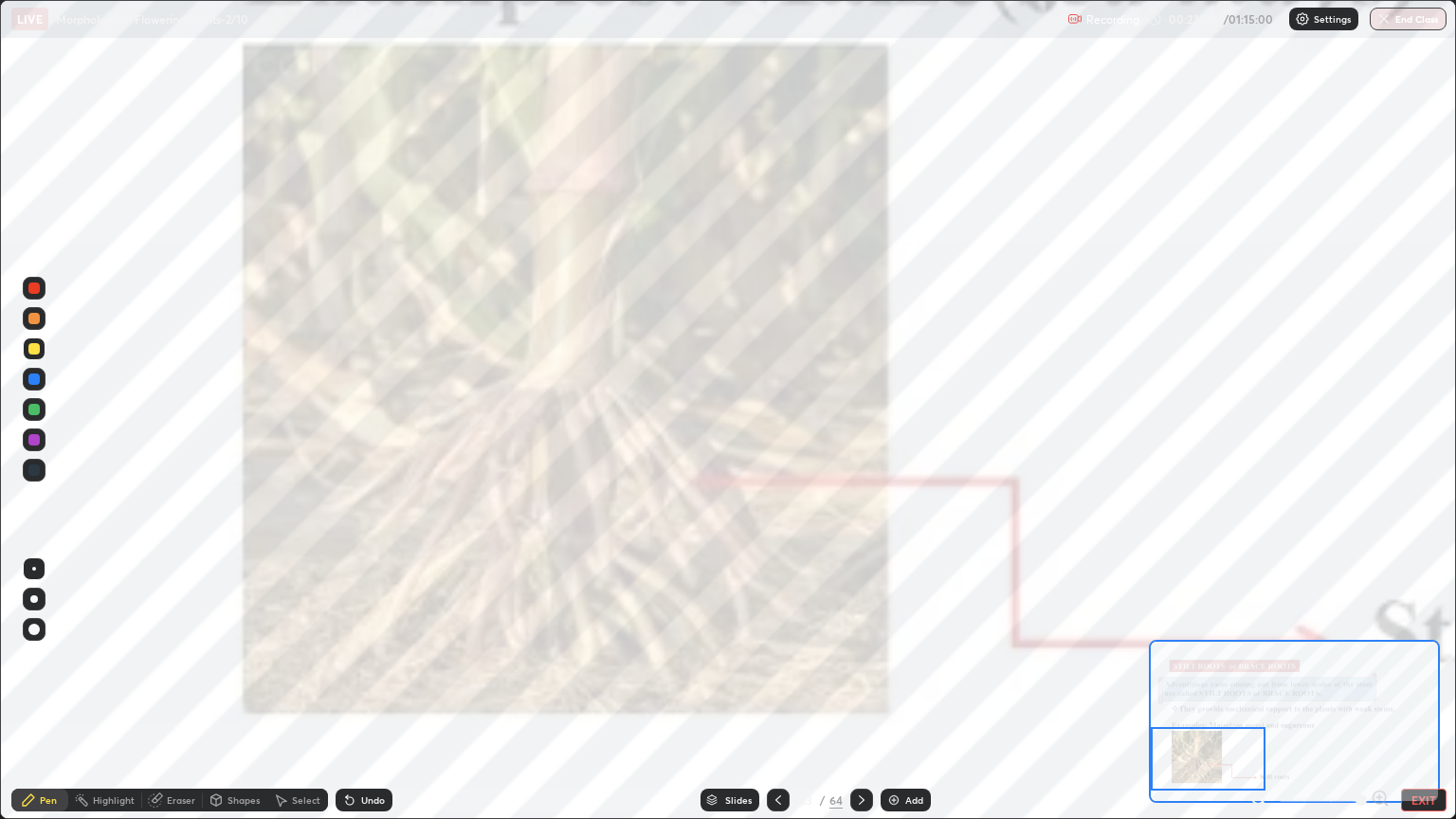 click at bounding box center (34, 470) 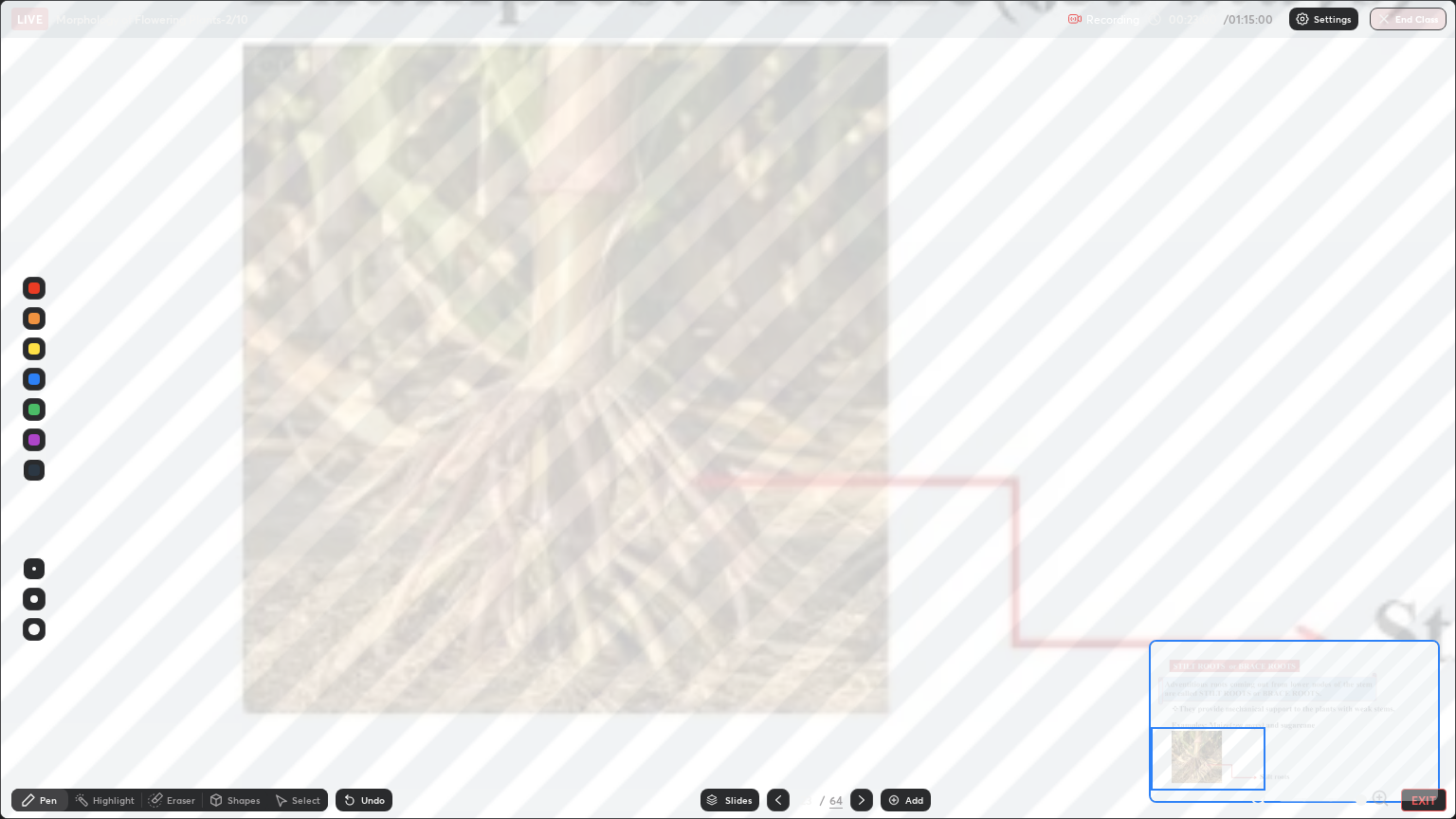 click at bounding box center [34, 599] 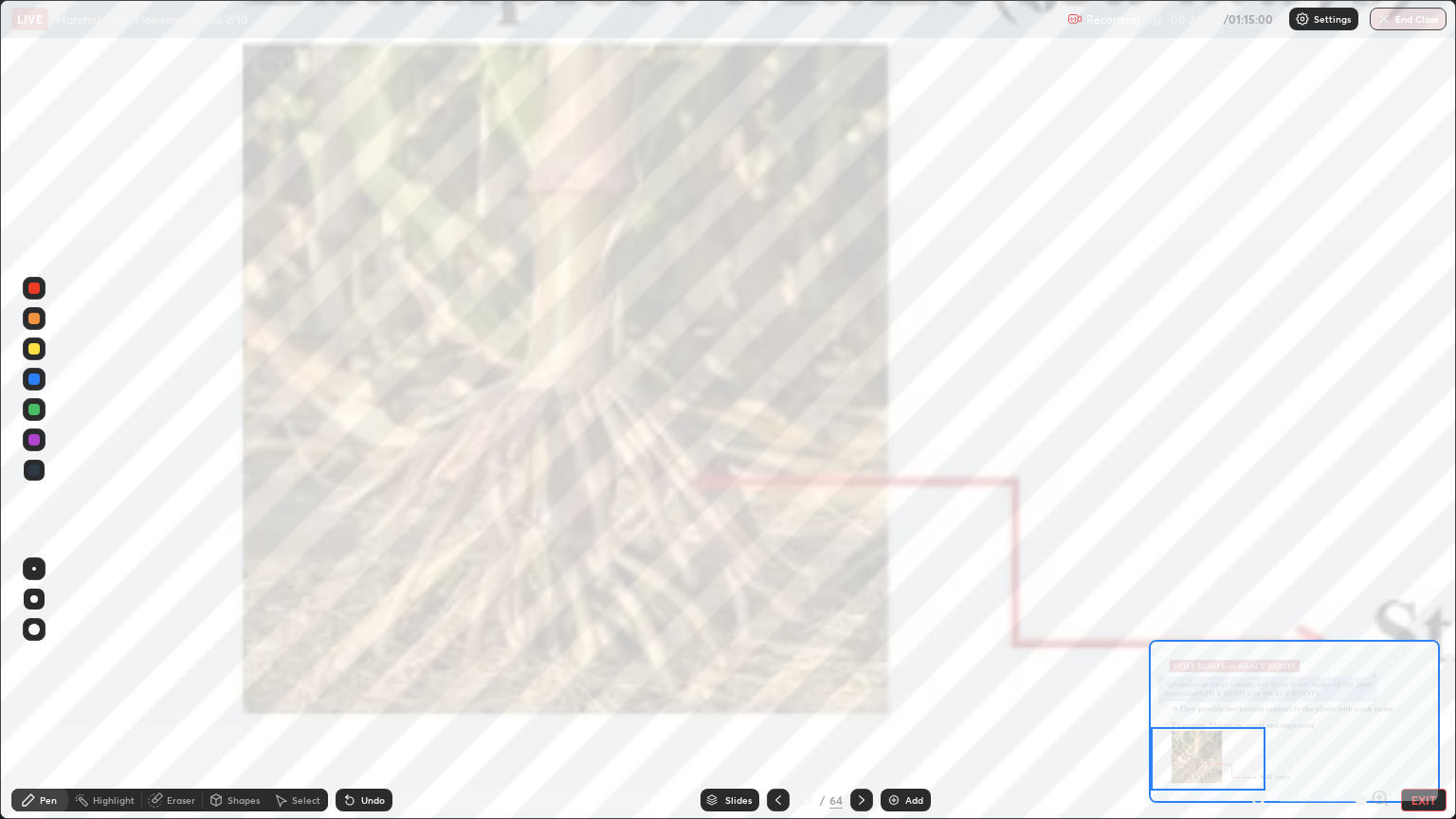 click on "Slides" at bounding box center (738, 800) 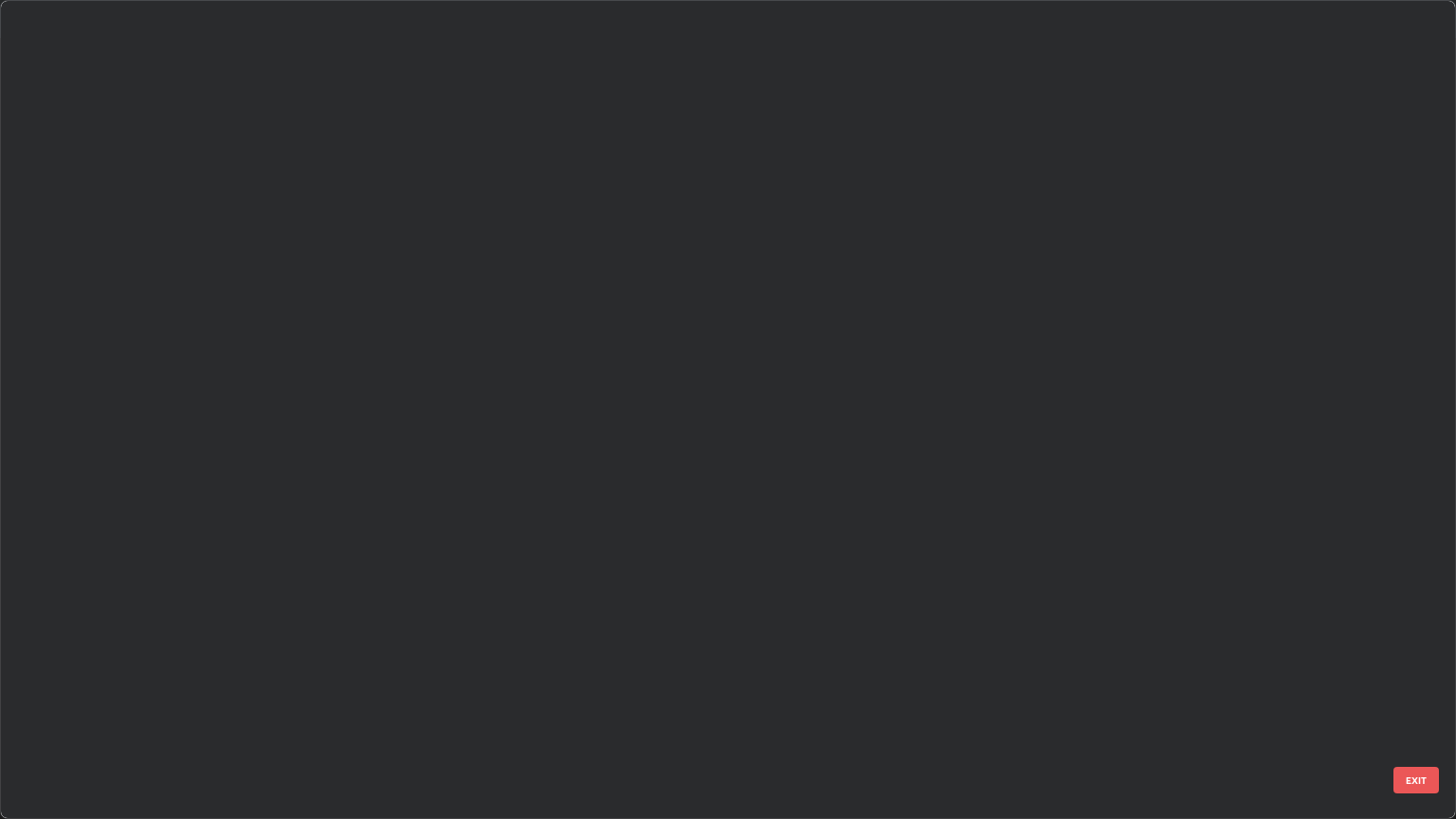 scroll, scrollTop: 1250, scrollLeft: 0, axis: vertical 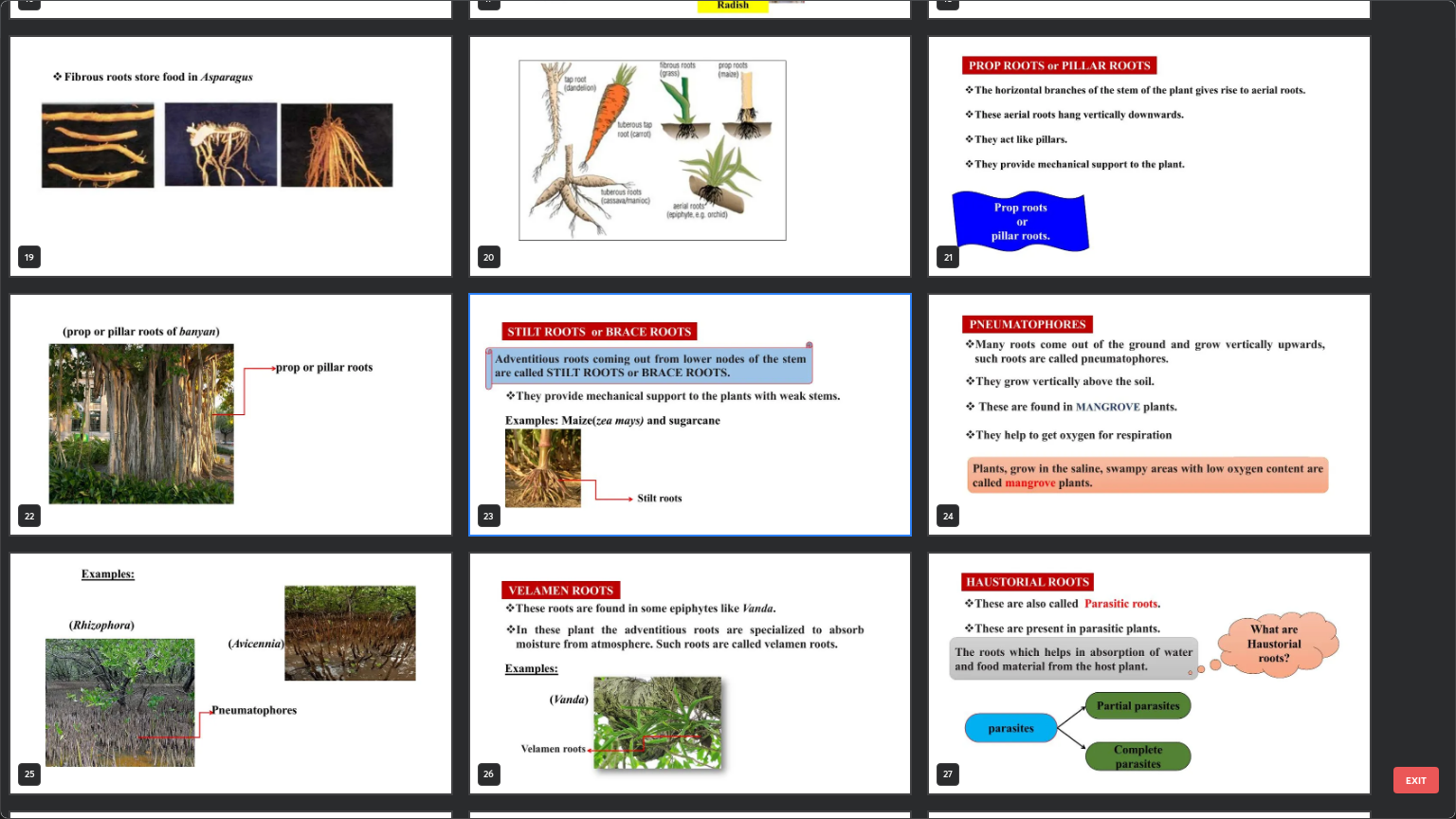 click at bounding box center (230, 673) 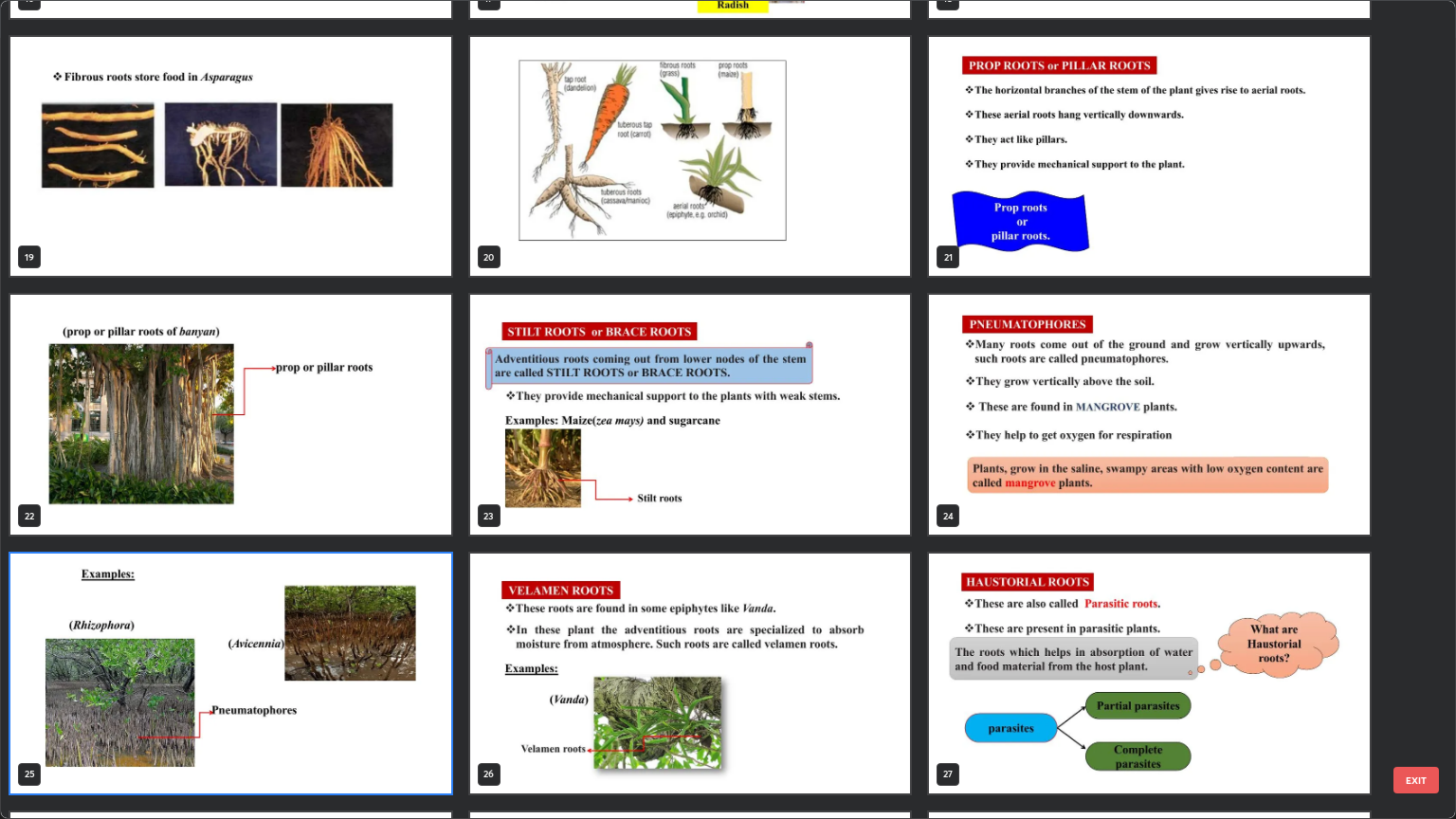 click at bounding box center [230, 673] 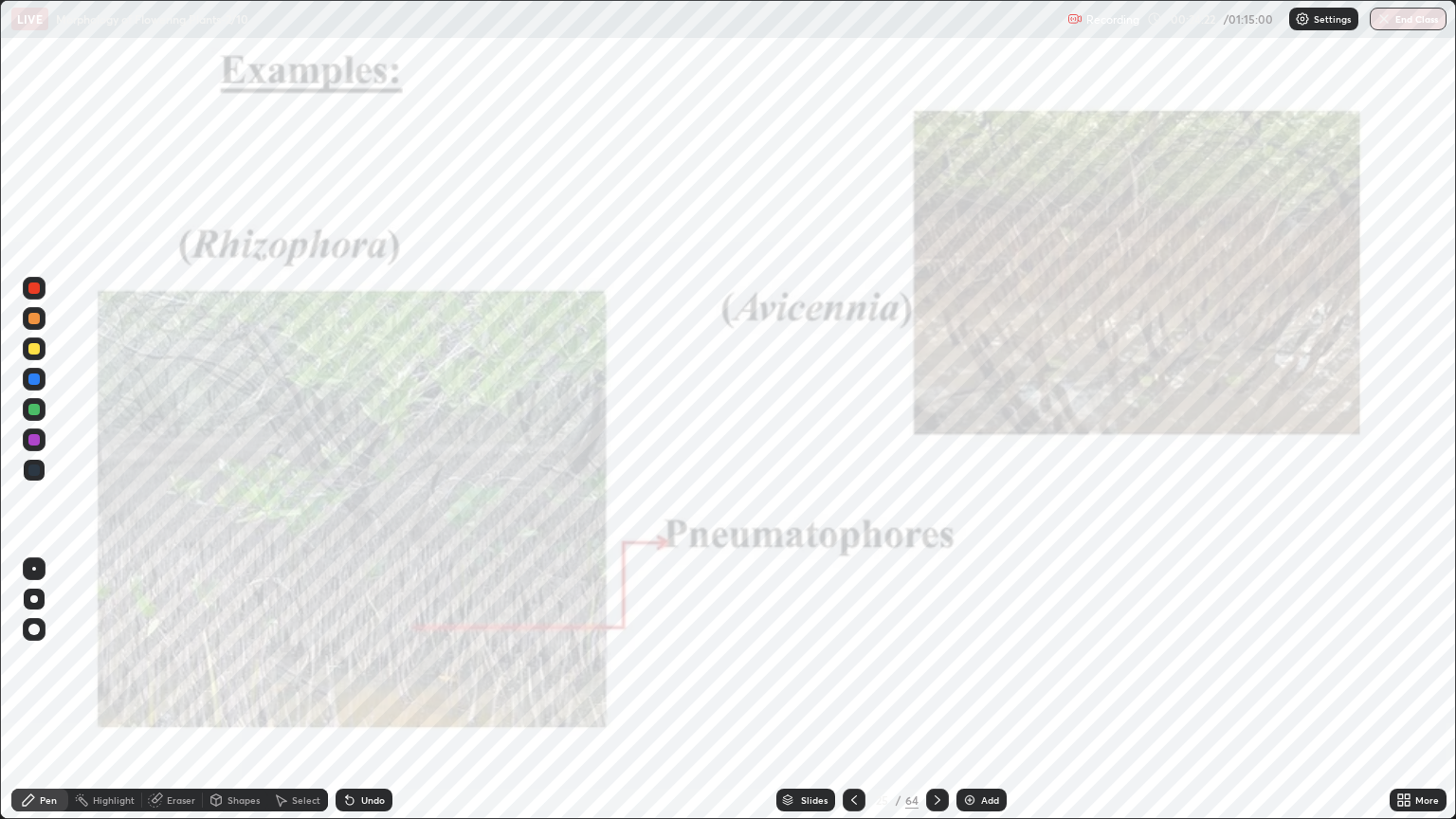 click at bounding box center (230, 673) 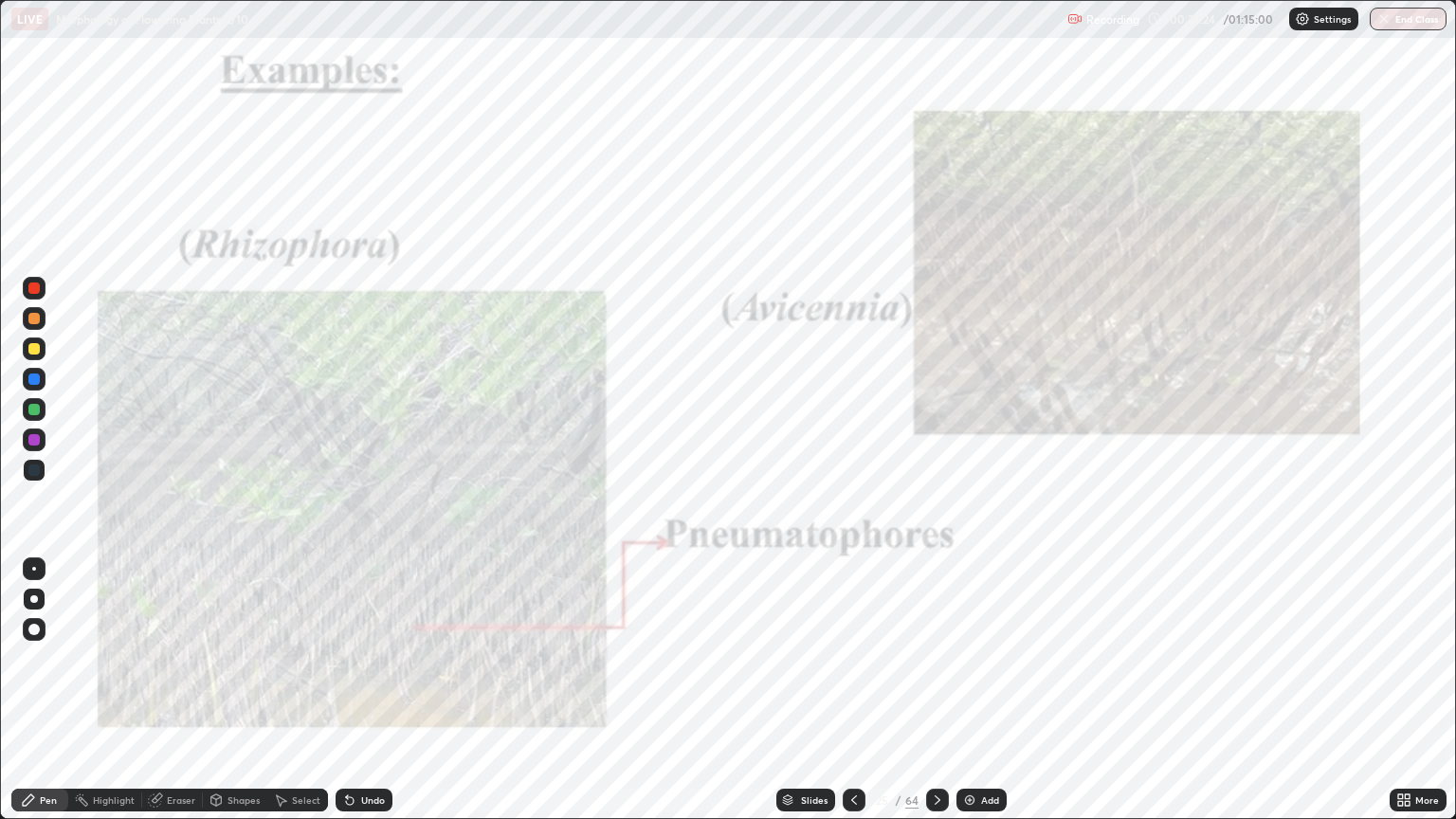 click 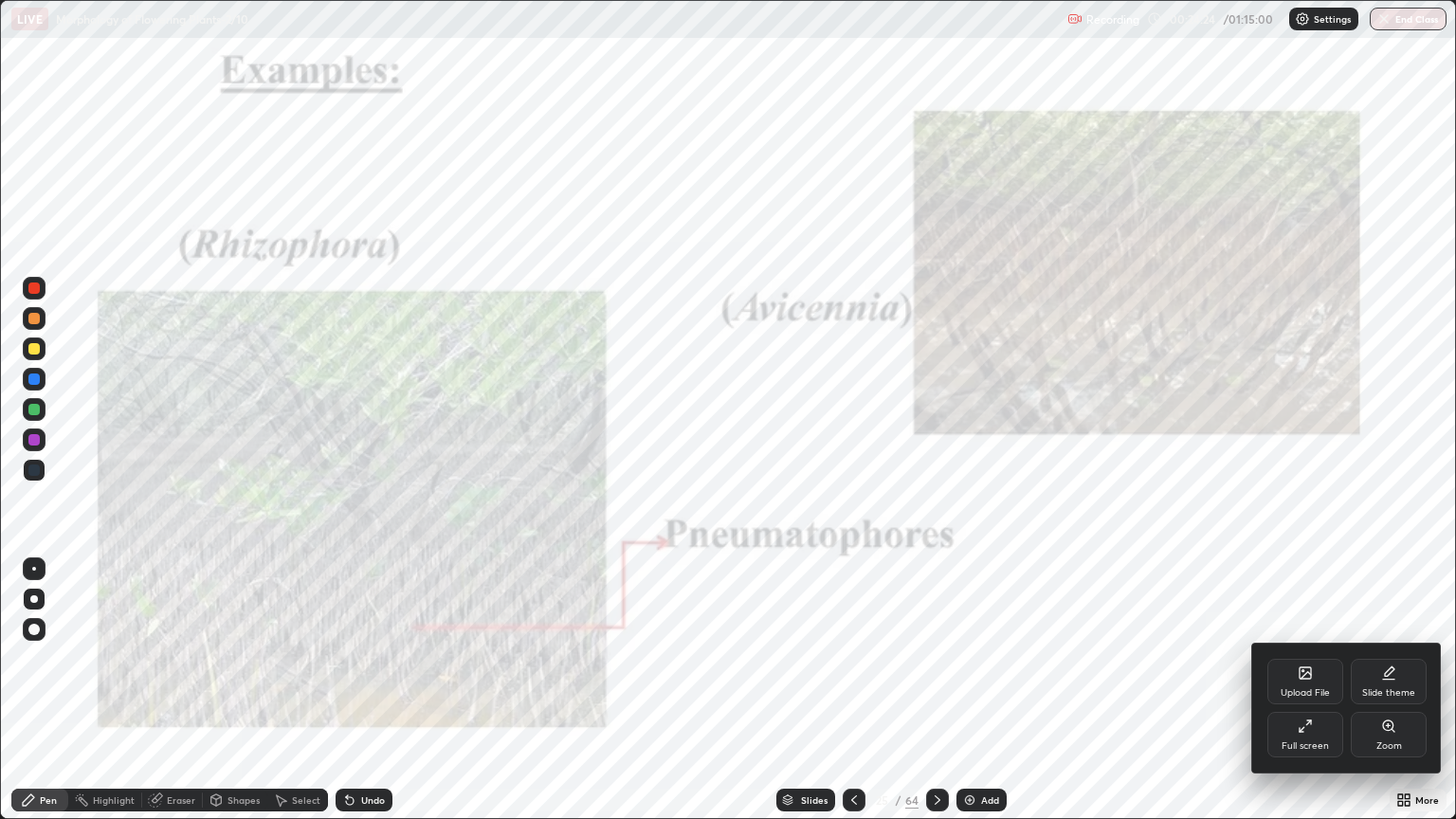 click on "Zoom" at bounding box center (1389, 735) 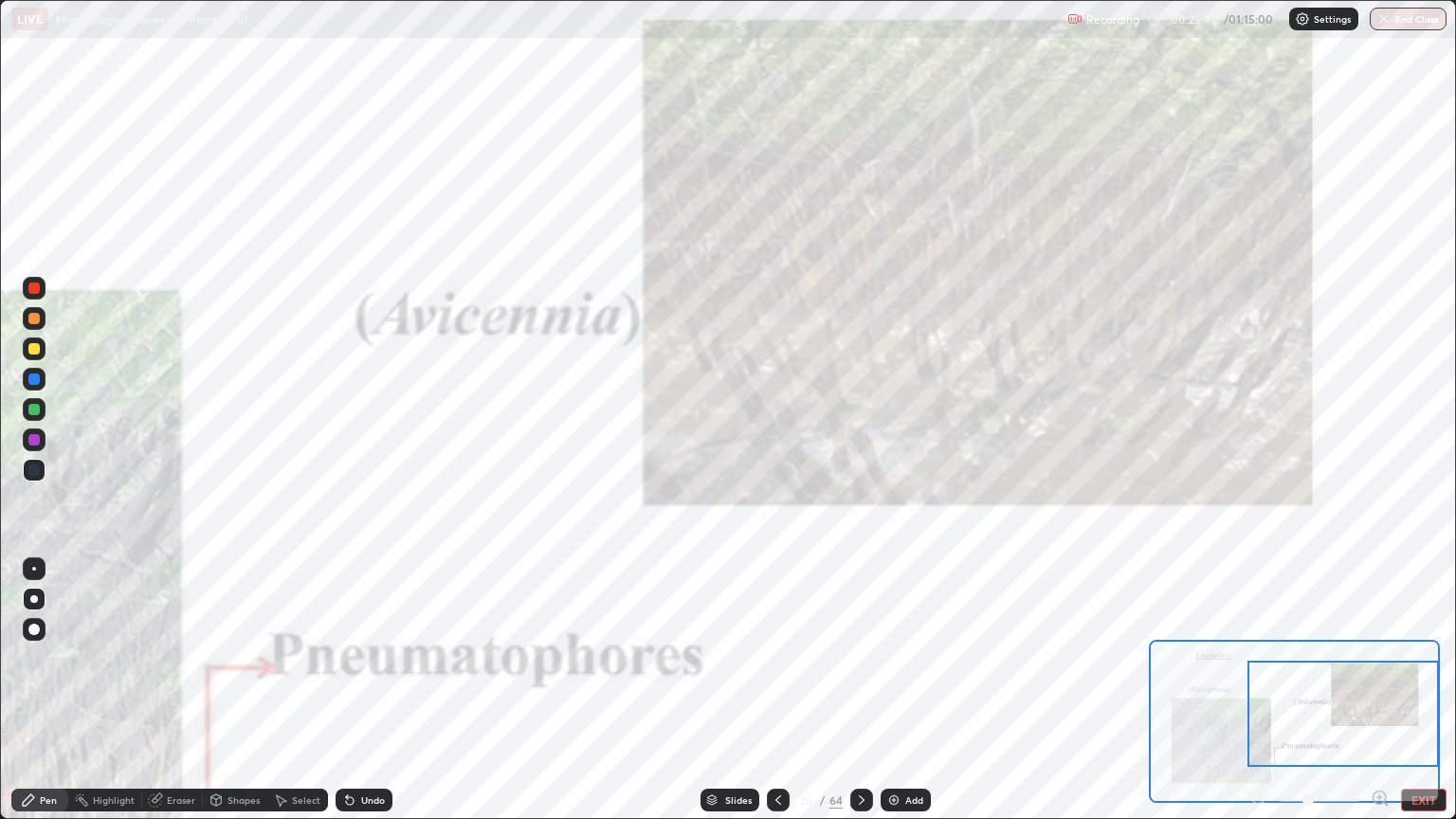 click on "EXIT" at bounding box center (1424, 800) 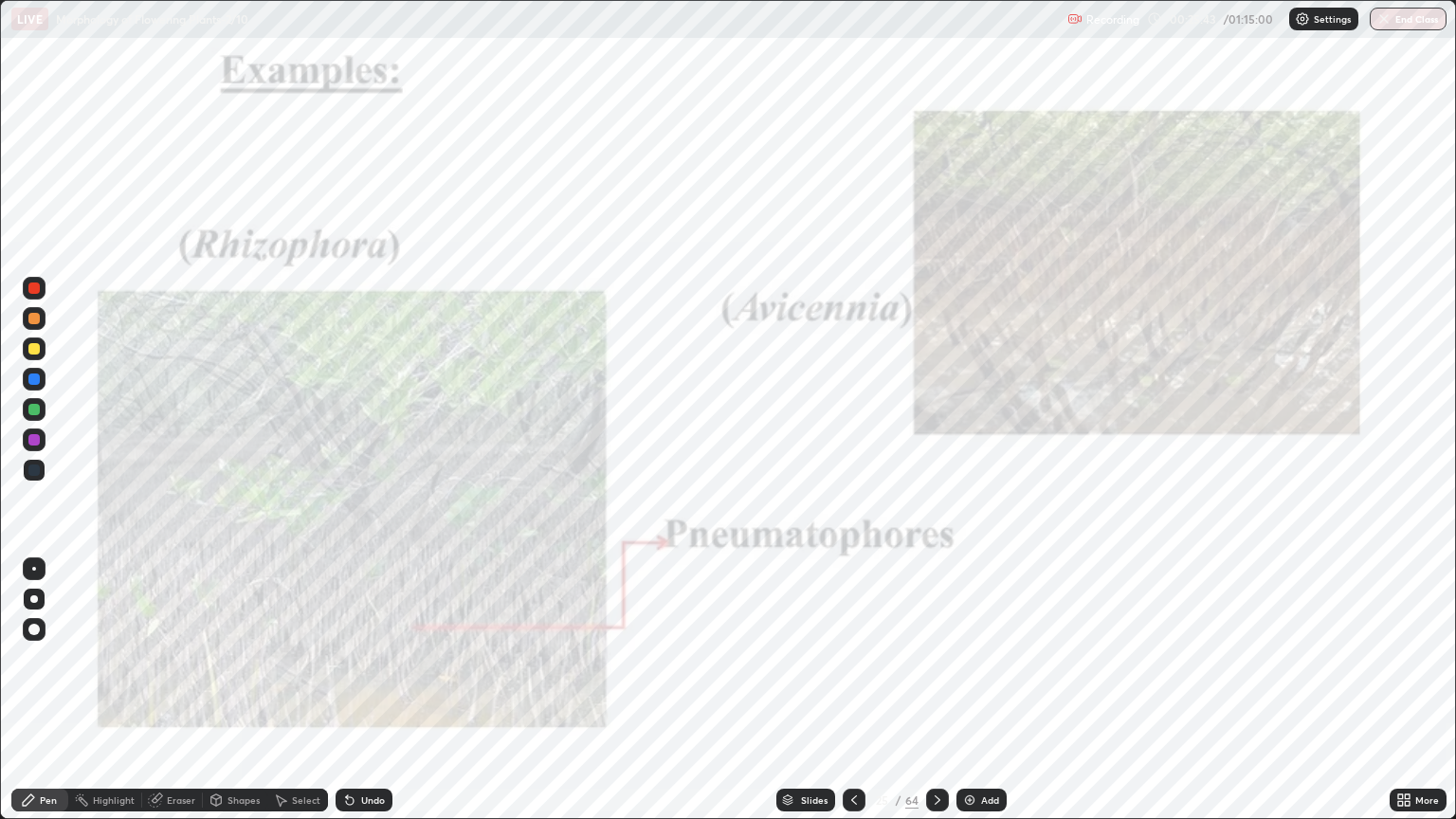 click at bounding box center (34, 470) 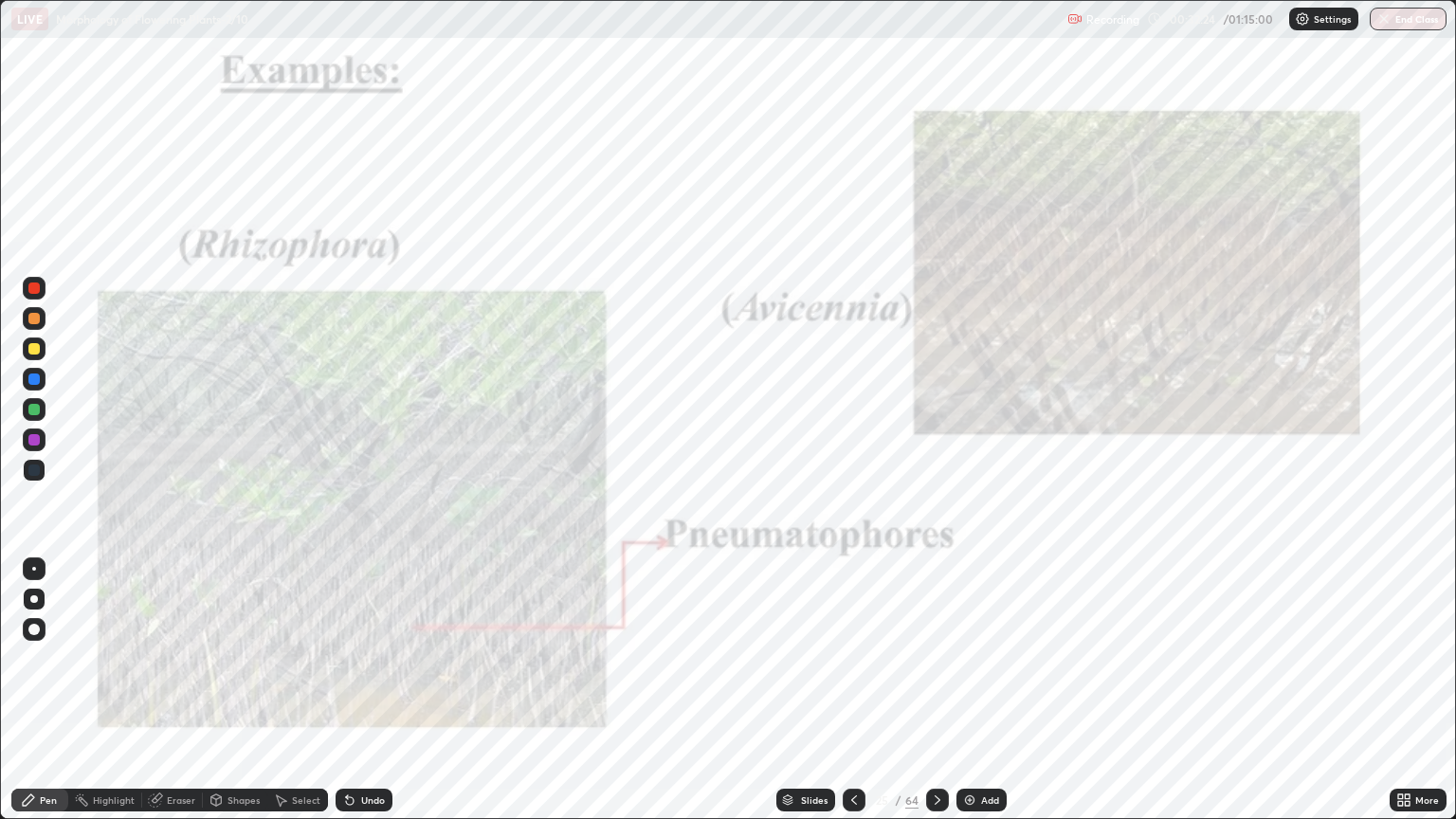 click on "Slides" at bounding box center (806, 800) 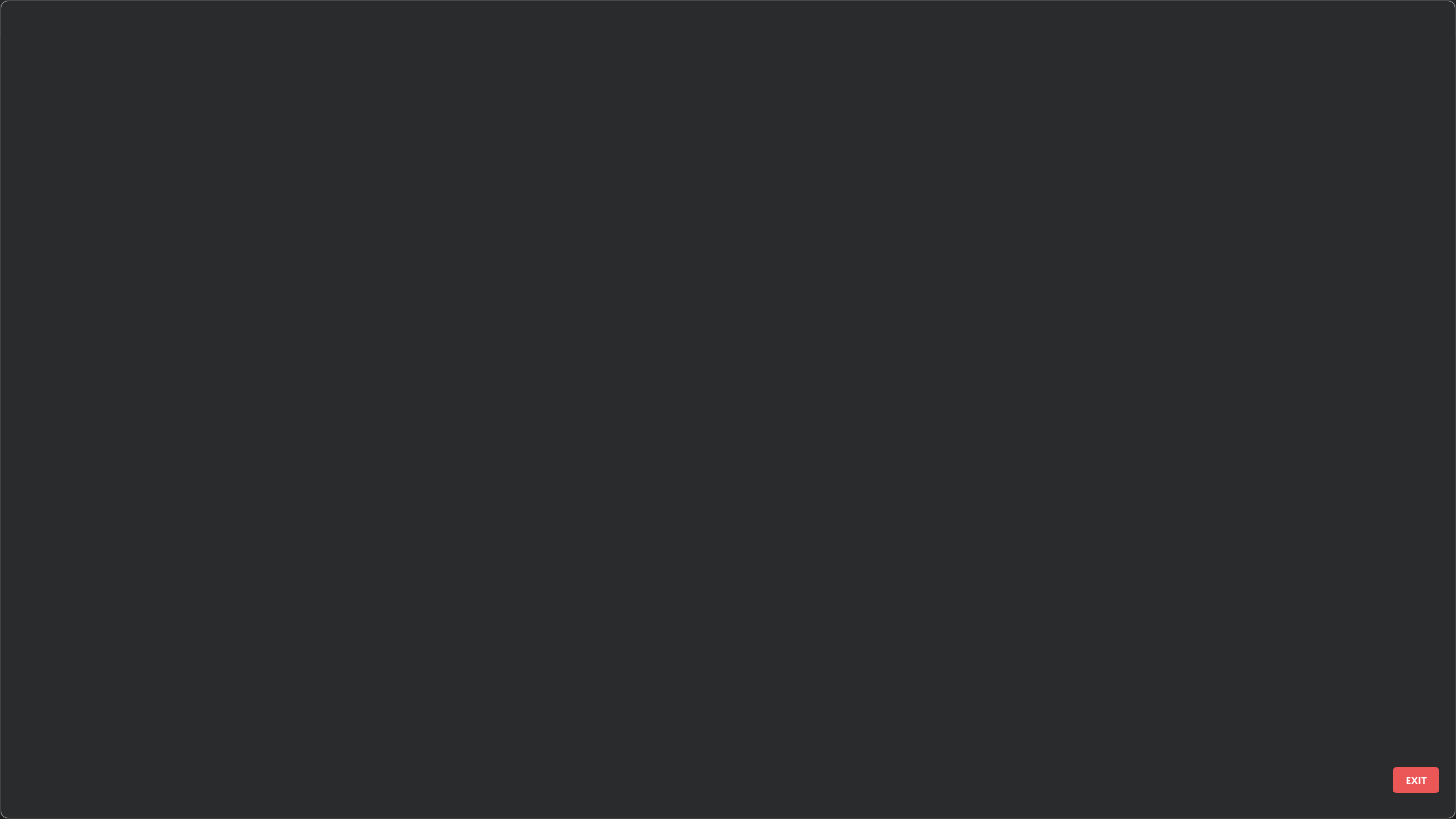 scroll, scrollTop: 1508, scrollLeft: 0, axis: vertical 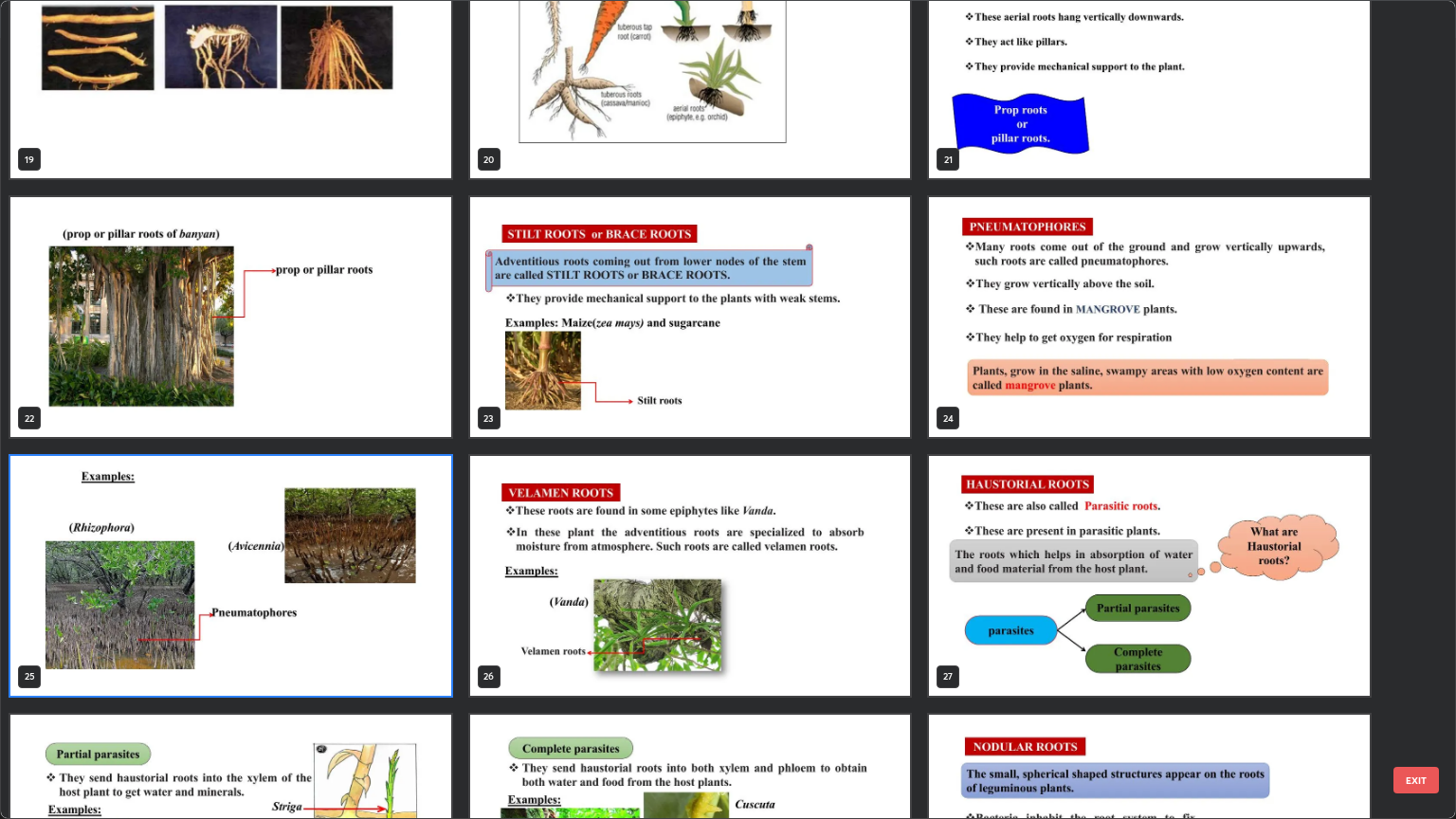 click at bounding box center (1149, 317) 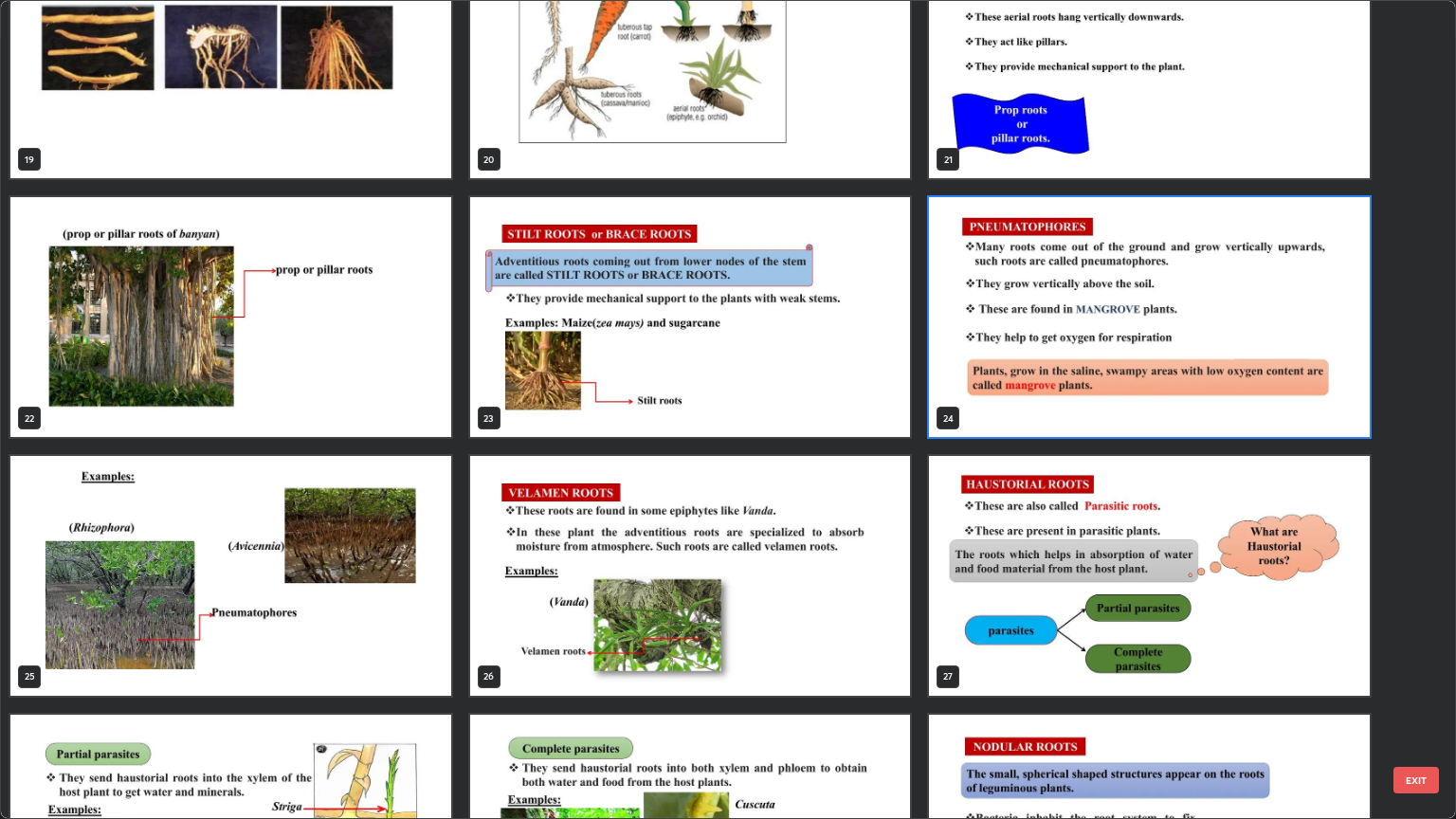 click at bounding box center (1149, 317) 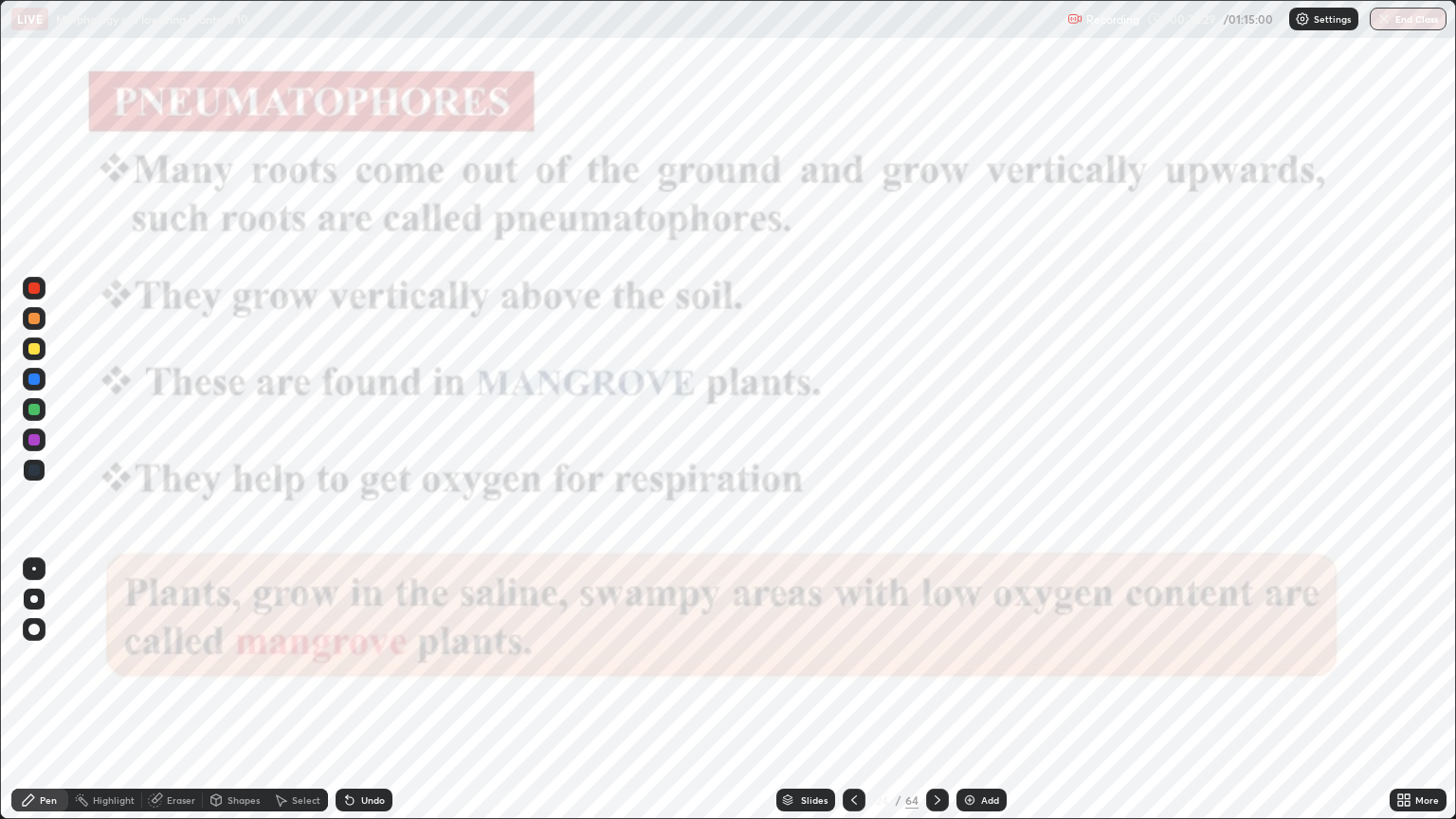 click at bounding box center (1149, 317) 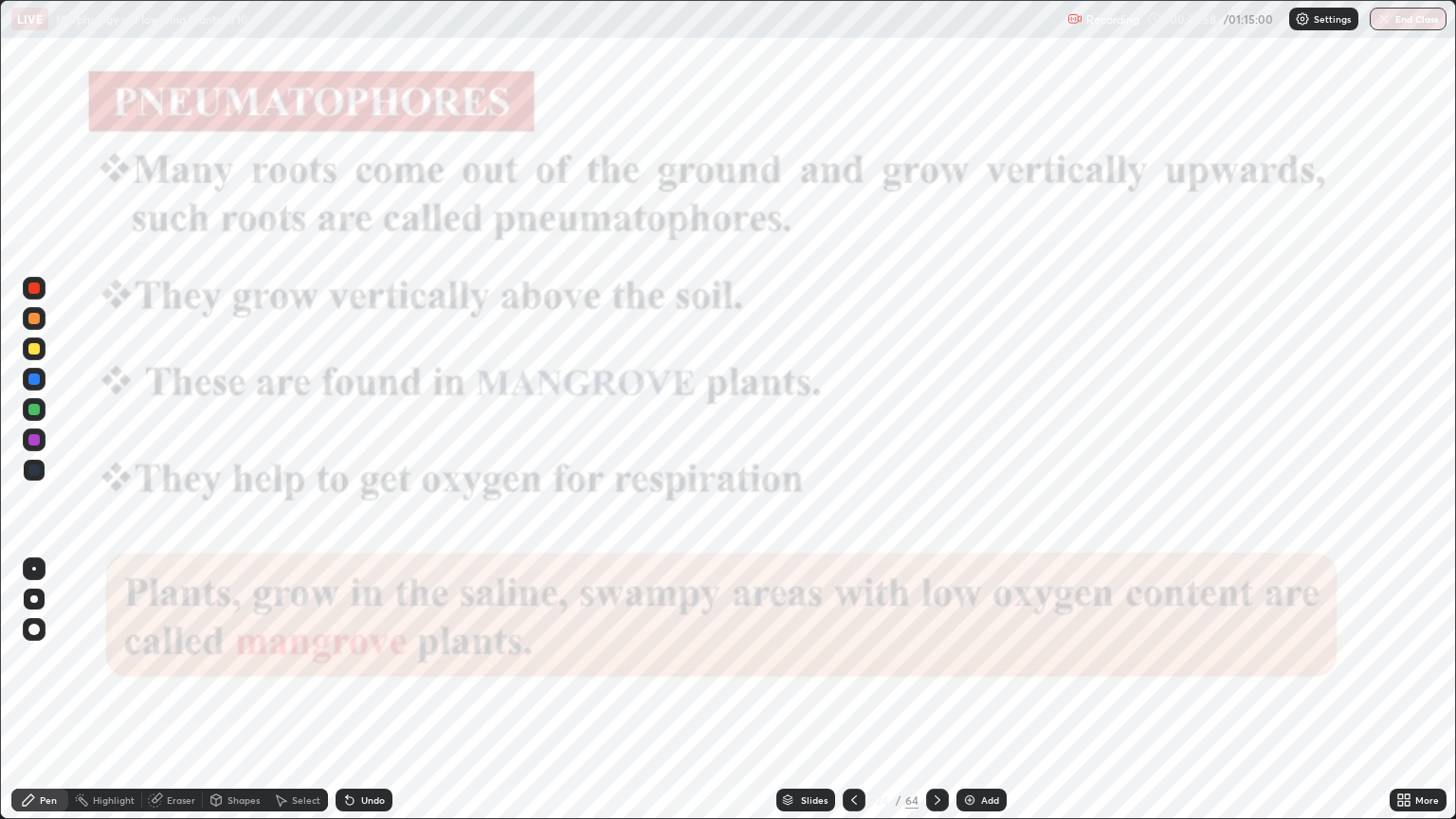 click 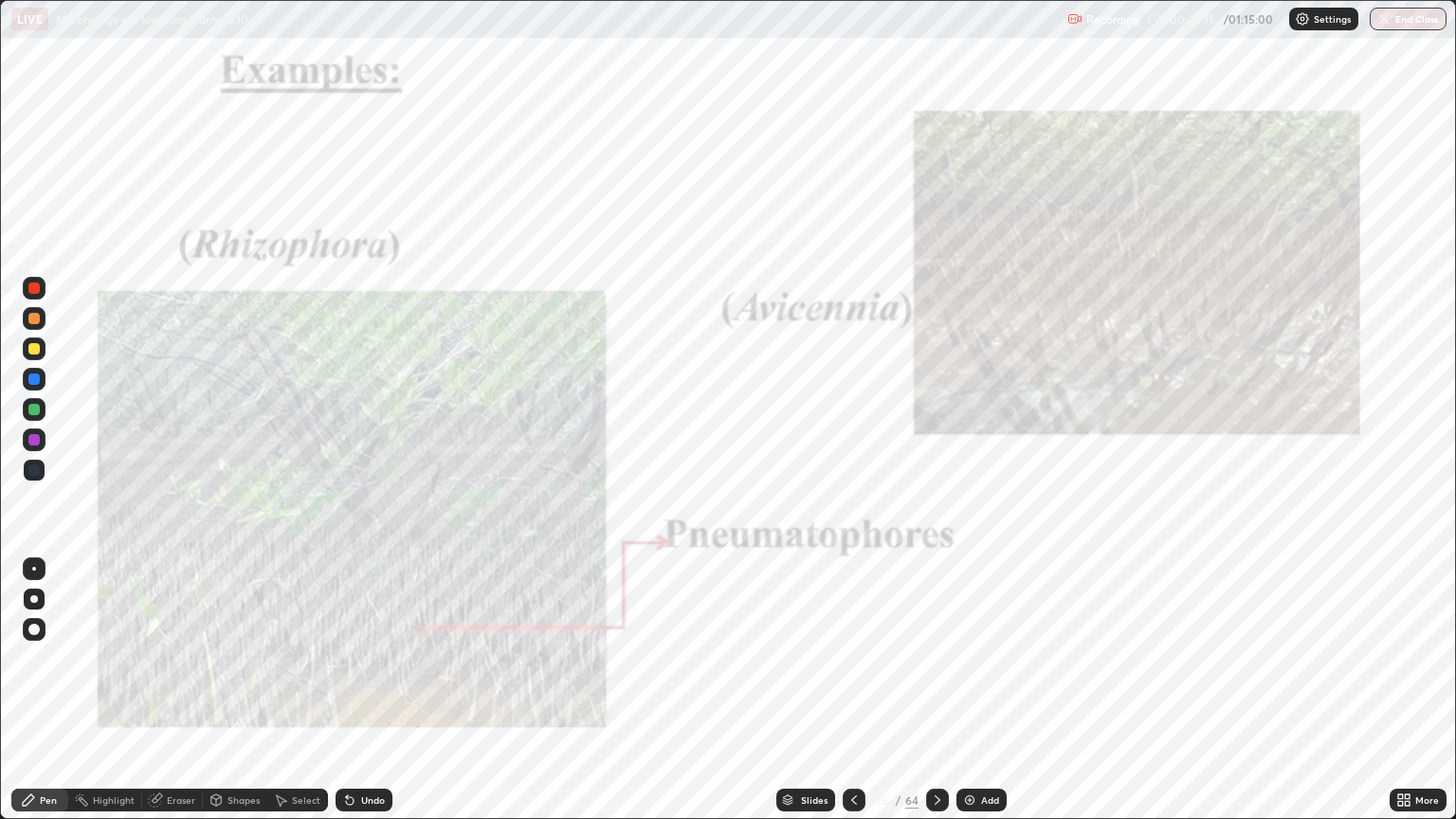 click on "Slides" at bounding box center (814, 800) 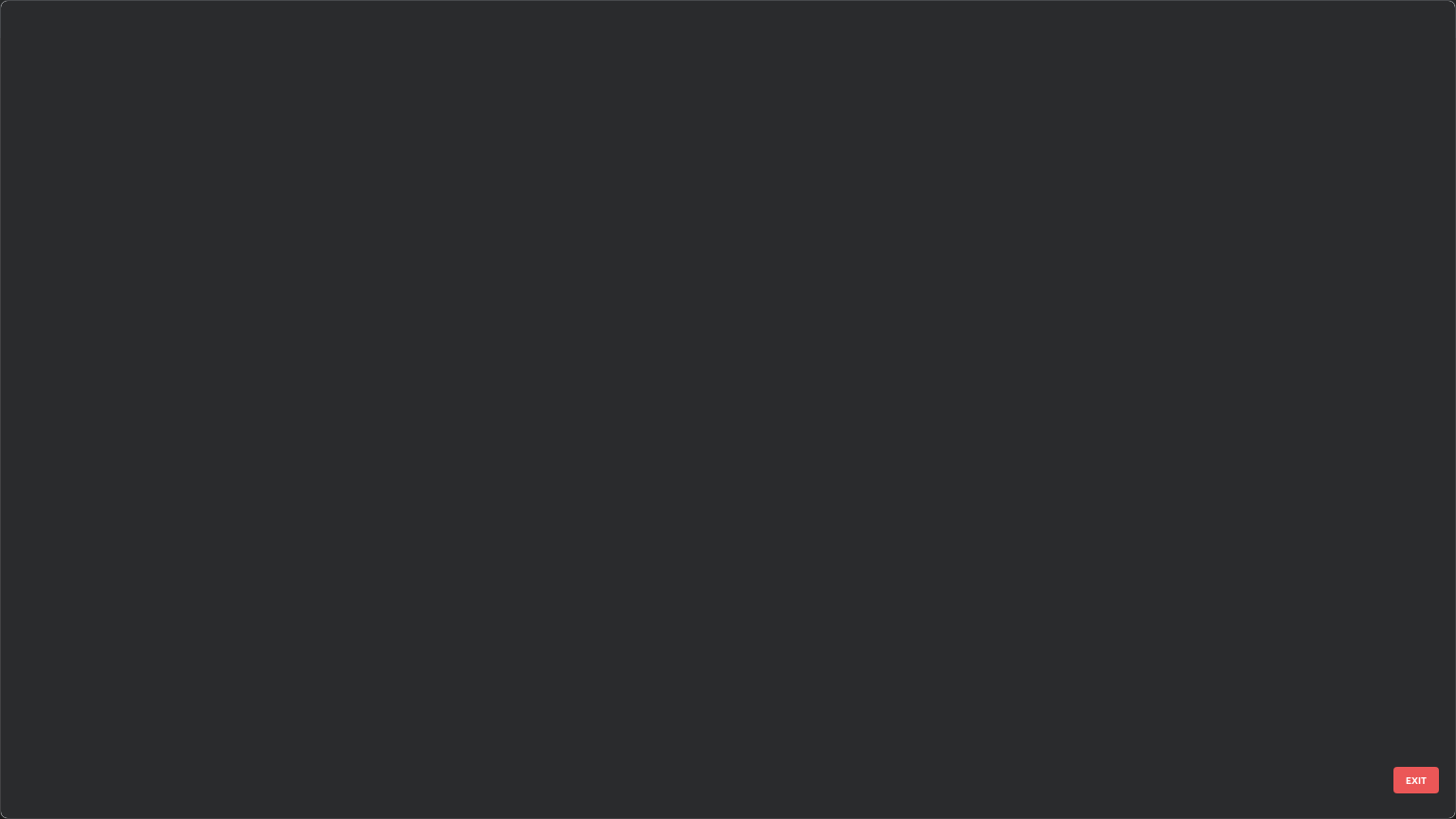 scroll, scrollTop: 1508, scrollLeft: 0, axis: vertical 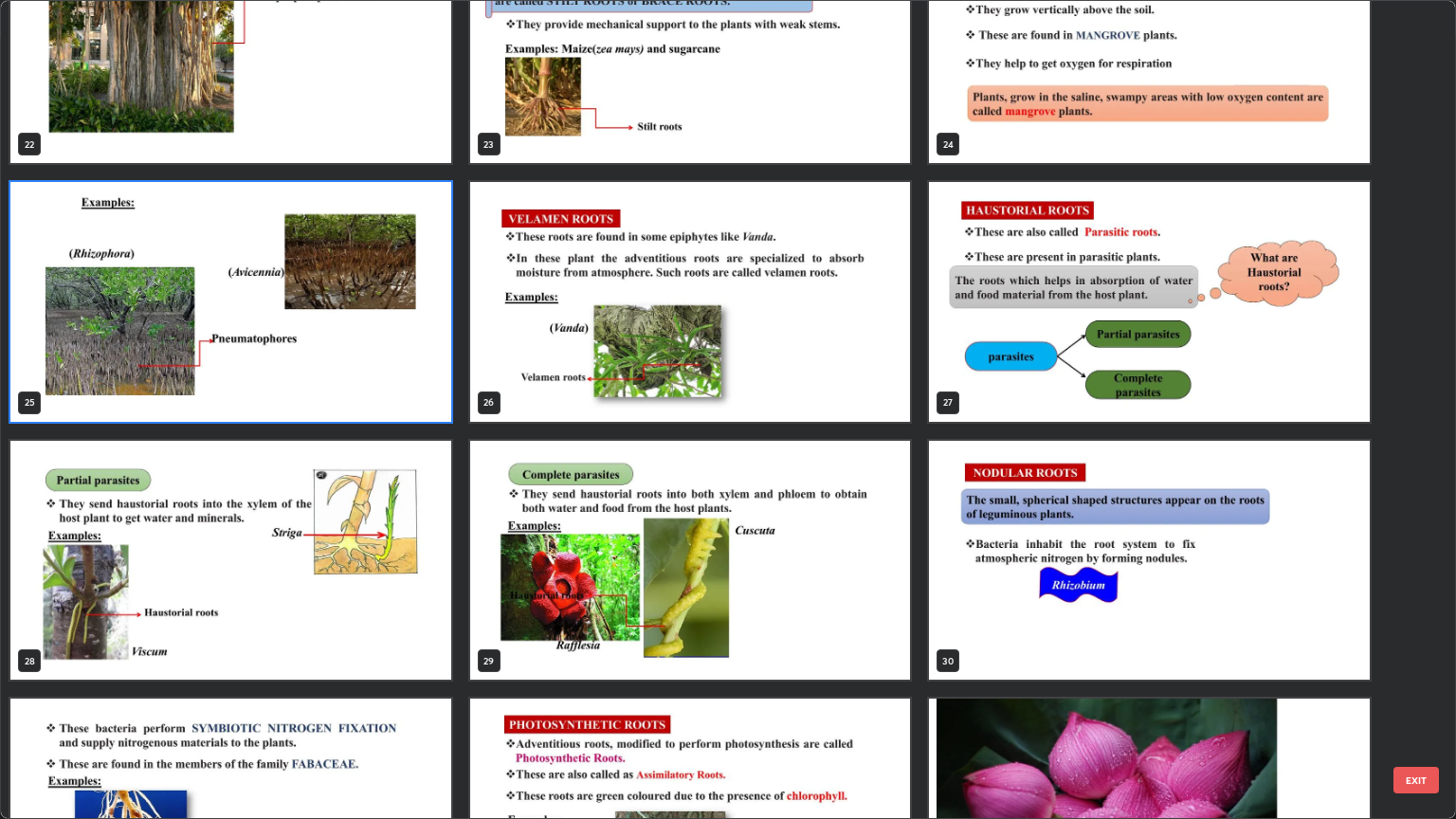 click at bounding box center [690, 560] 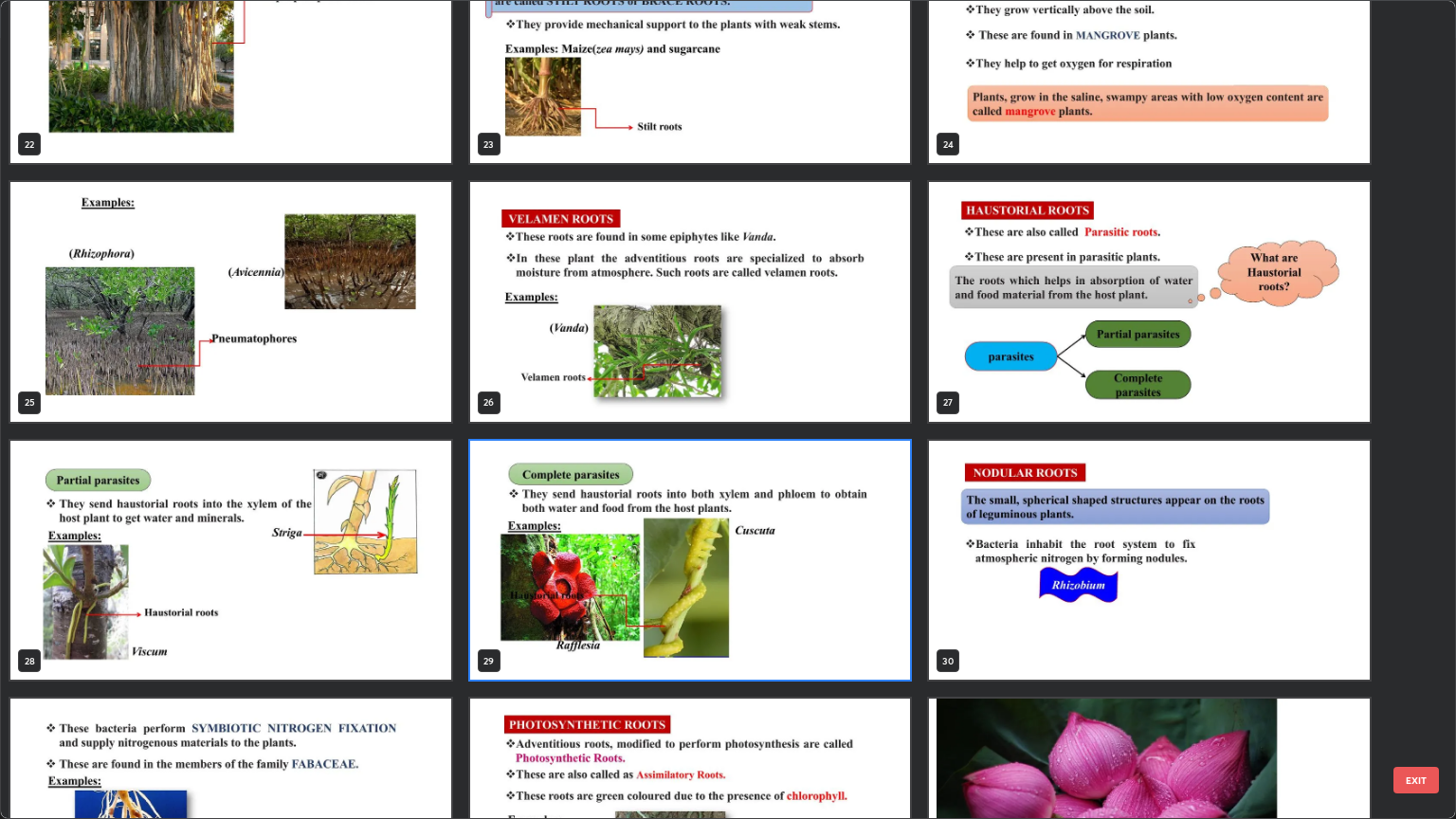click at bounding box center (690, 560) 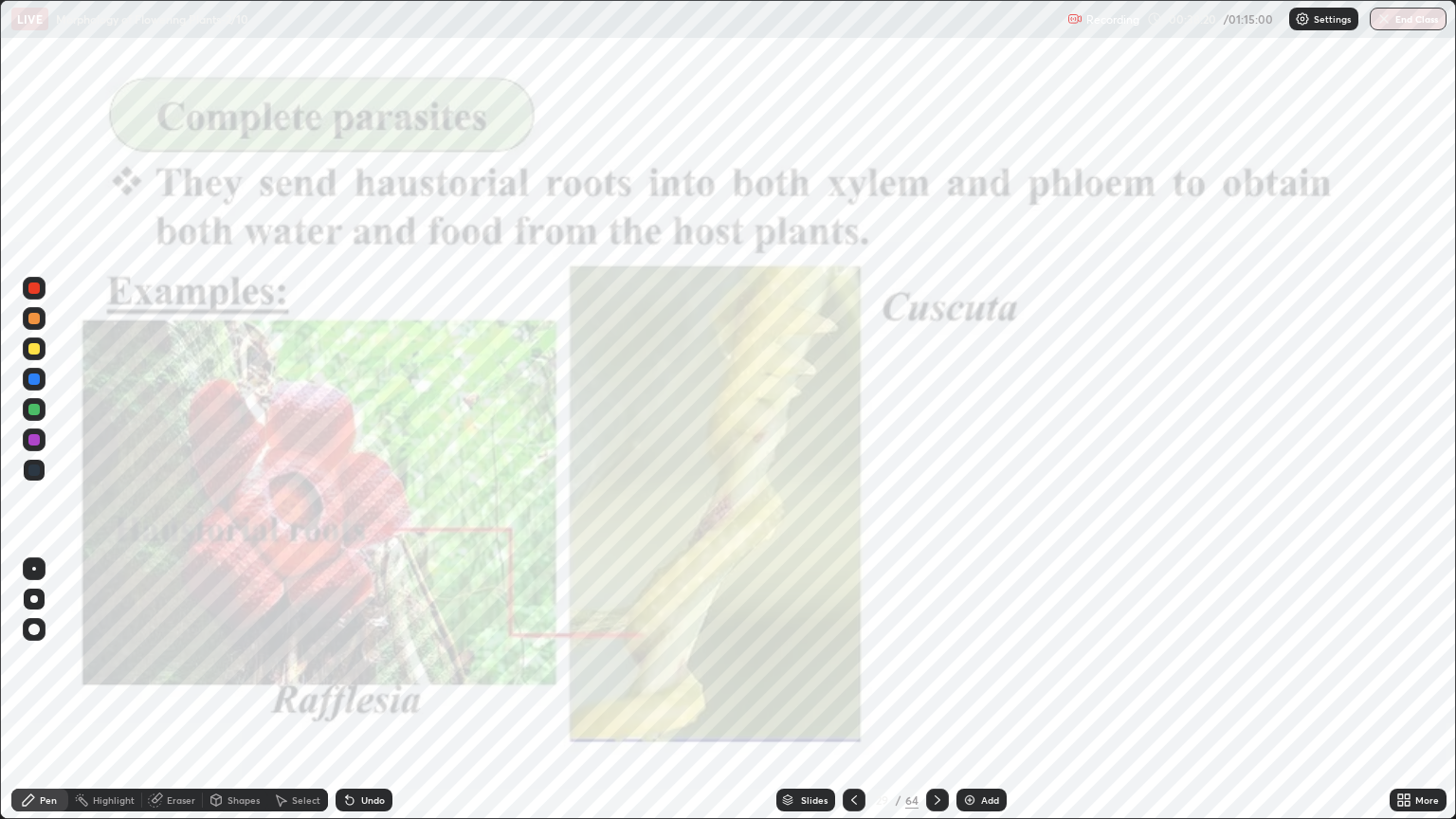 click at bounding box center (690, 560) 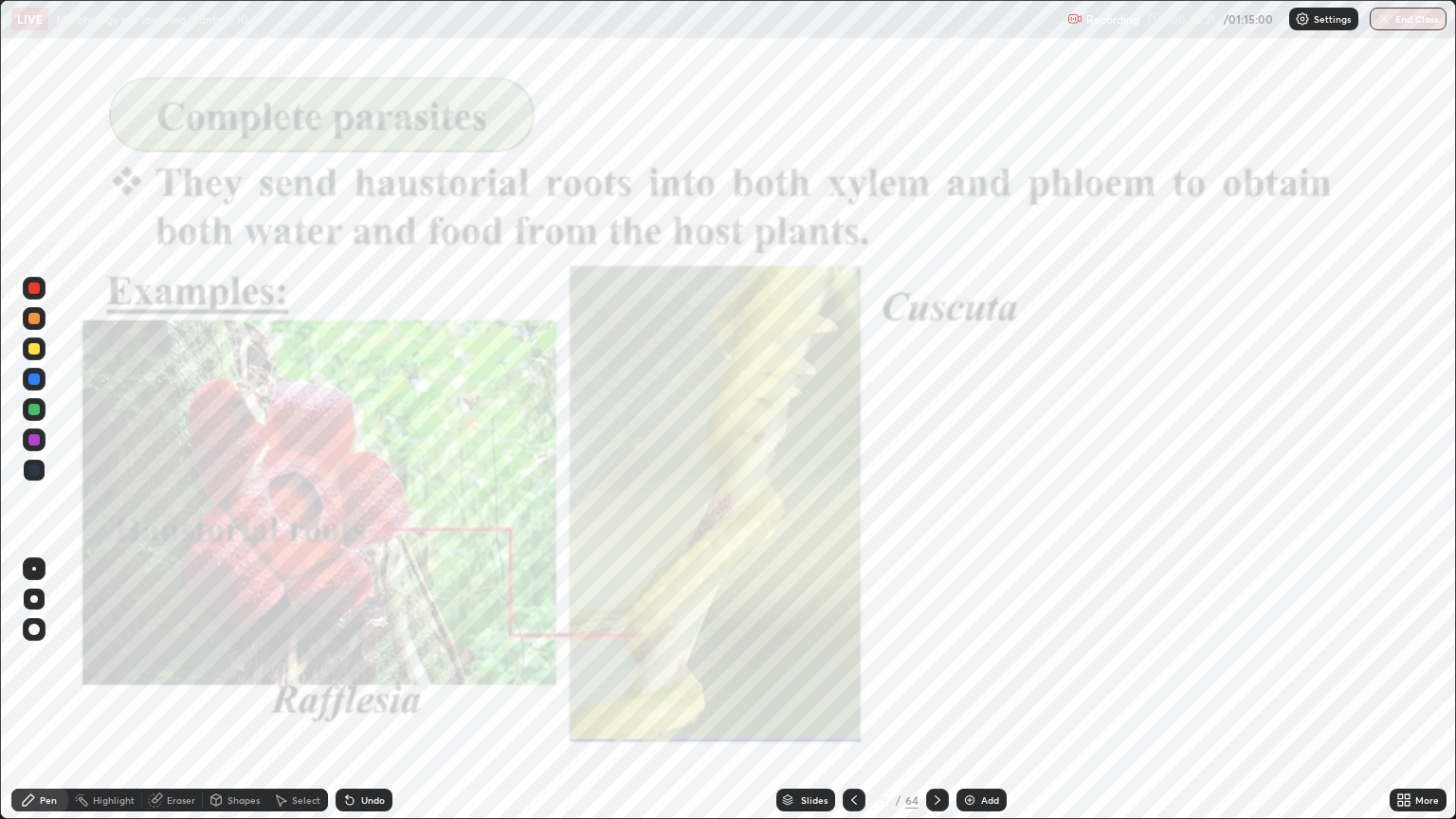 click on "22 23 24 25 26 27 28 29 30 31 32 33 34 35 36 EXIT" at bounding box center (728, 1) 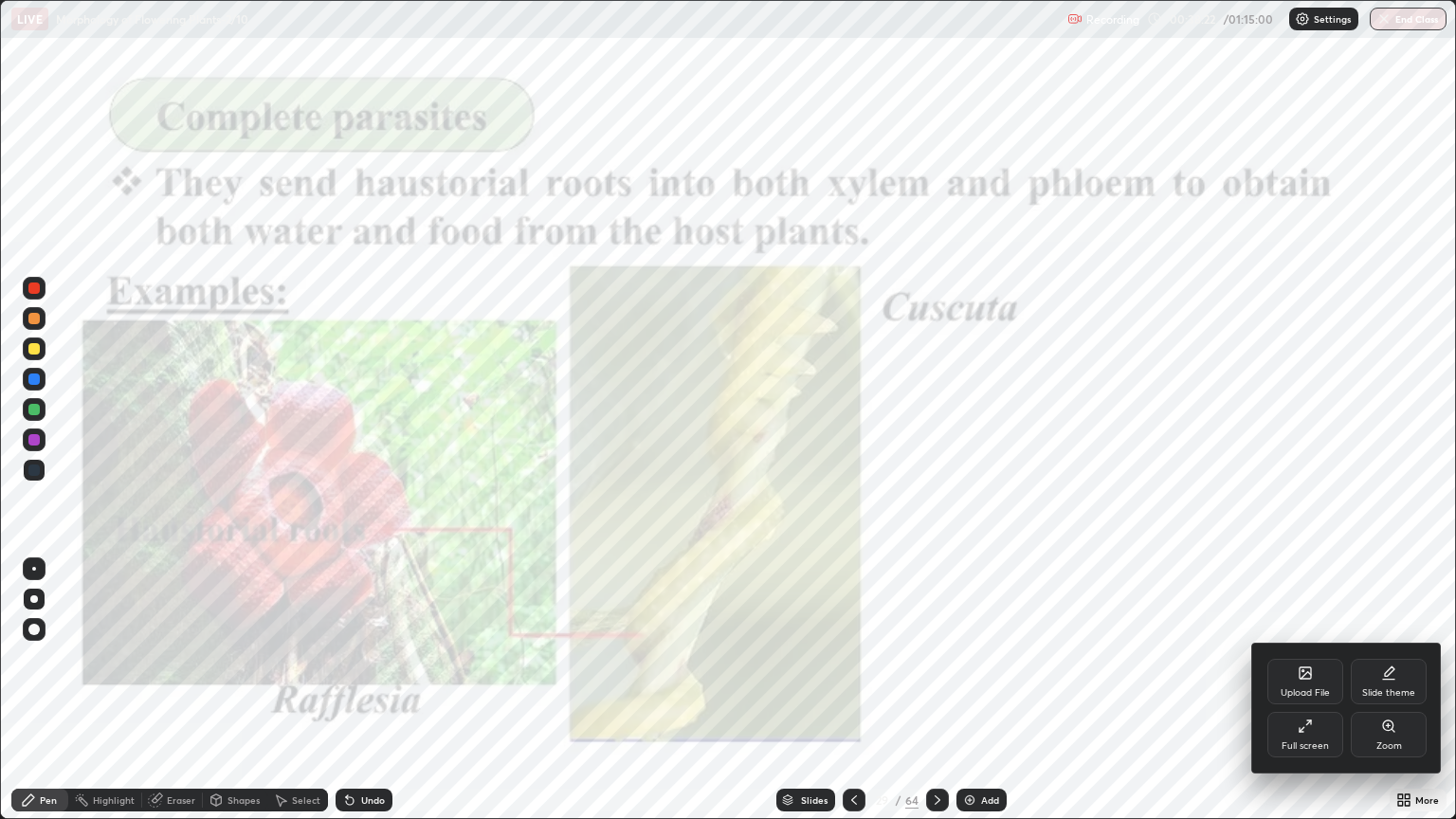 click on "Zoom" at bounding box center (1389, 735) 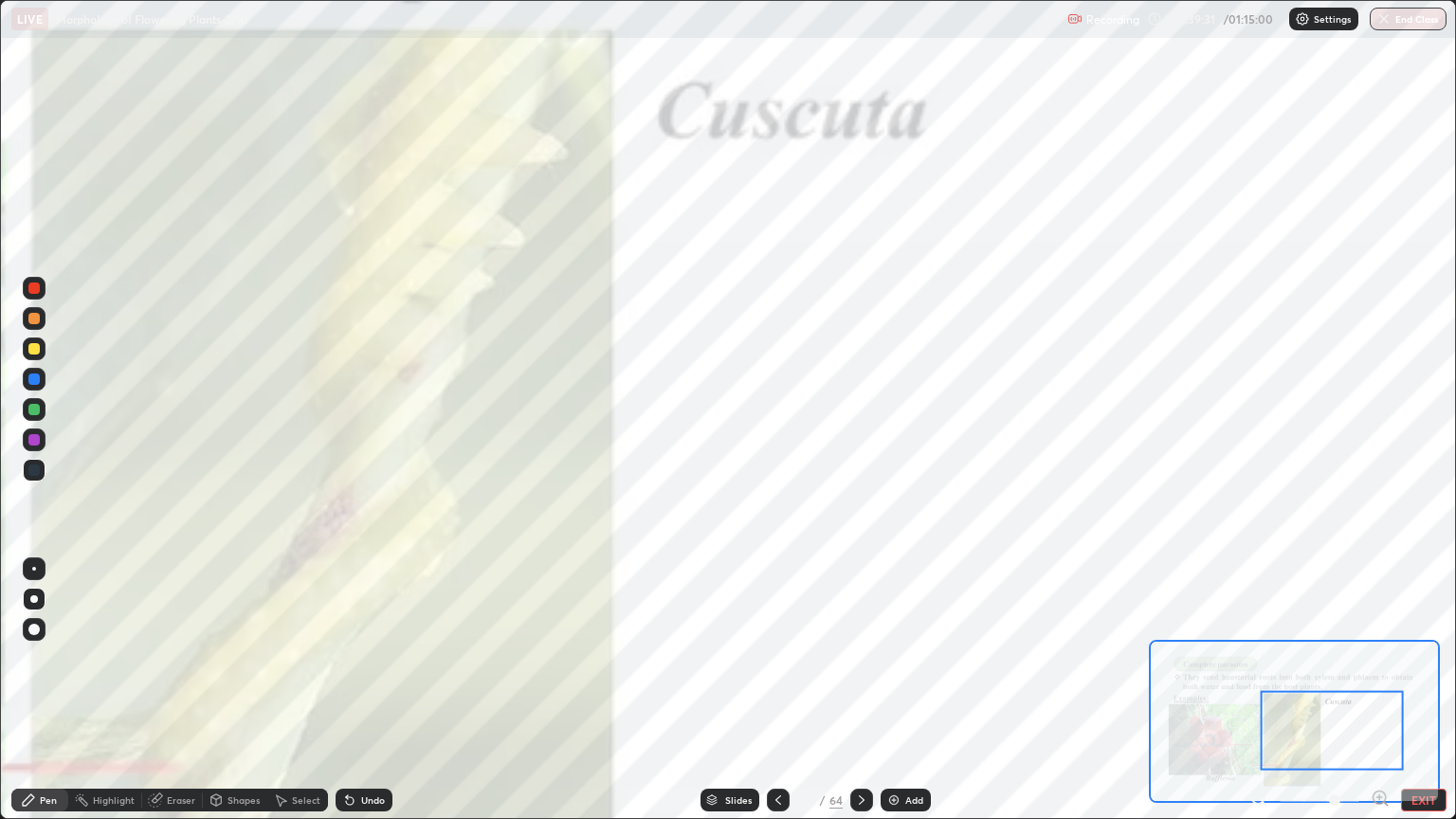 click on "Slides" at bounding box center (738, 800) 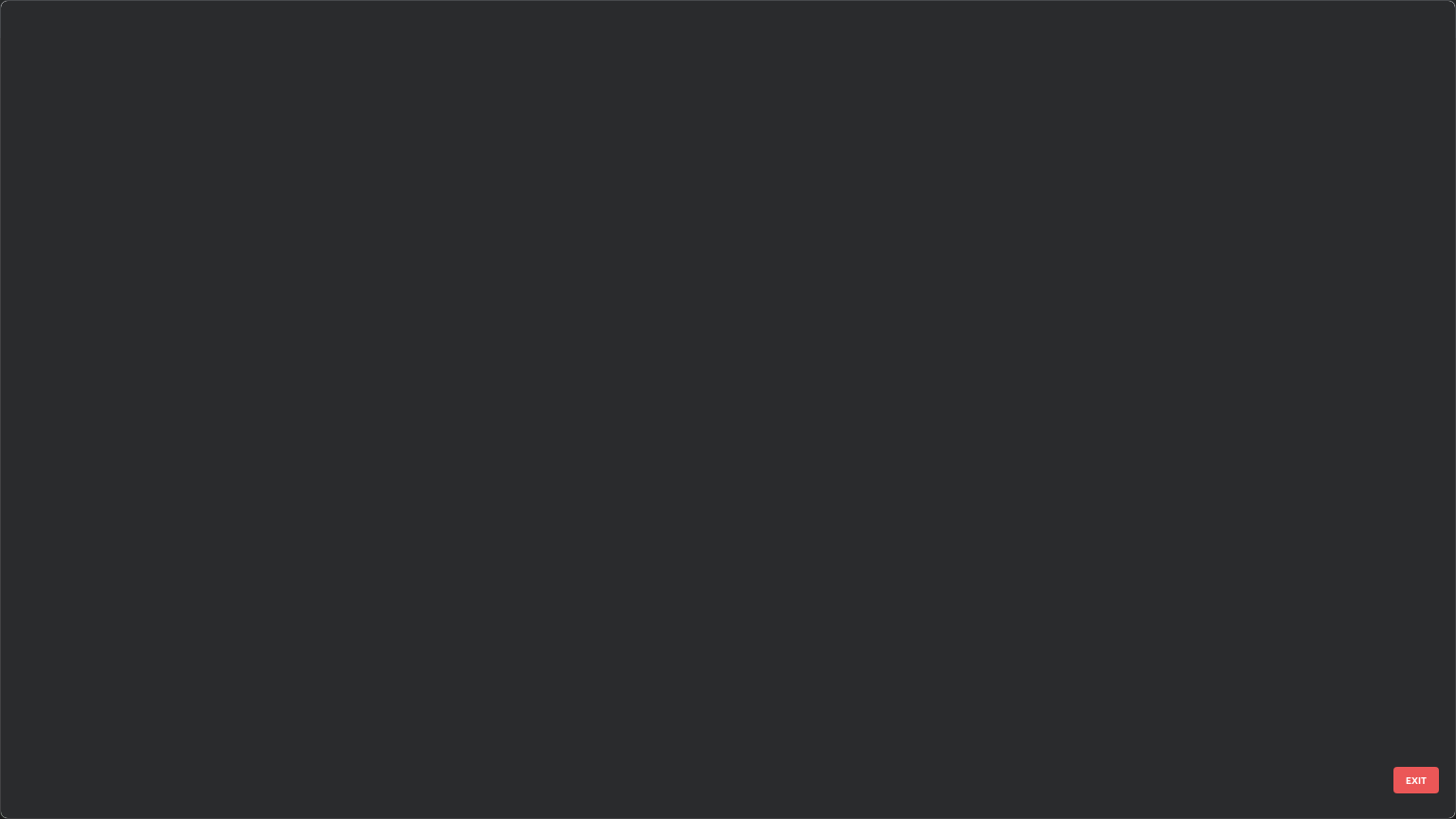 scroll, scrollTop: 1767, scrollLeft: 0, axis: vertical 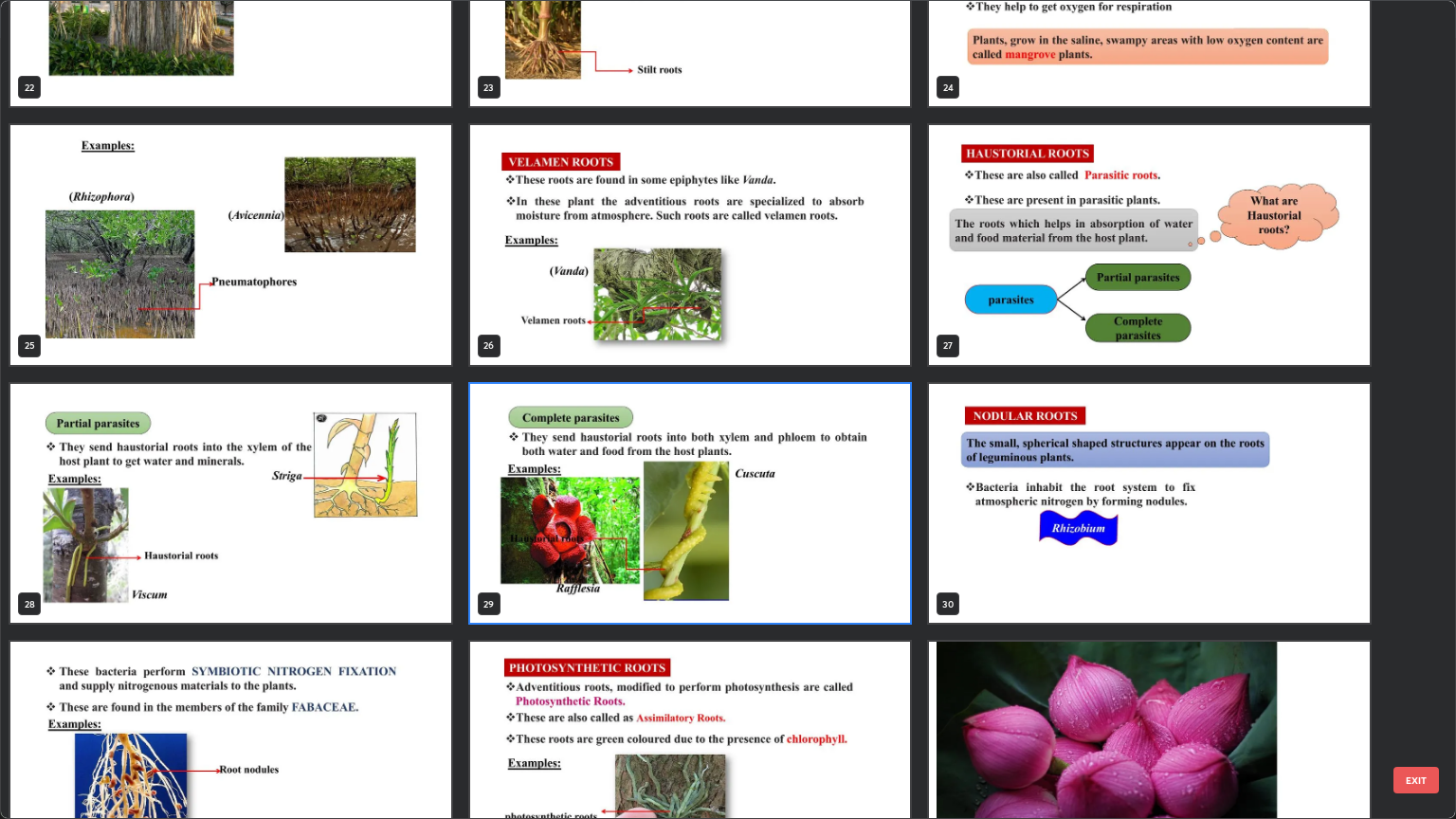 click at bounding box center (690, 503) 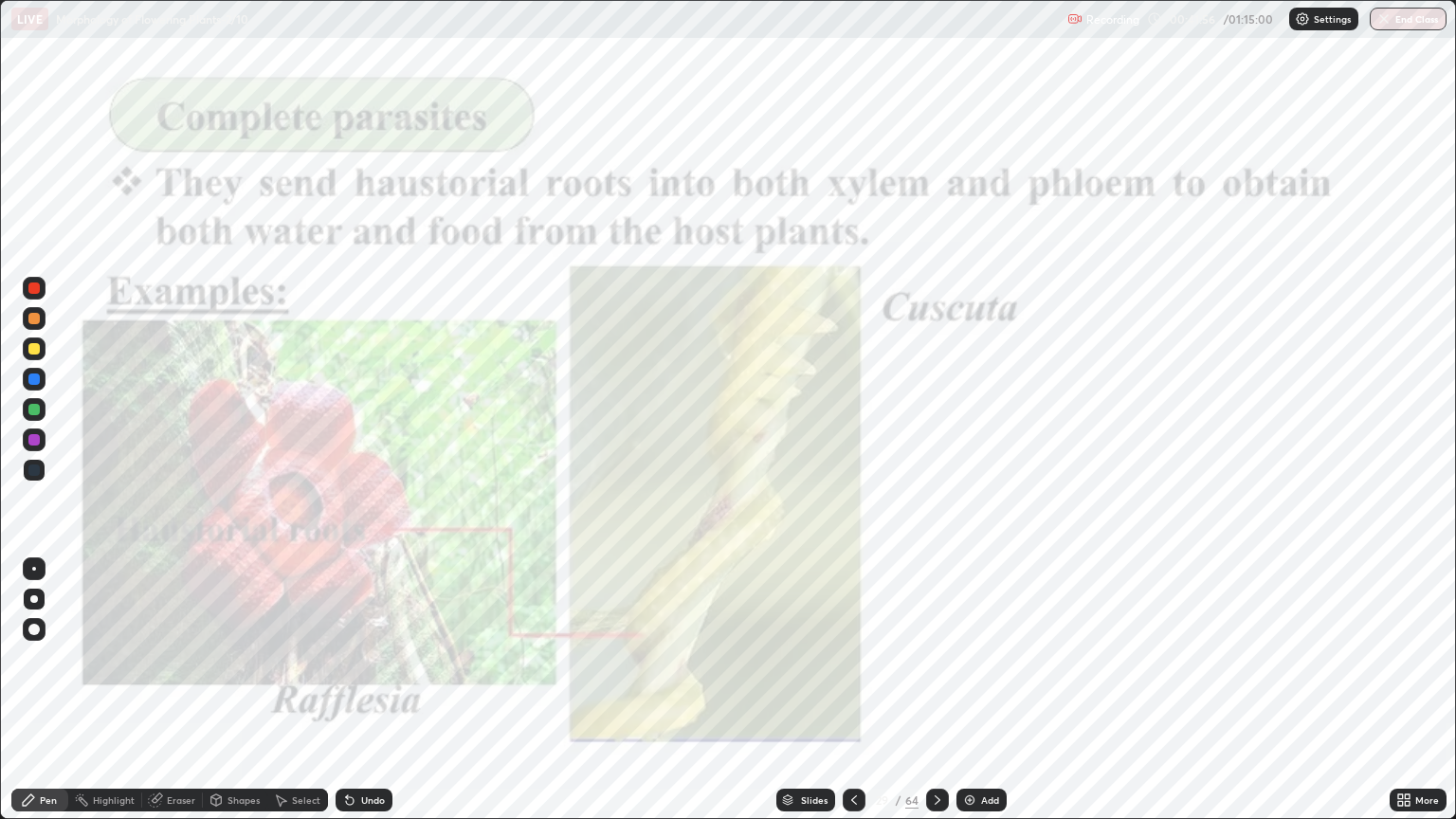 click 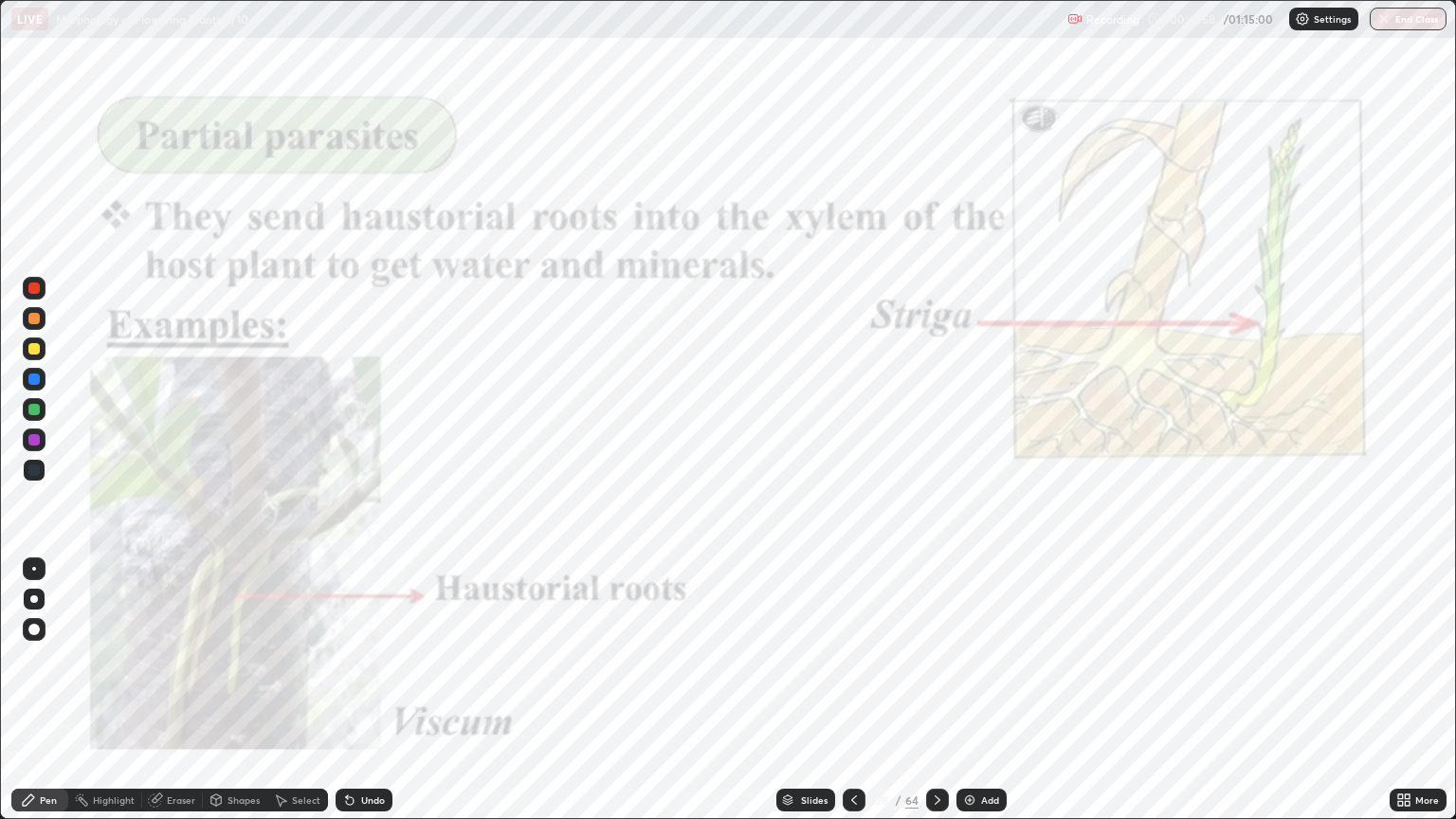 click 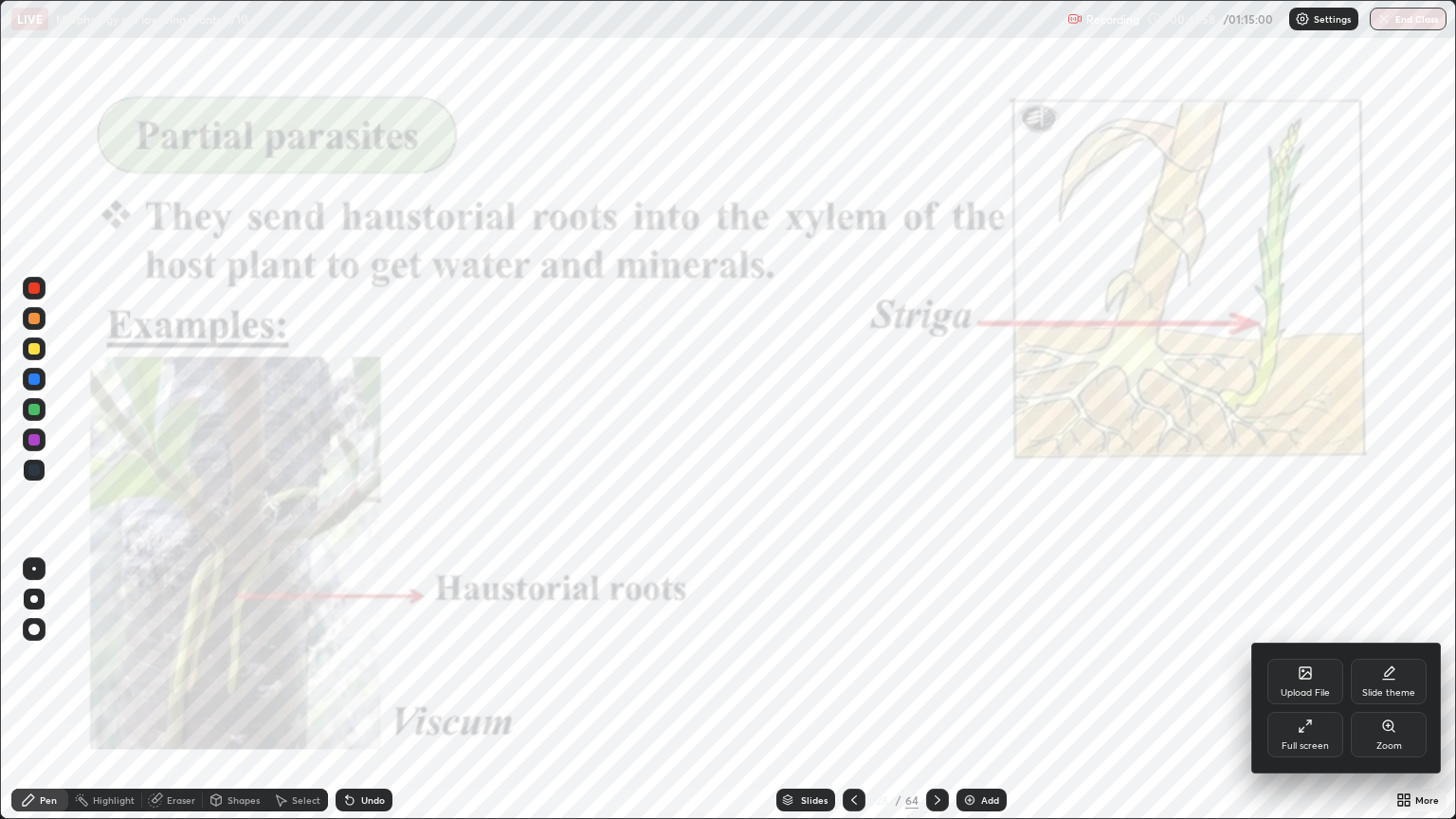 click on "Zoom" at bounding box center [1389, 735] 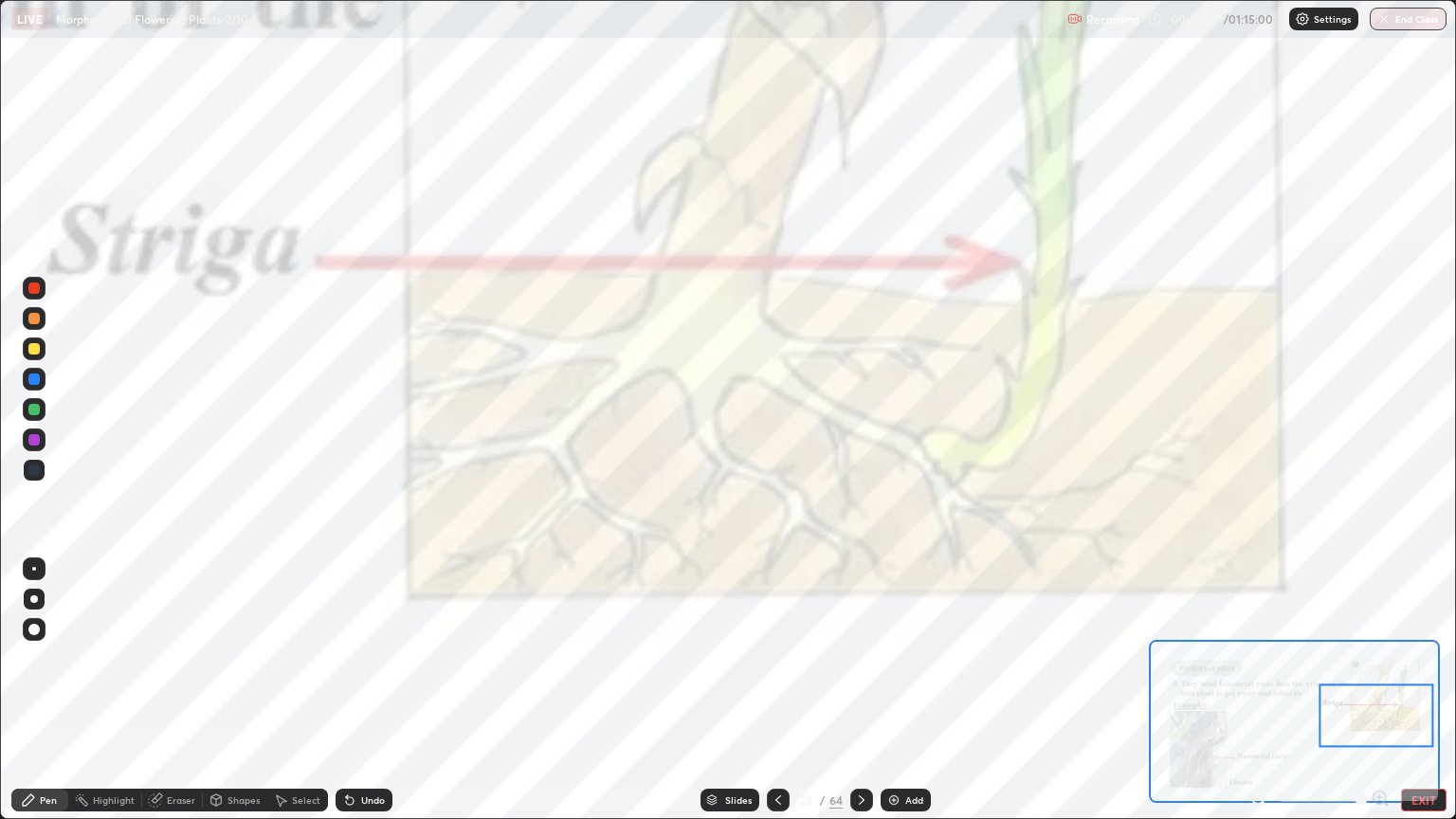click on "Add" at bounding box center [905, 800] 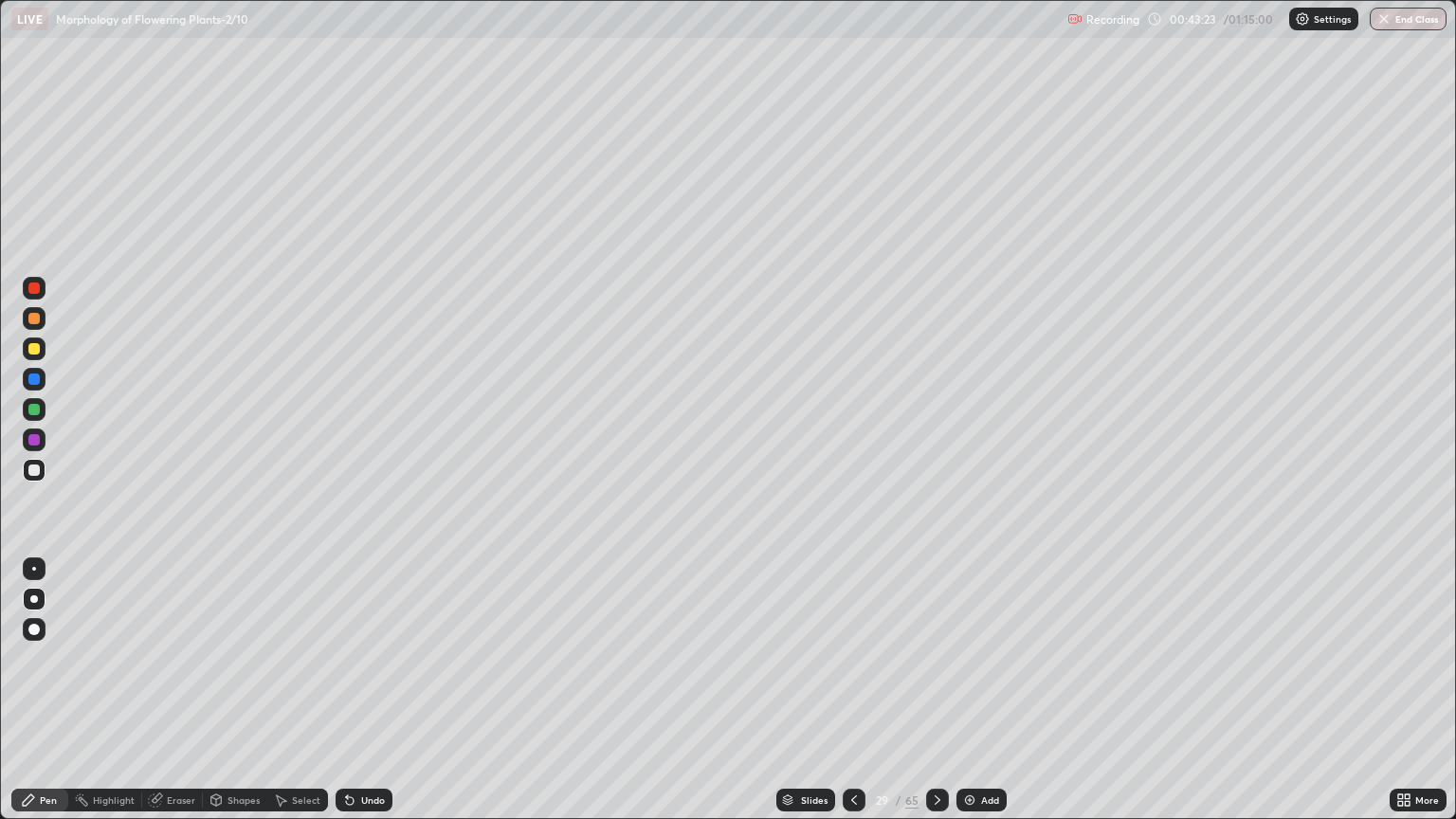 click on "Slides" at bounding box center [814, 800] 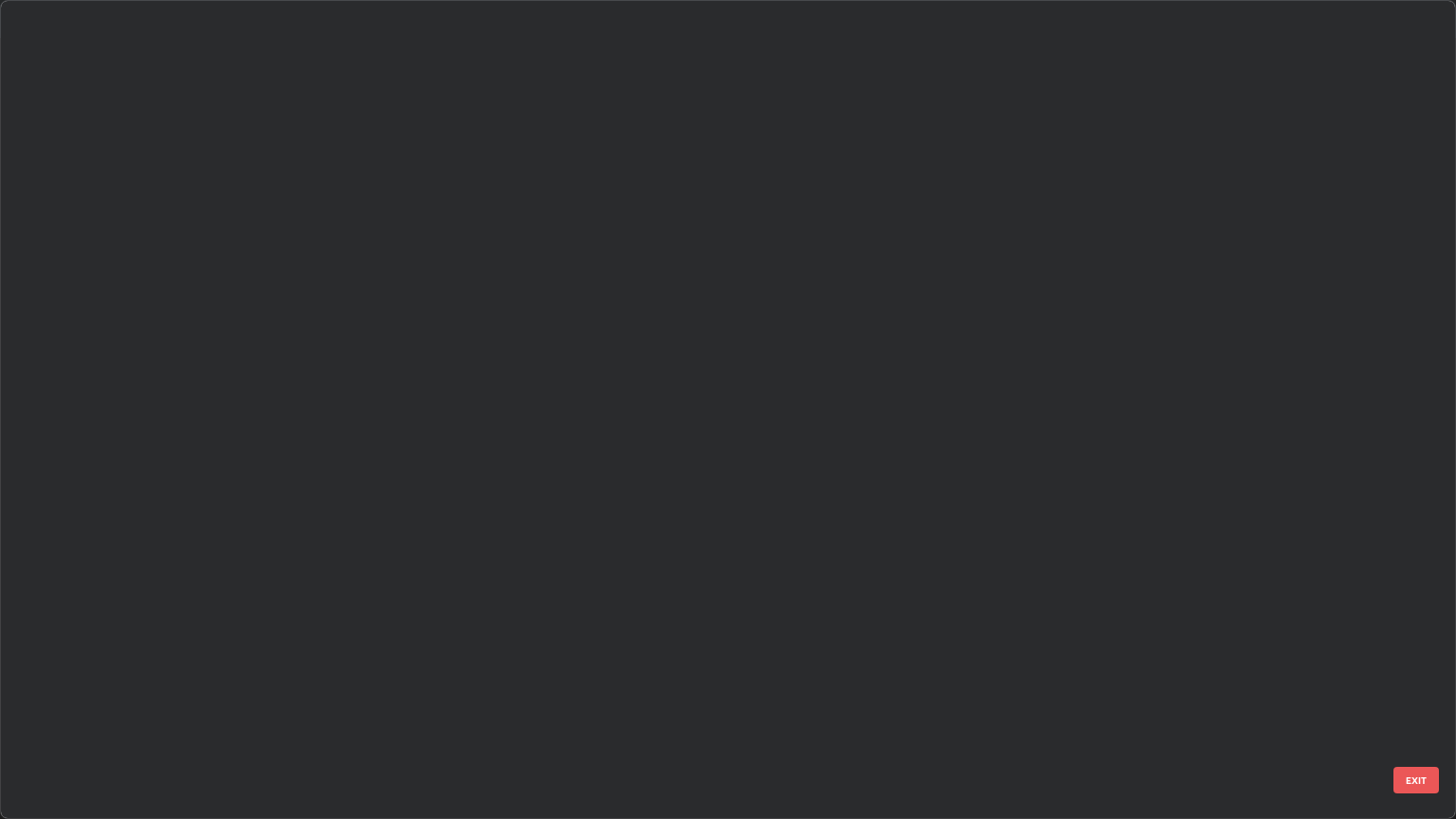 scroll, scrollTop: 1767, scrollLeft: 0, axis: vertical 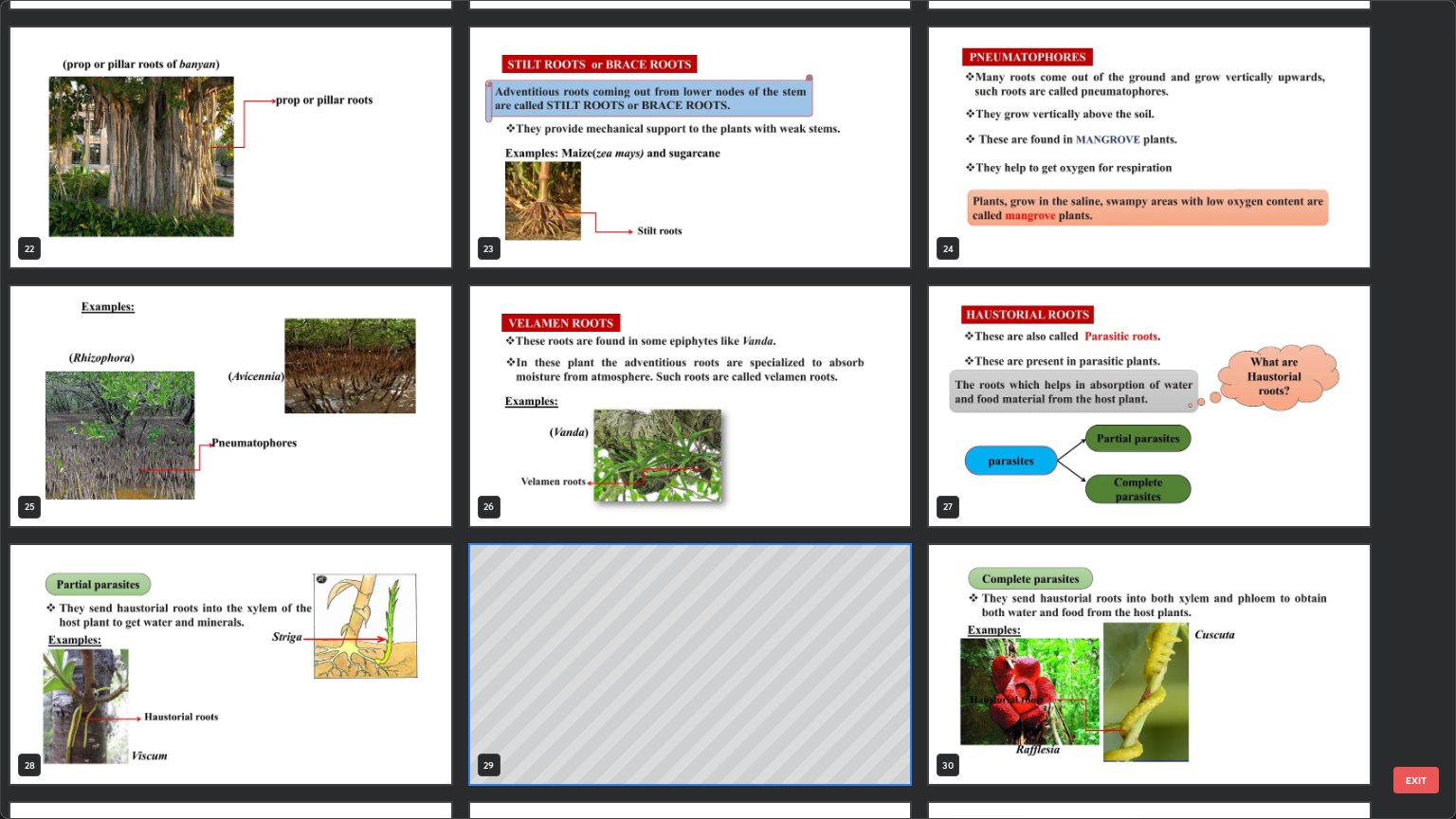click at bounding box center [690, 406] 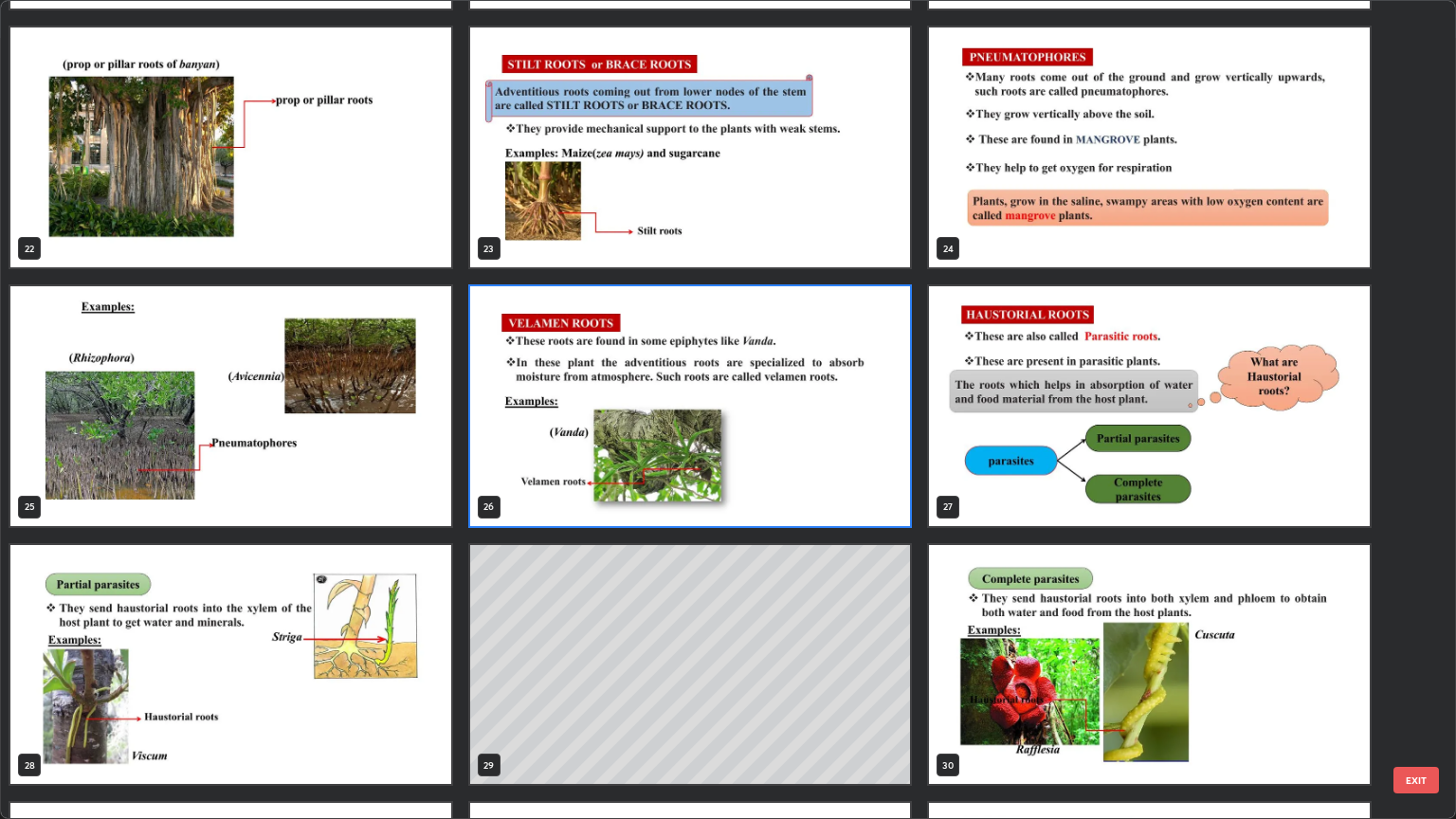 click at bounding box center [690, 406] 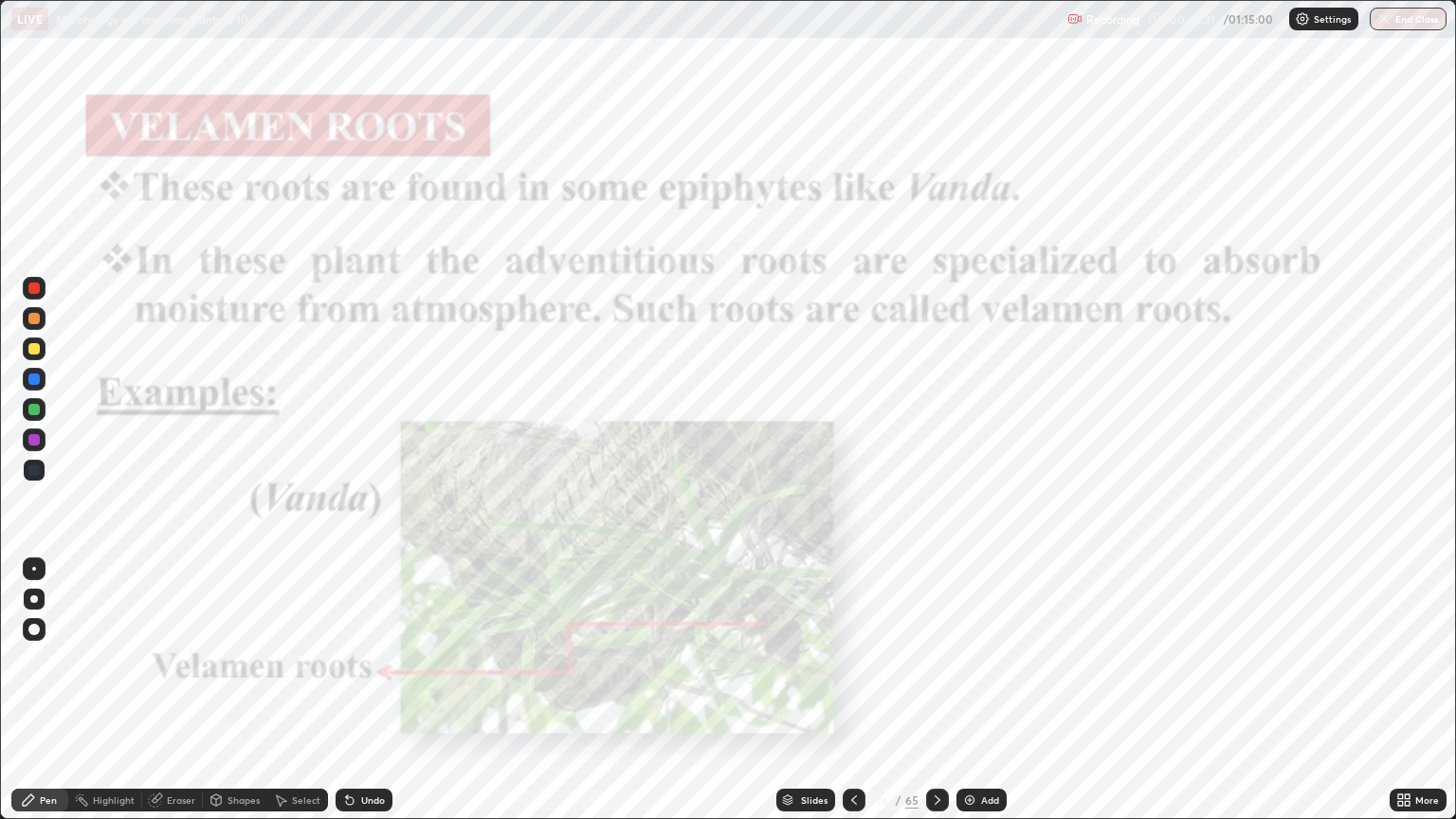 click at bounding box center [690, 406] 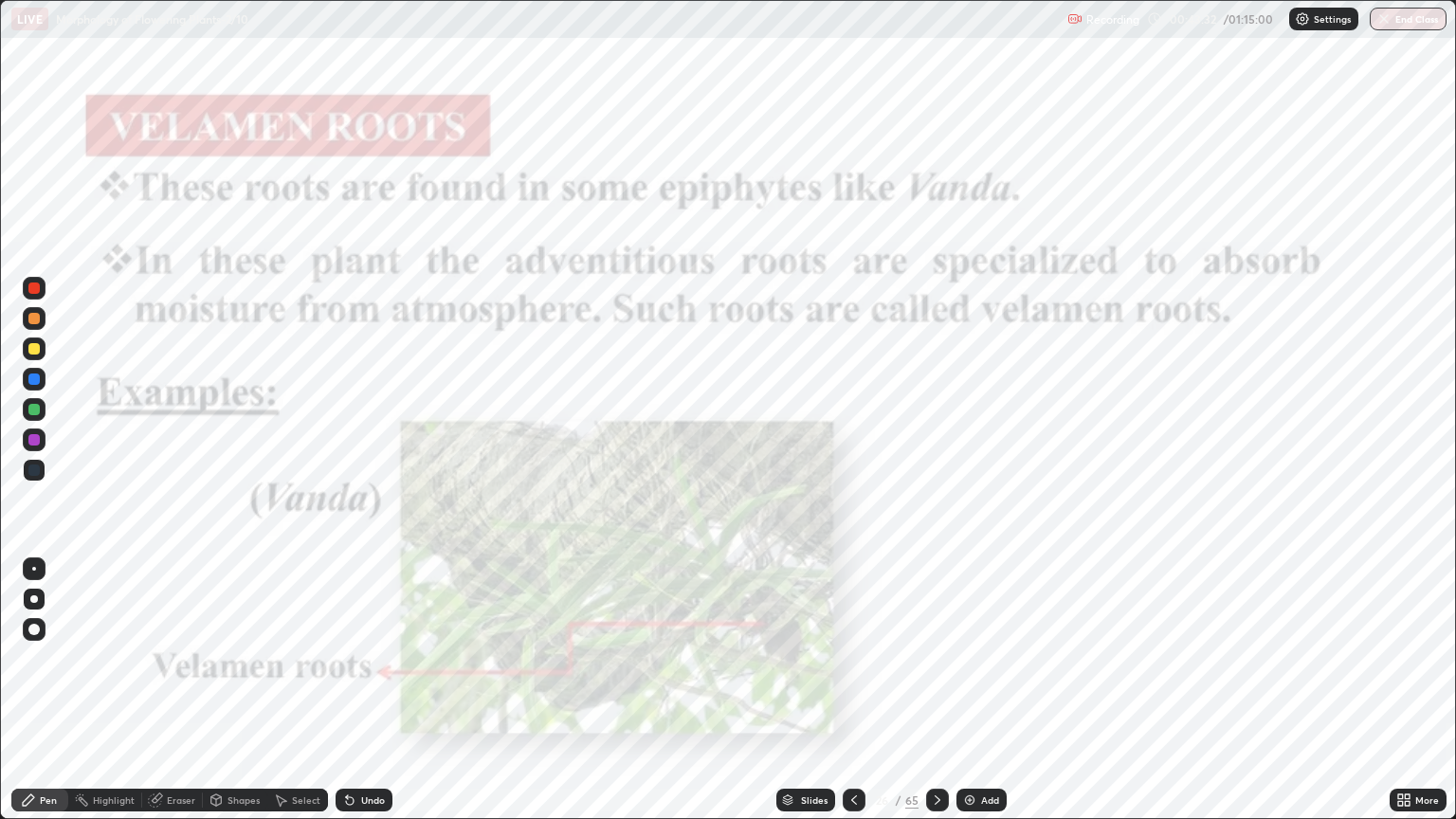 click 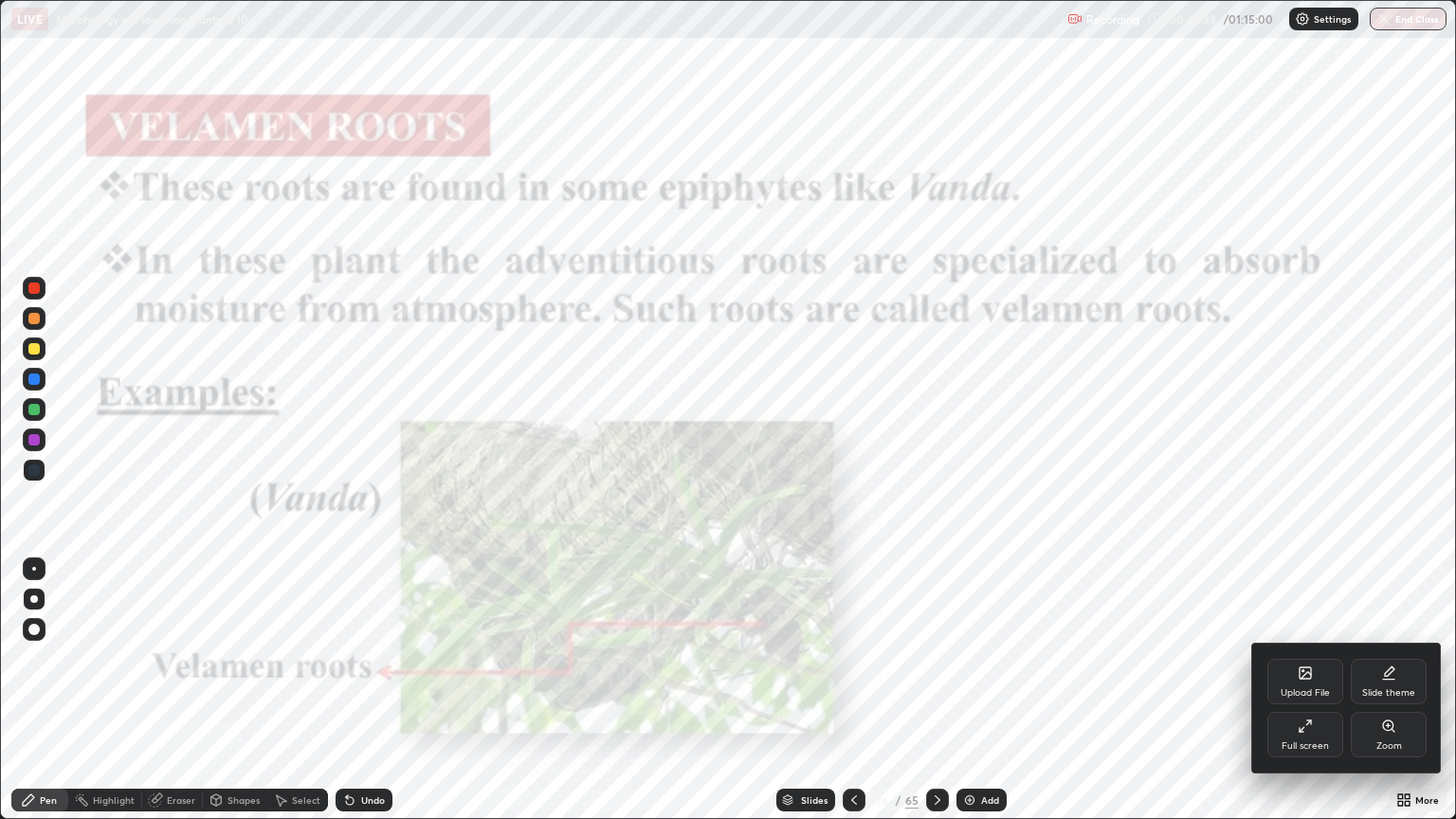 click on "Zoom" at bounding box center (1389, 746) 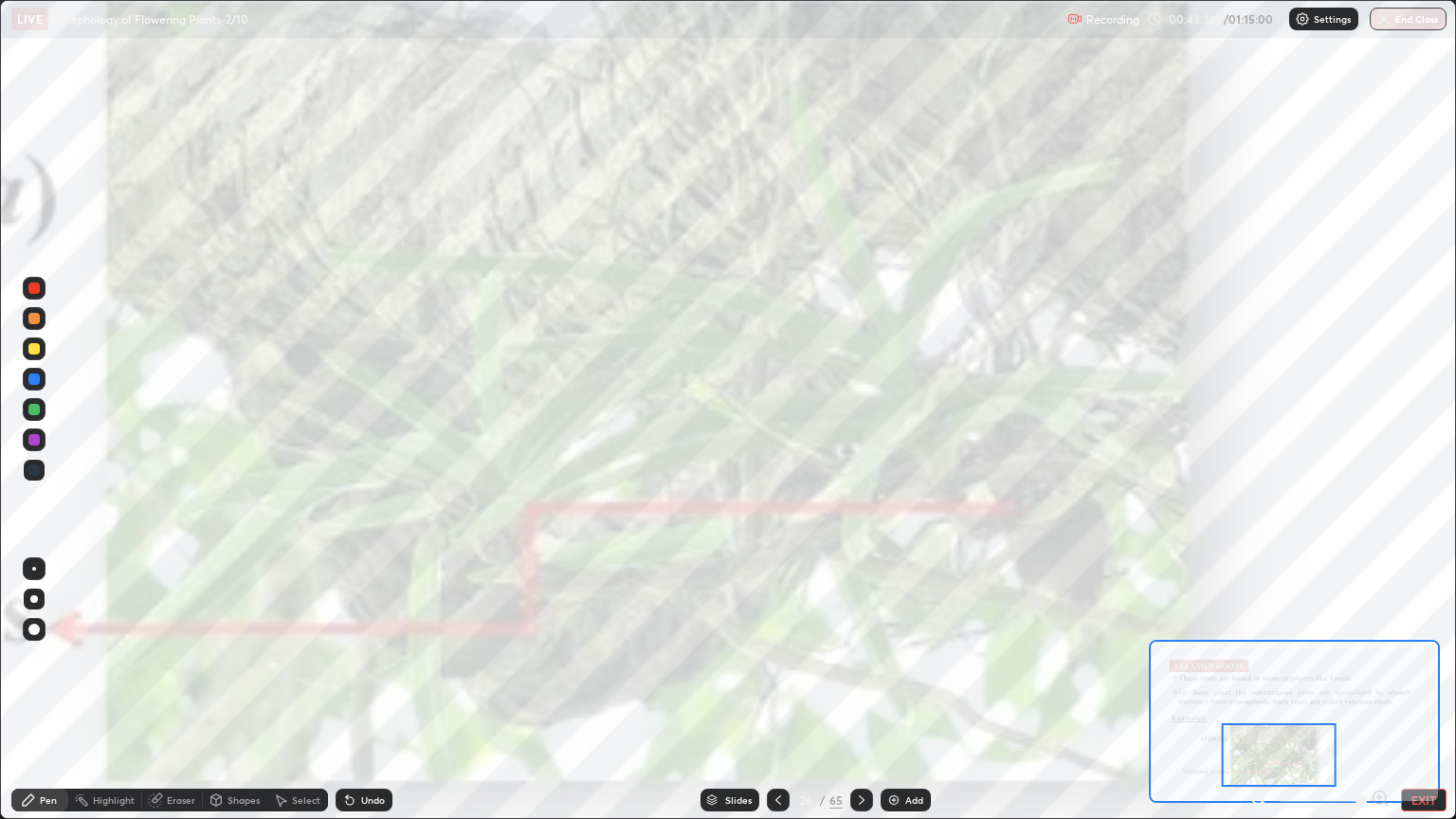 click 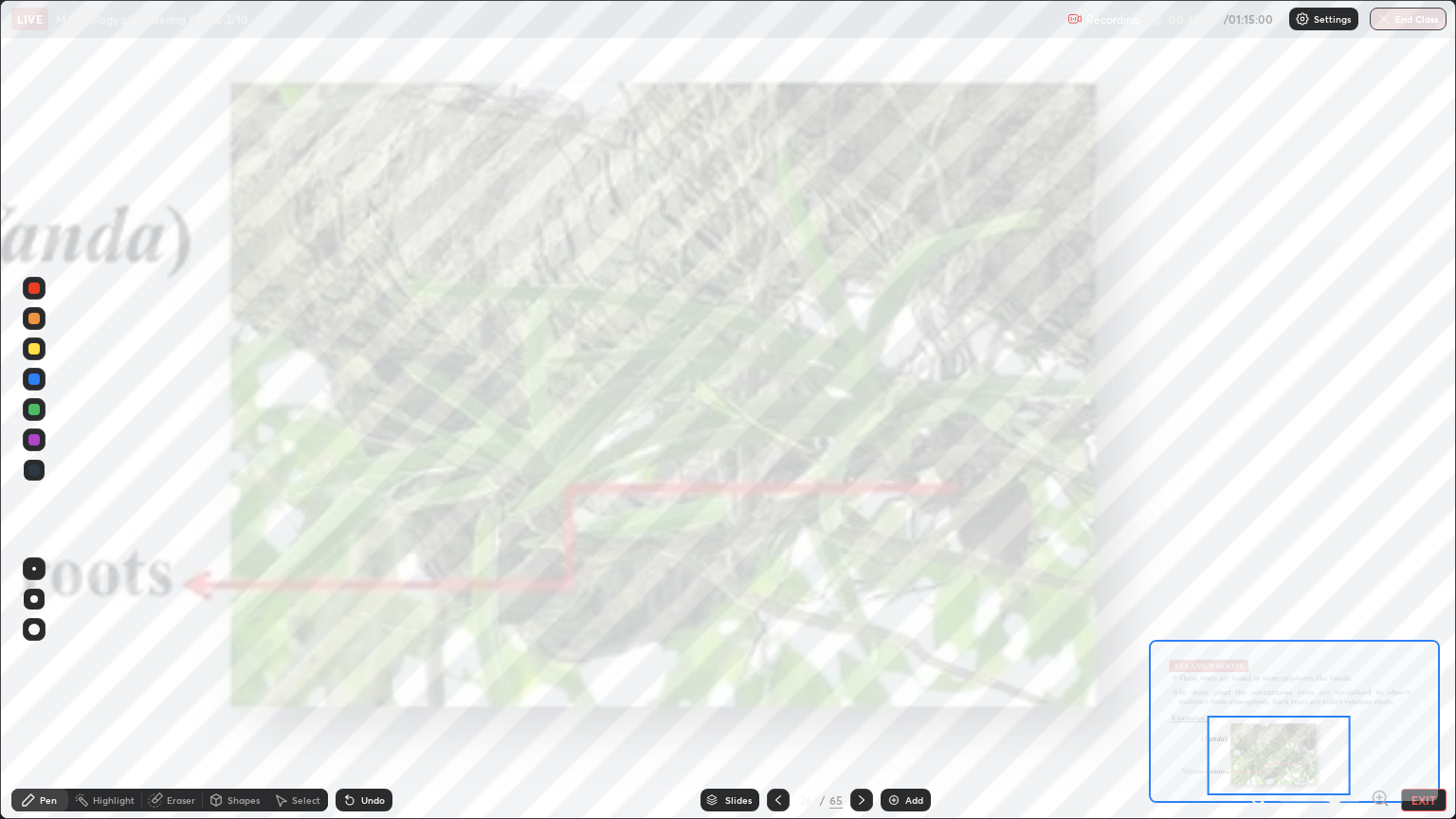 click 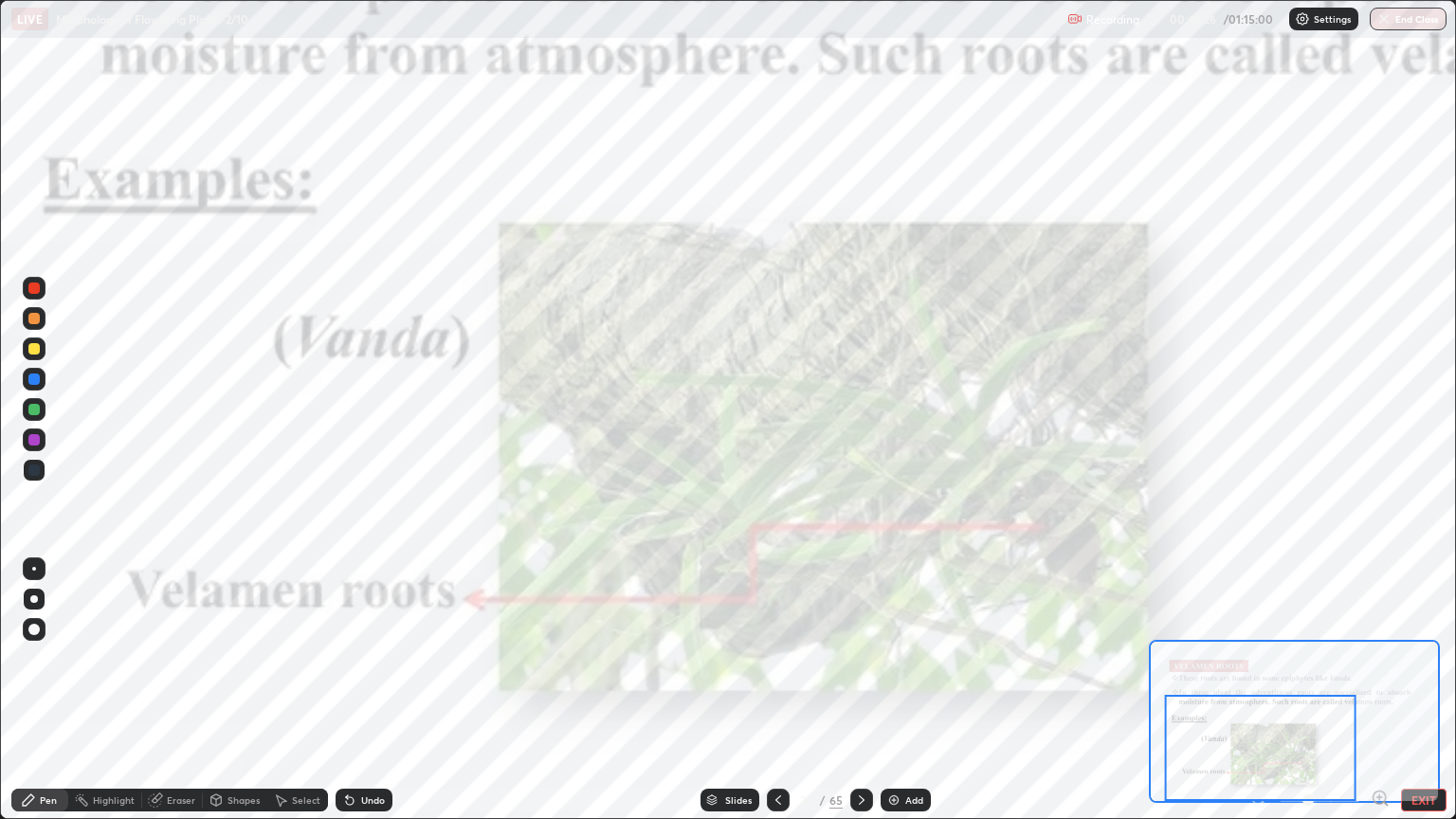 click on "EXIT" at bounding box center [1424, 800] 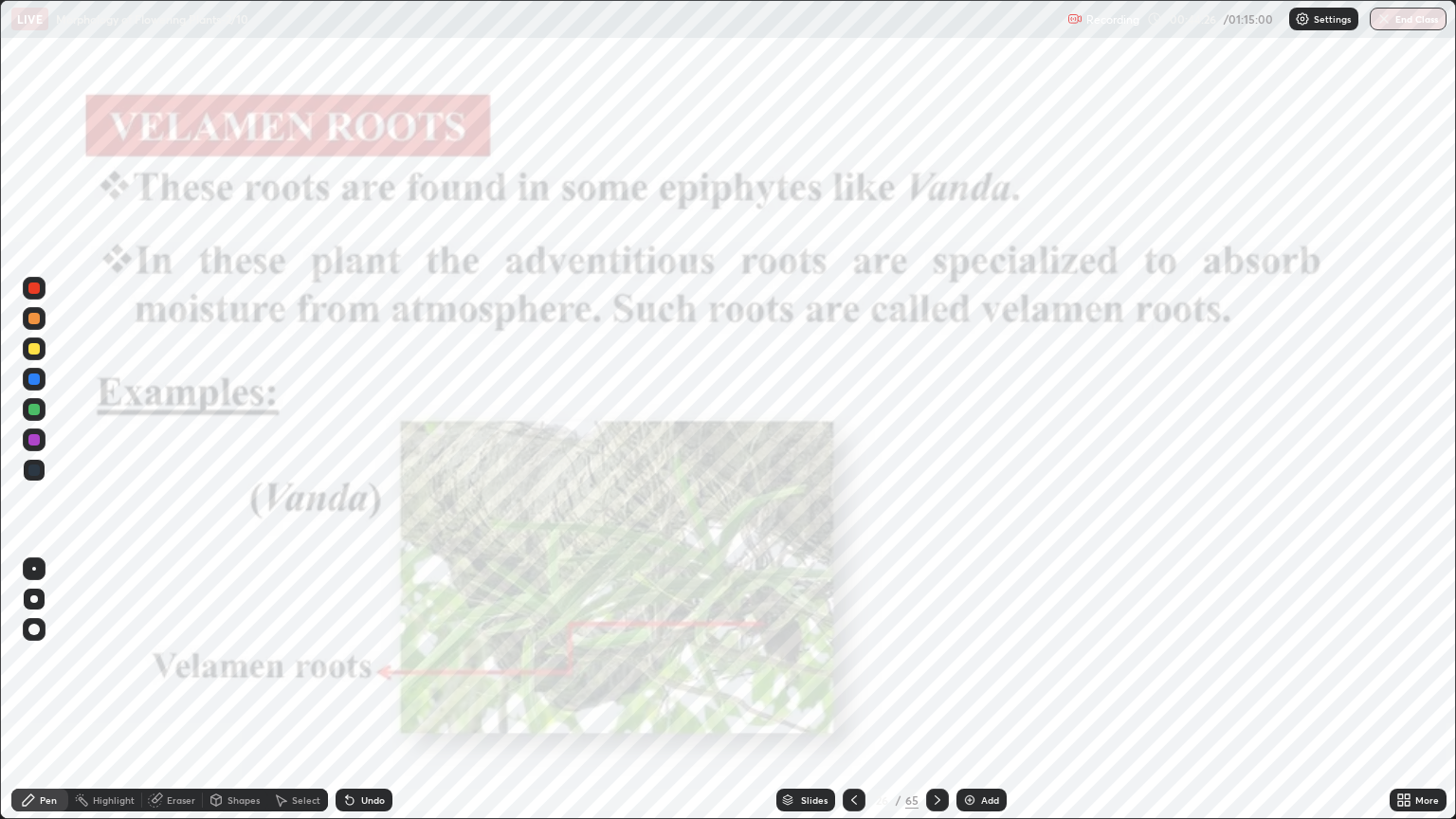 click 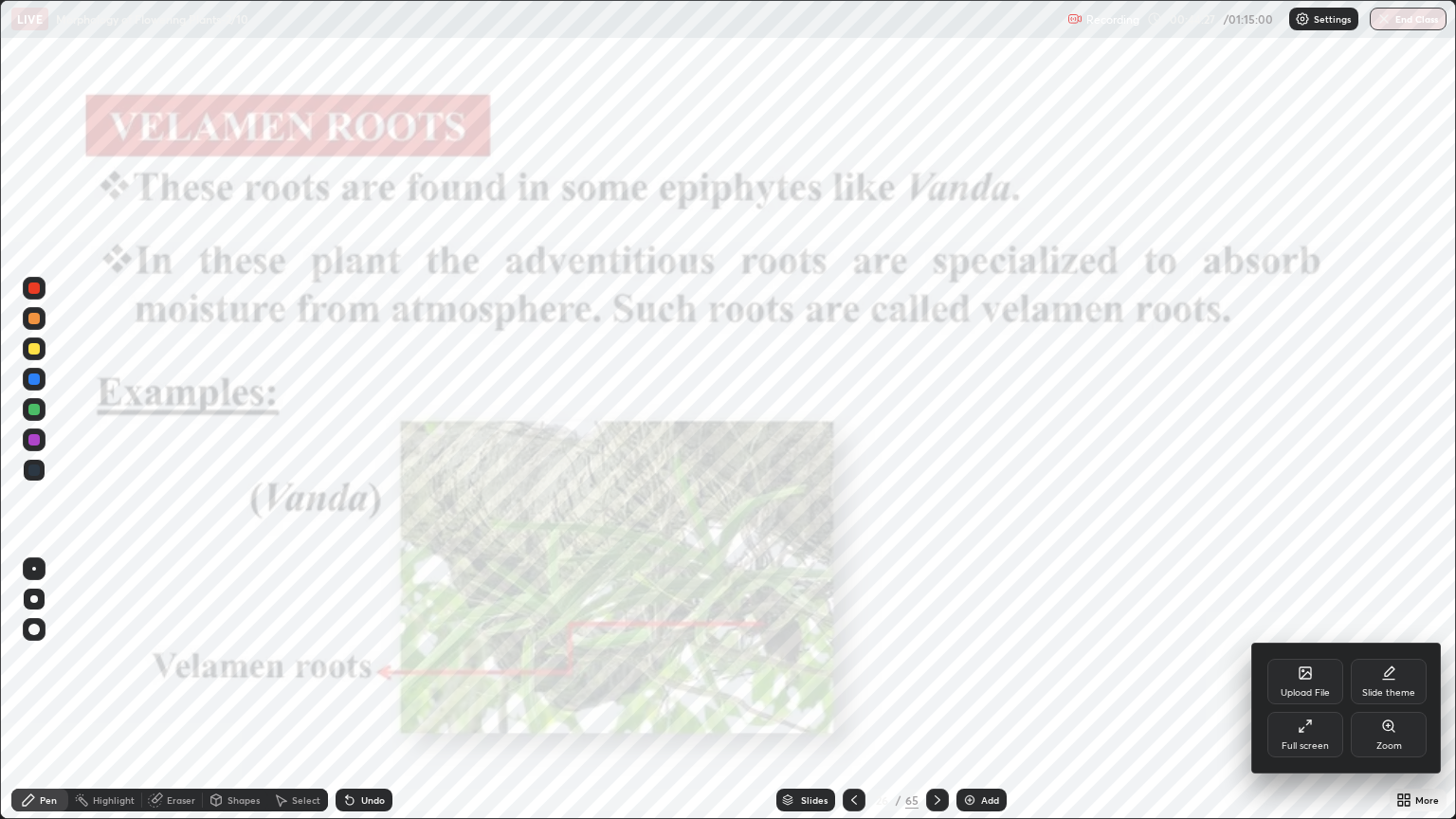 click on "Full screen" at bounding box center (1305, 746) 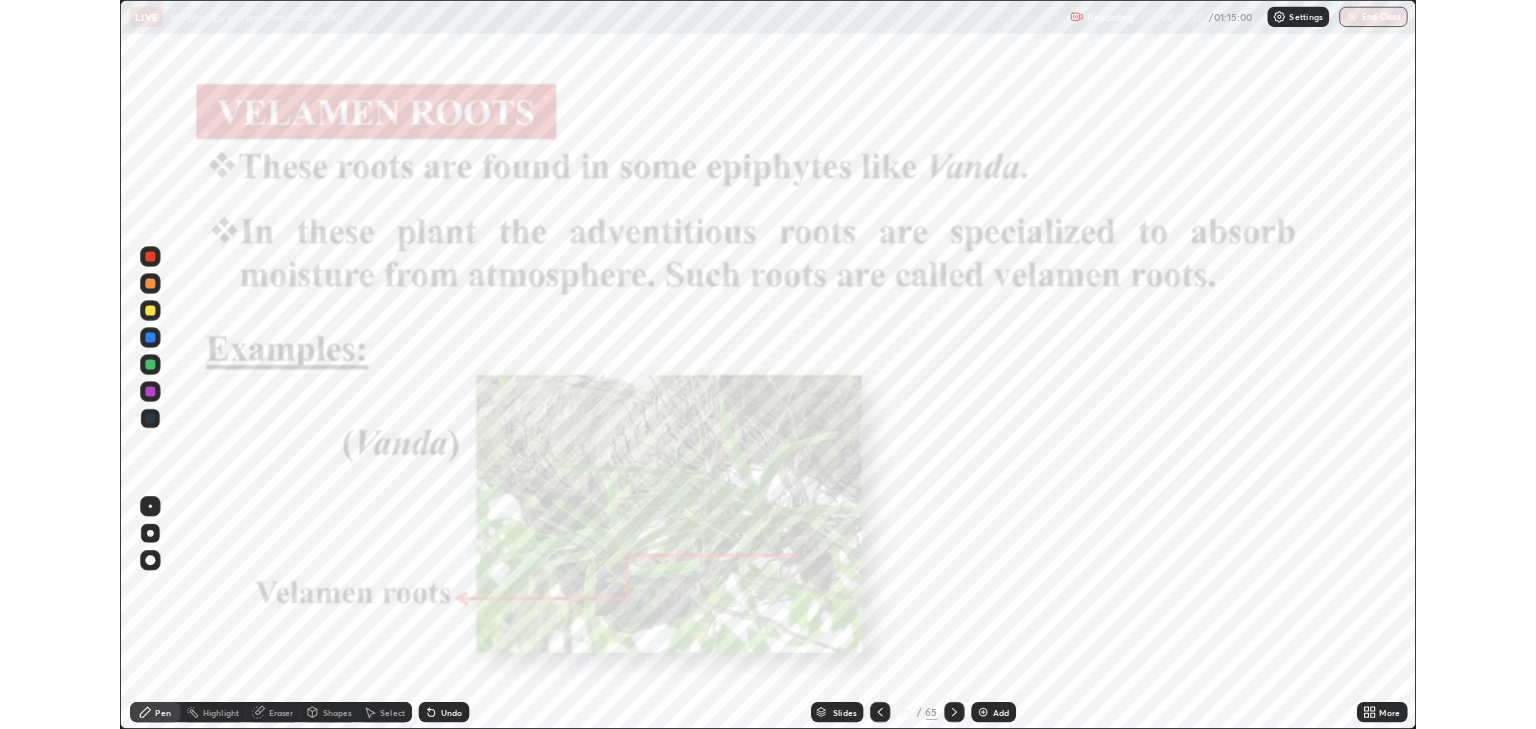 scroll, scrollTop: 729, scrollLeft: 1536, axis: both 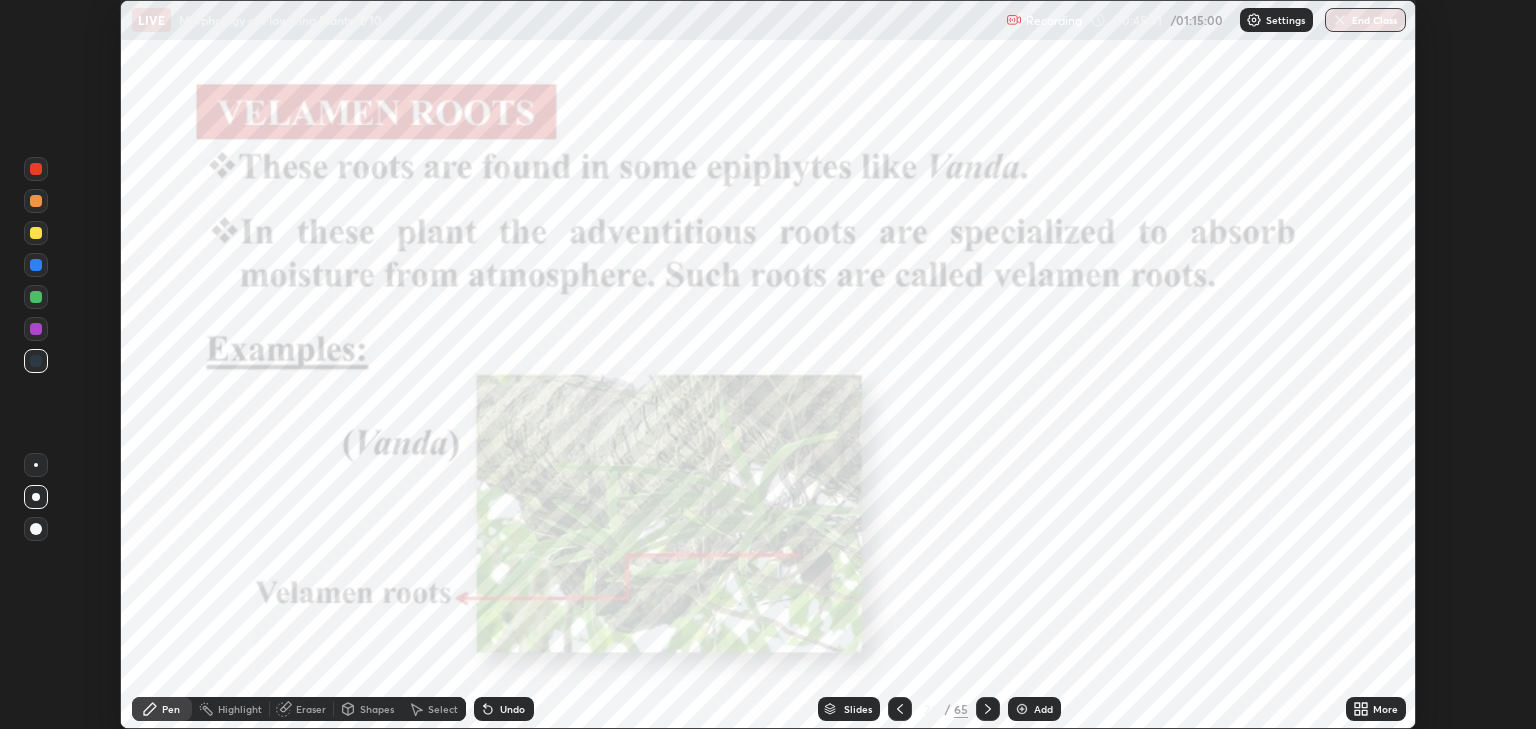 click on "Slides" at bounding box center (849, 709) 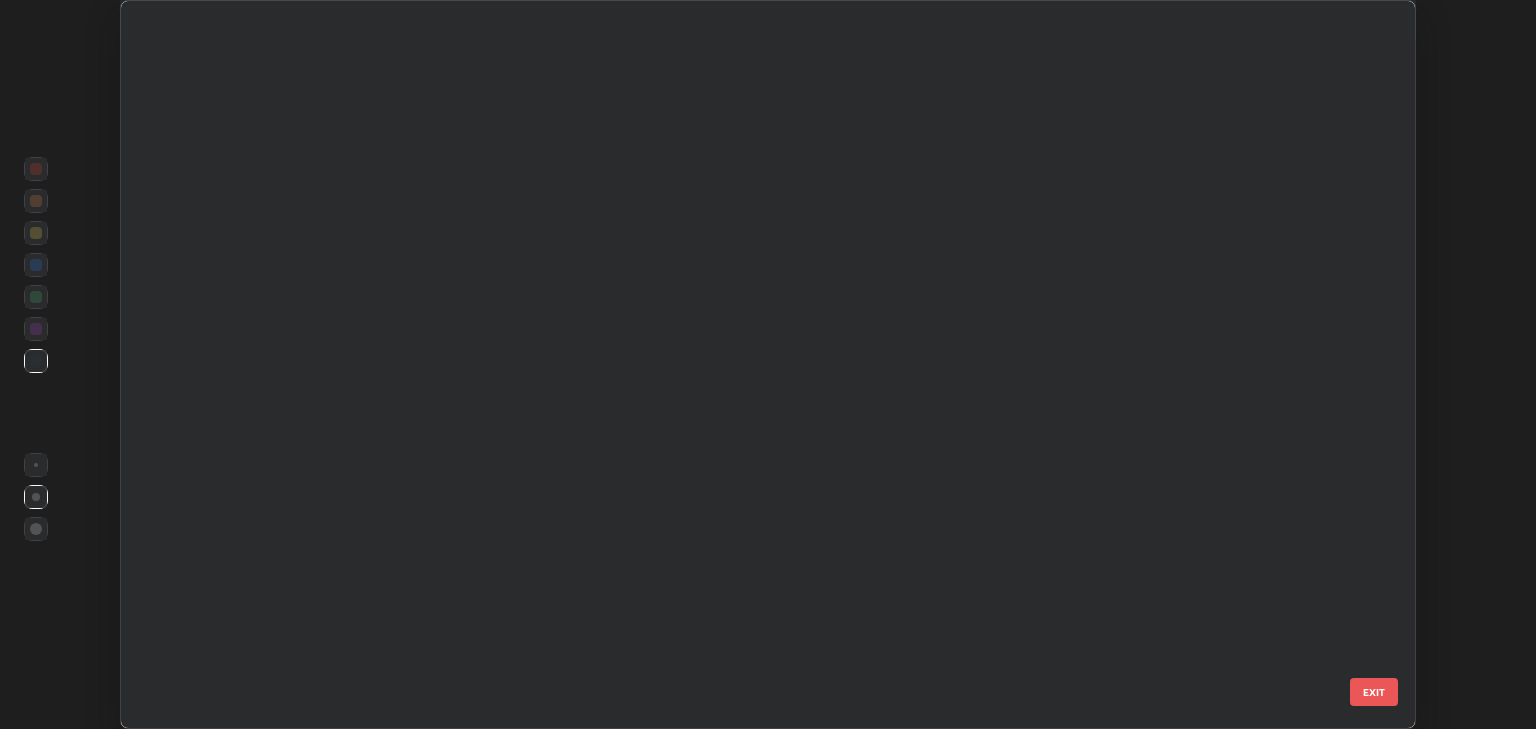 scroll, scrollTop: 1322, scrollLeft: 0, axis: vertical 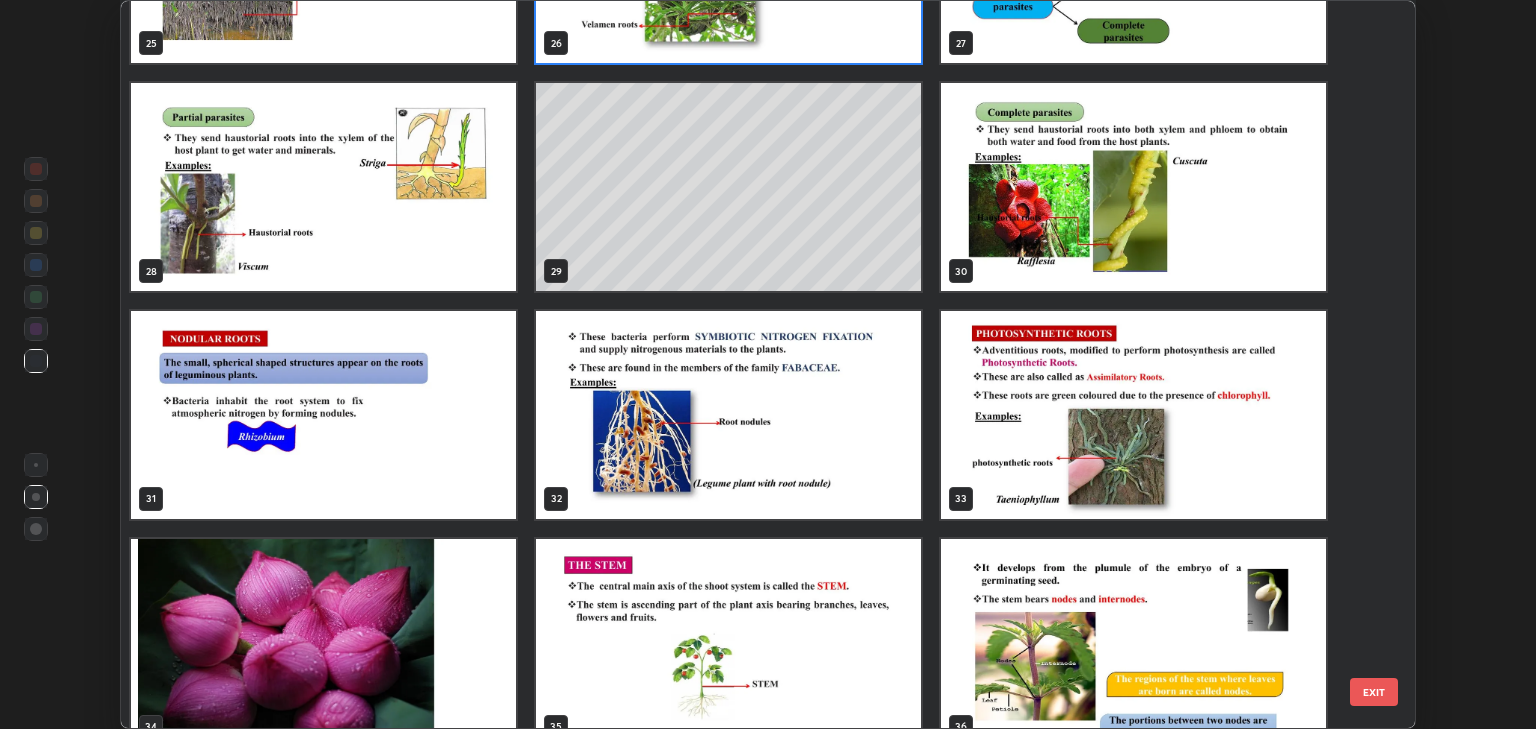 click at bounding box center (1133, 415) 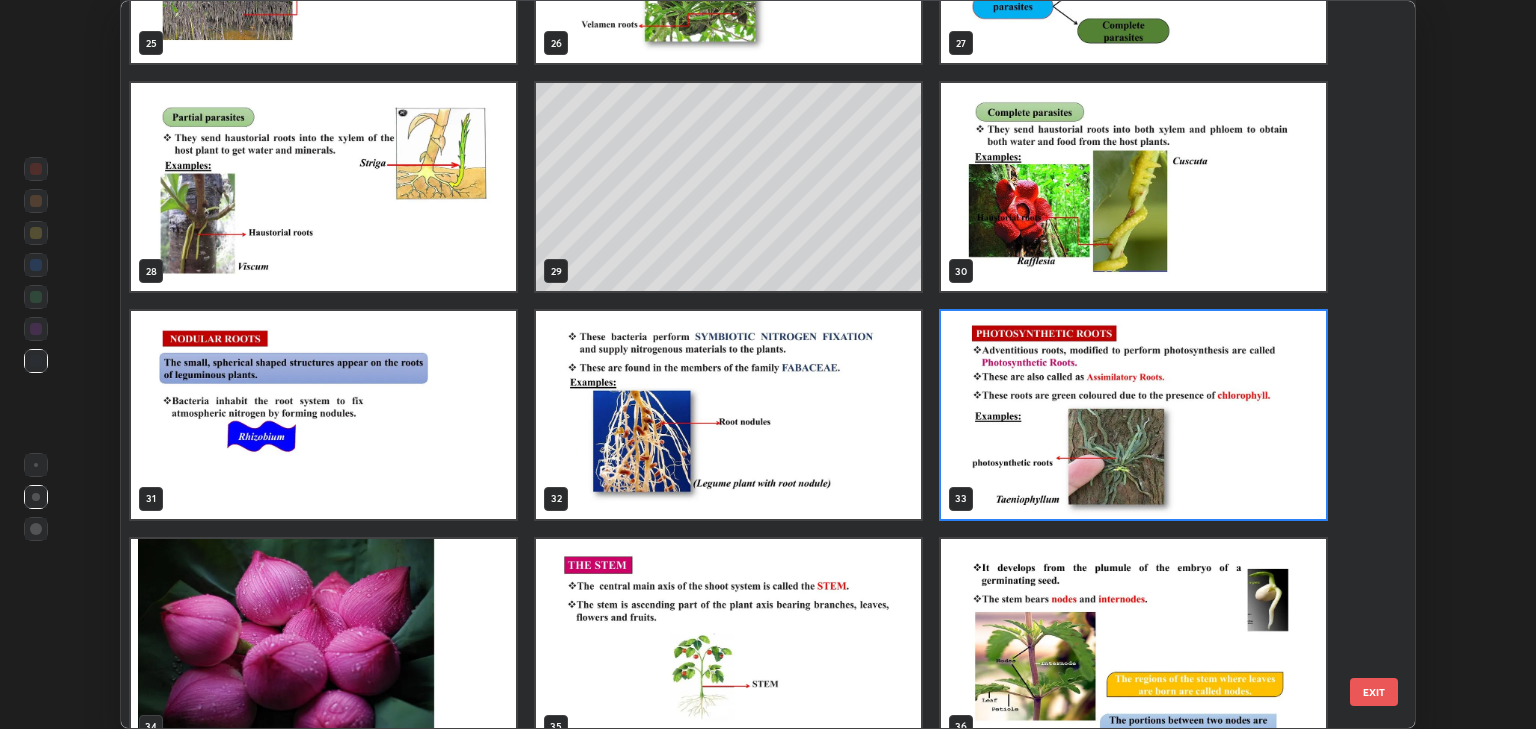 click at bounding box center [1133, 415] 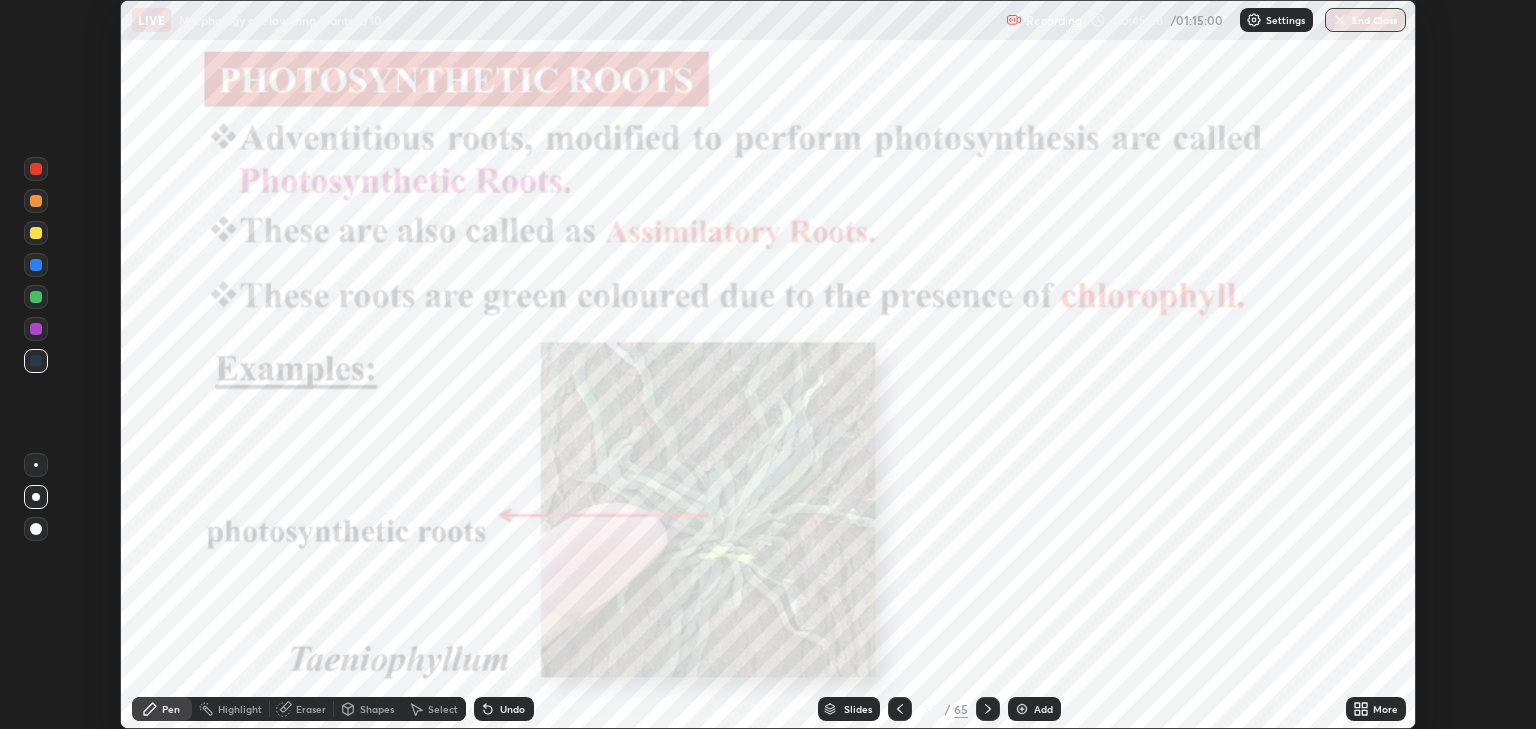 click at bounding box center (1133, 415) 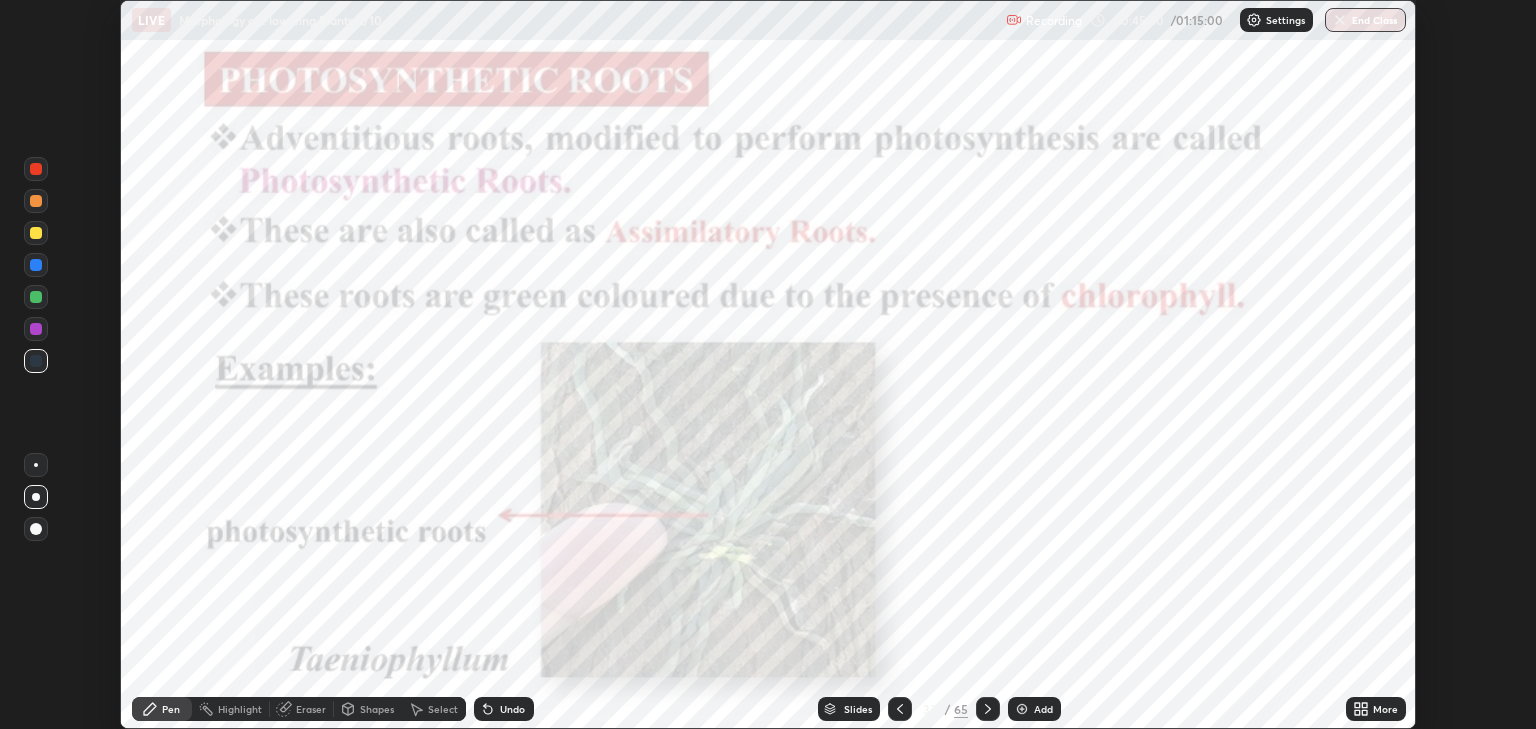 click on "Add" at bounding box center (1043, 709) 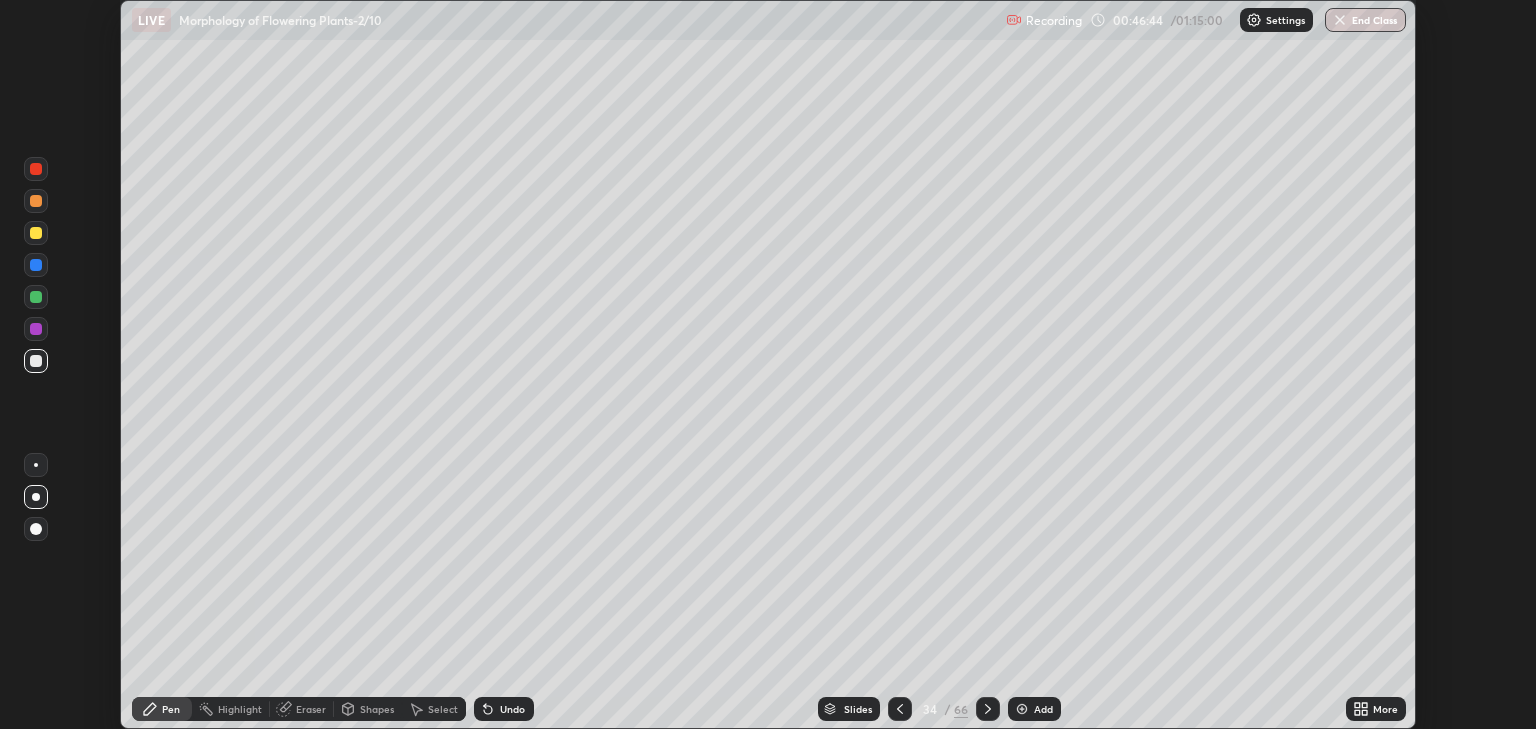 click at bounding box center [36, 233] 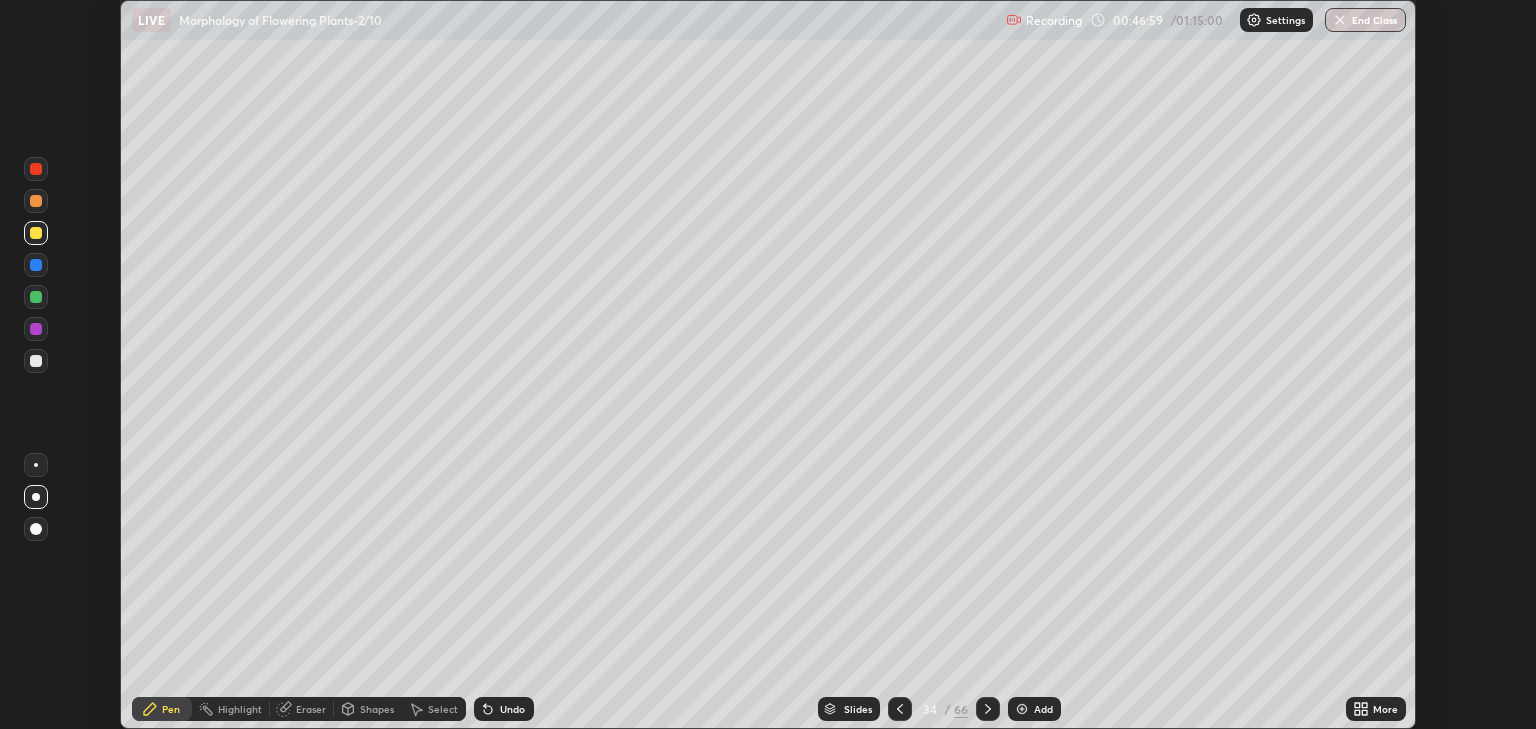 click at bounding box center [36, 361] 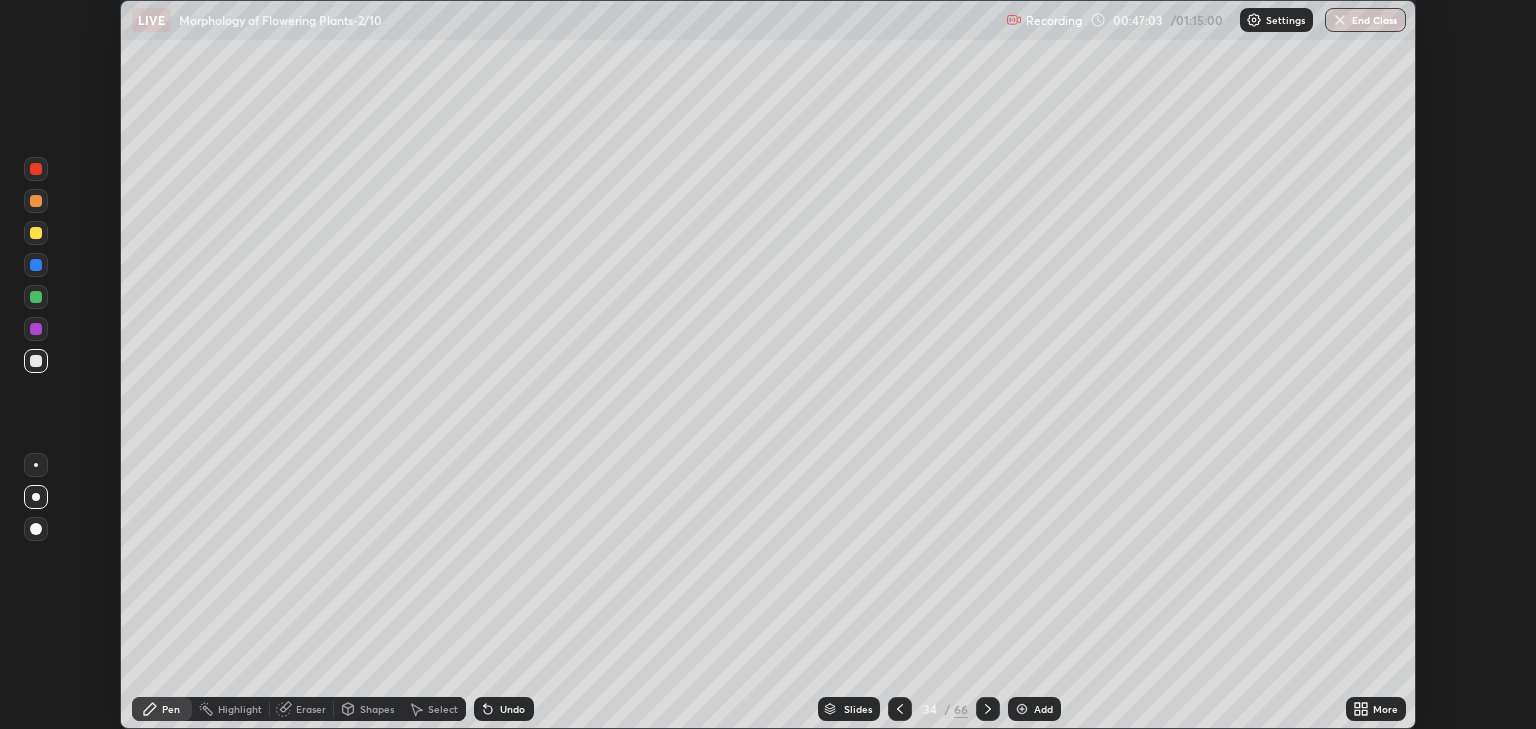 click at bounding box center (36, 297) 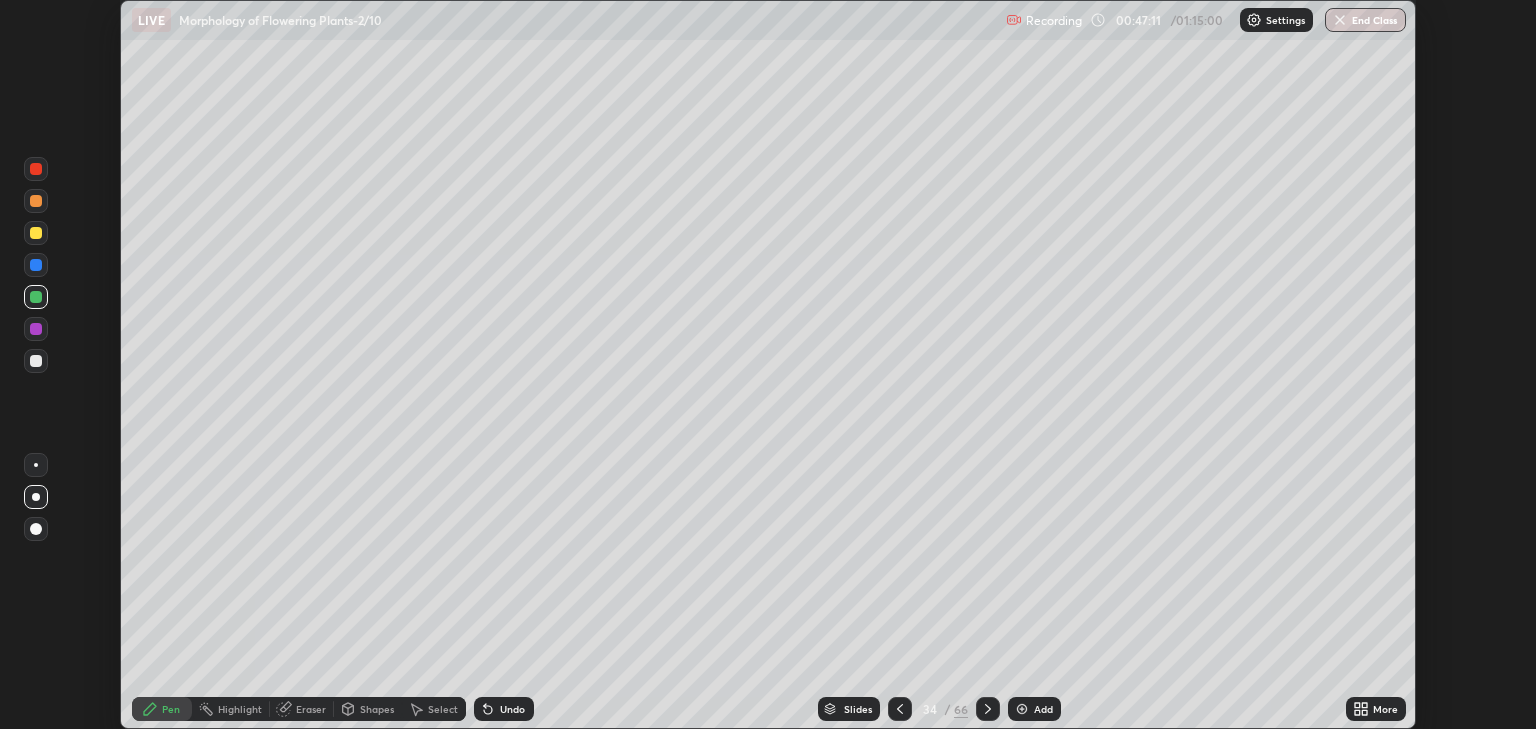 click at bounding box center (36, 361) 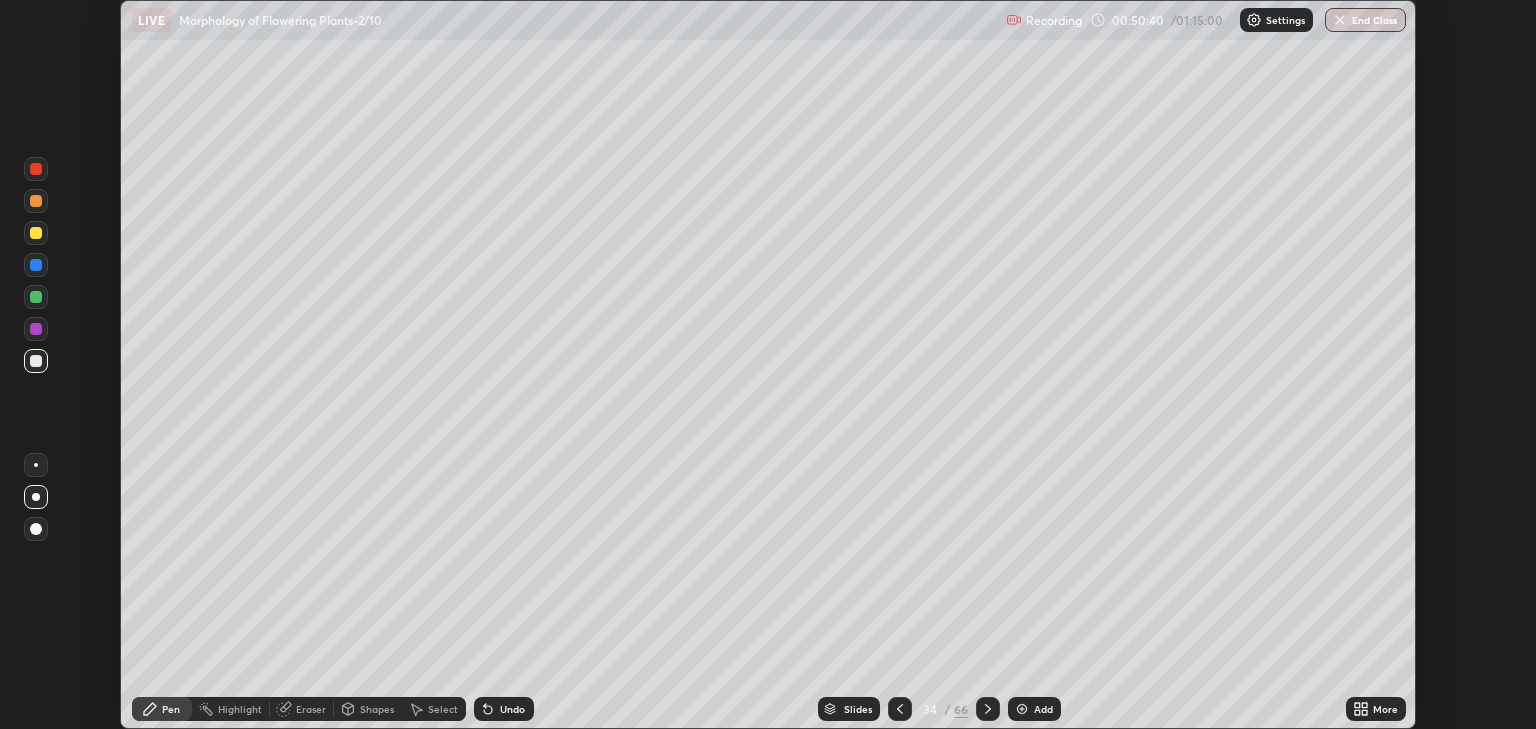click on "More" at bounding box center [1385, 709] 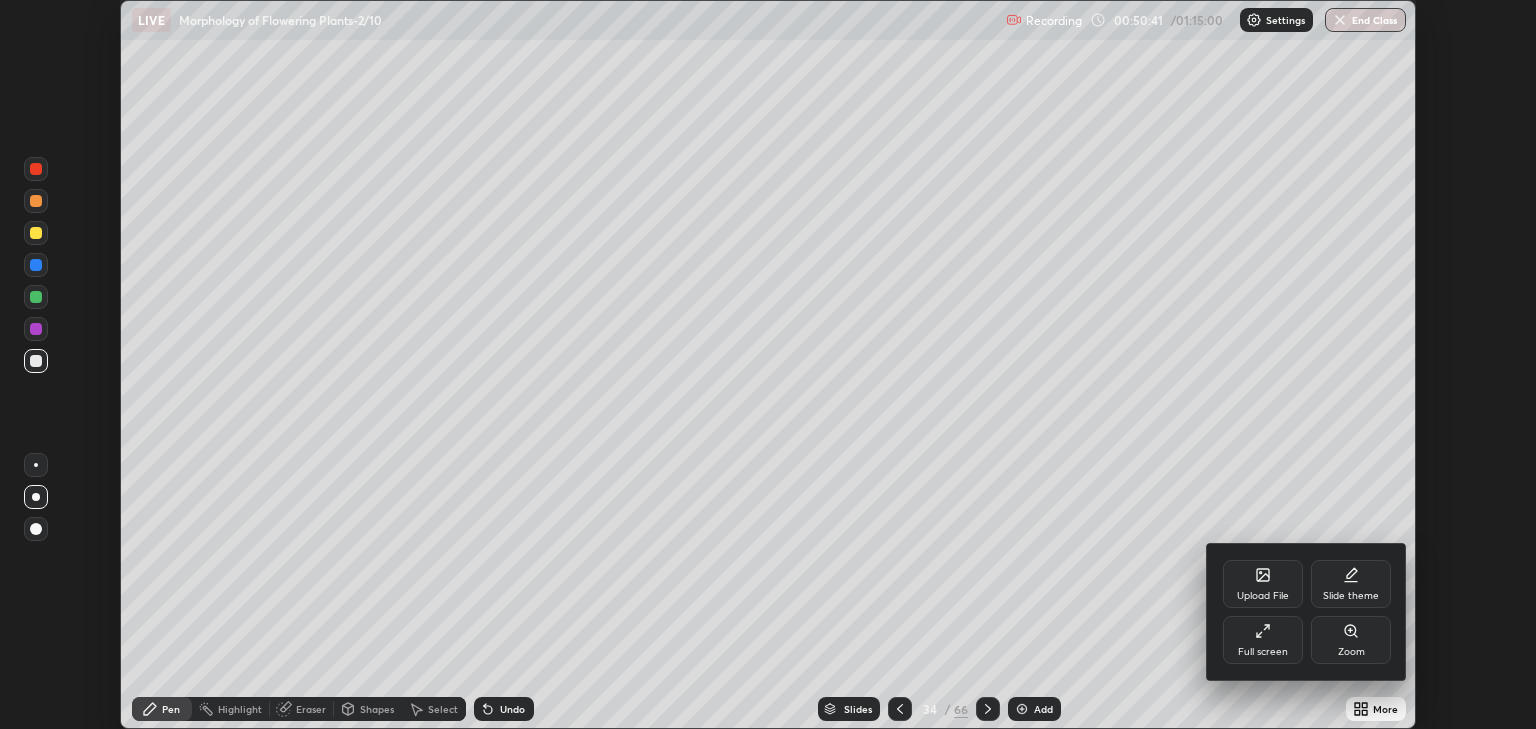 click on "Full screen" at bounding box center [1263, 652] 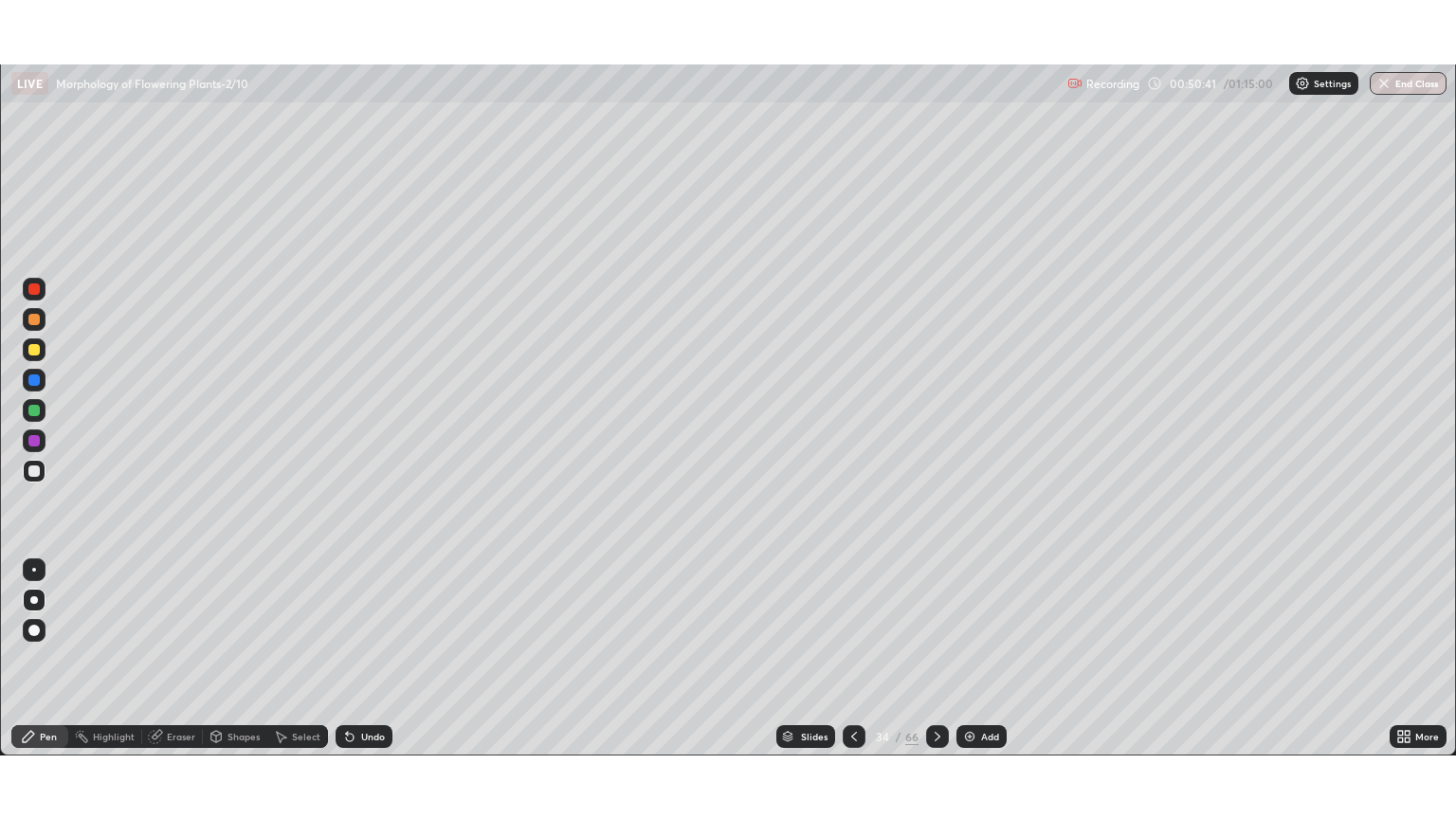 scroll, scrollTop: 93973, scrollLeft: 93336, axis: both 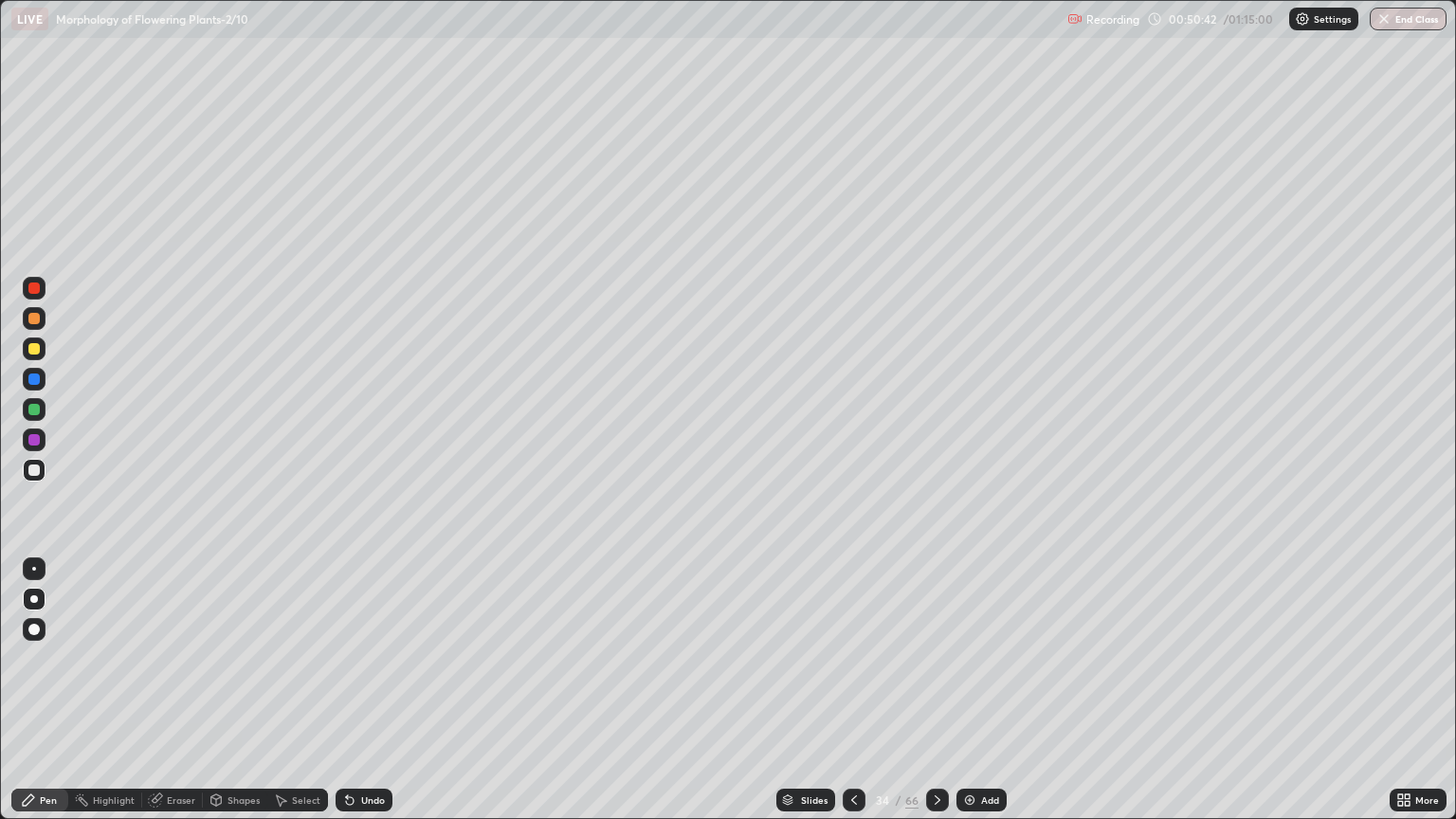 click 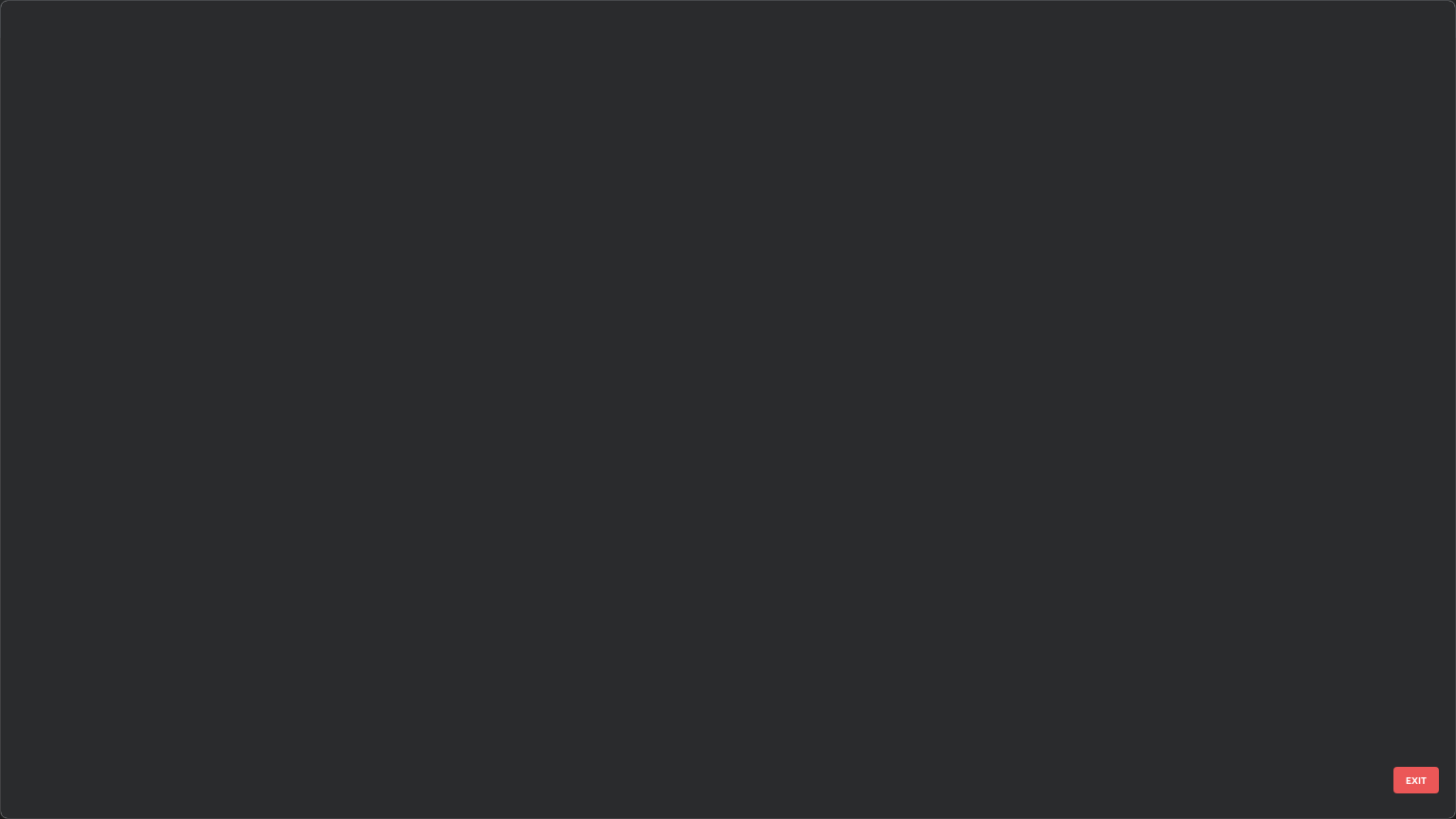 scroll, scrollTop: 2284, scrollLeft: 0, axis: vertical 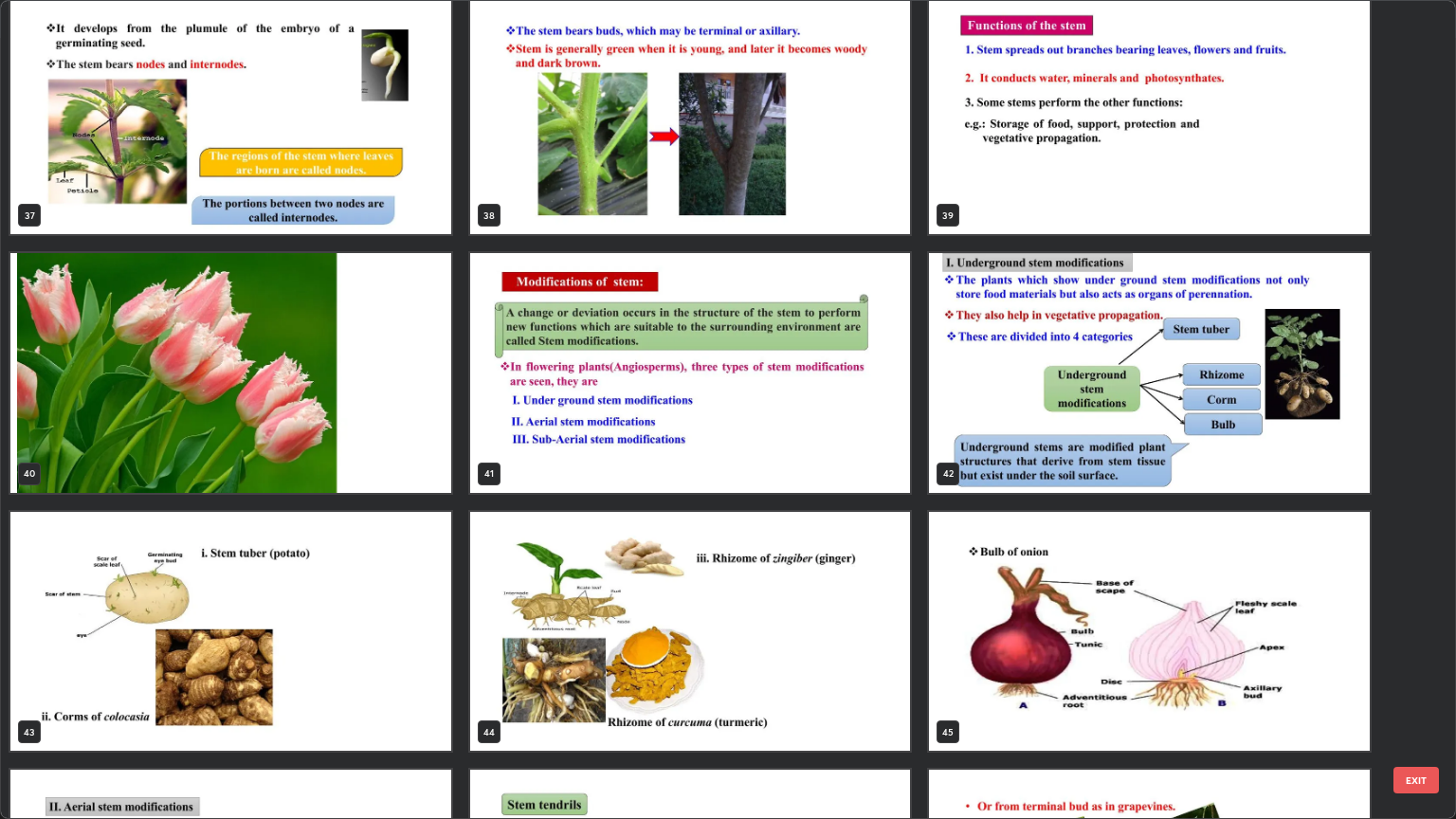 click at bounding box center (690, 373) 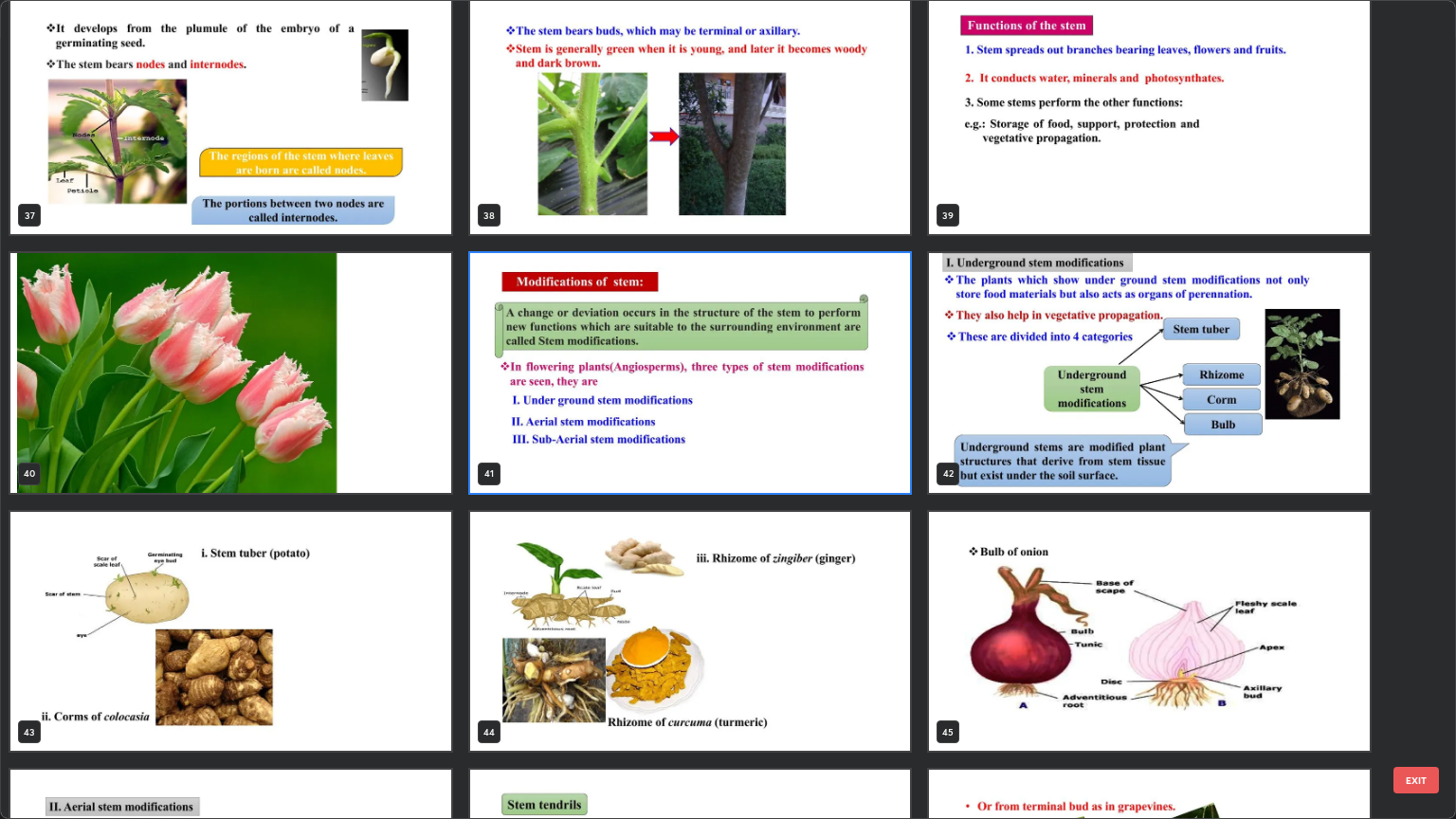 click at bounding box center (690, 373) 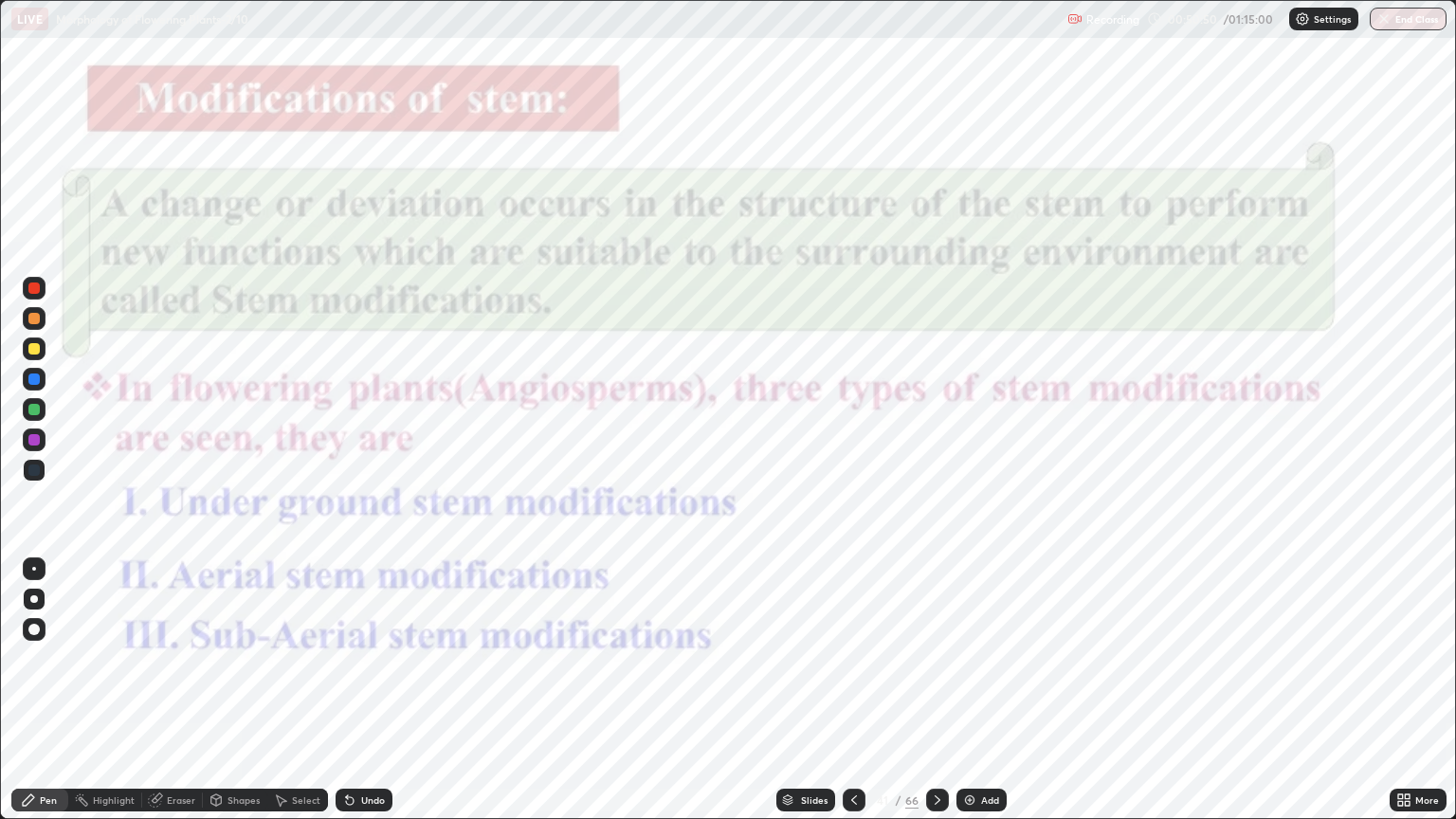 click at bounding box center [690, 373] 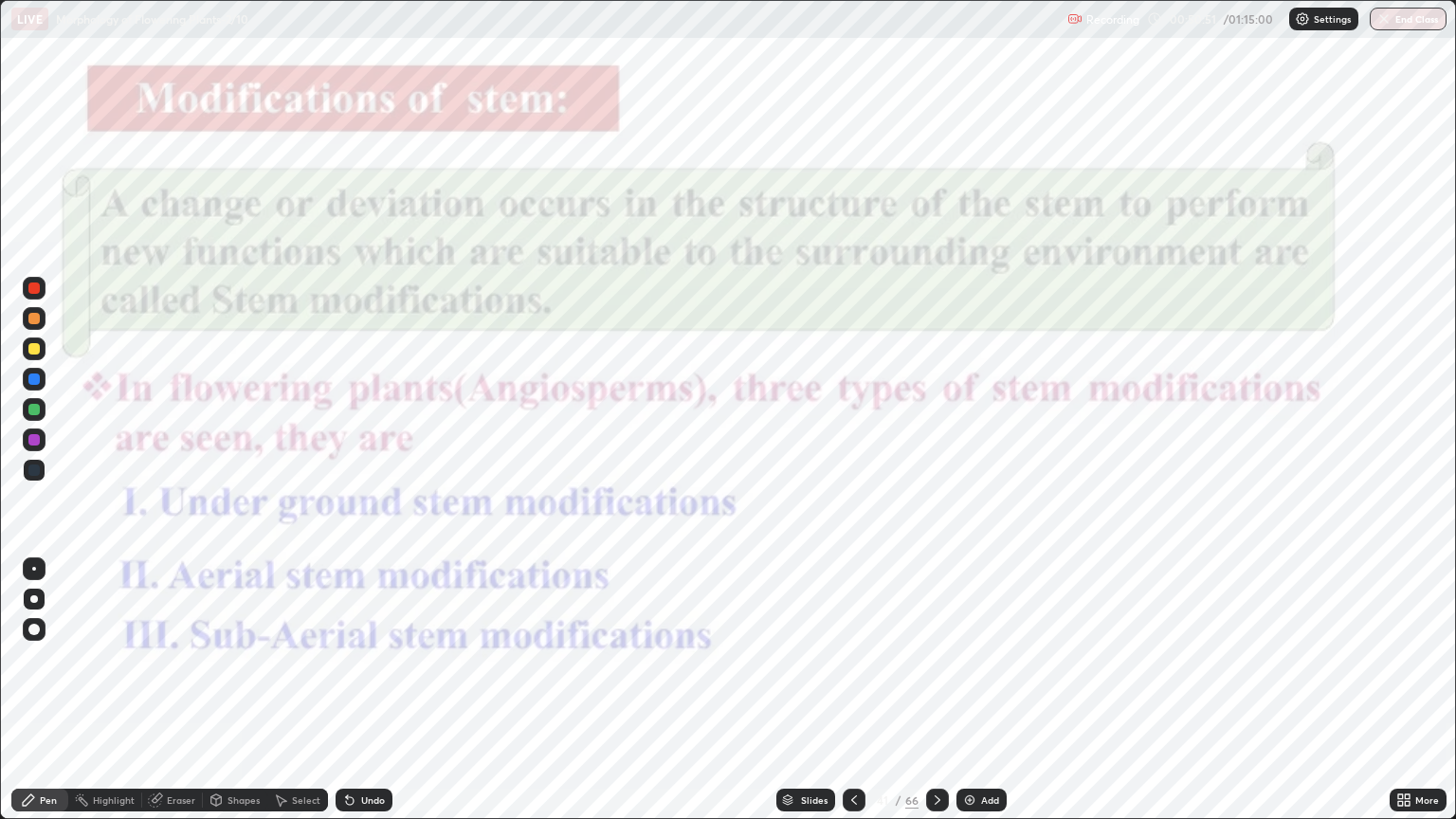 click on "Add" at bounding box center (990, 800) 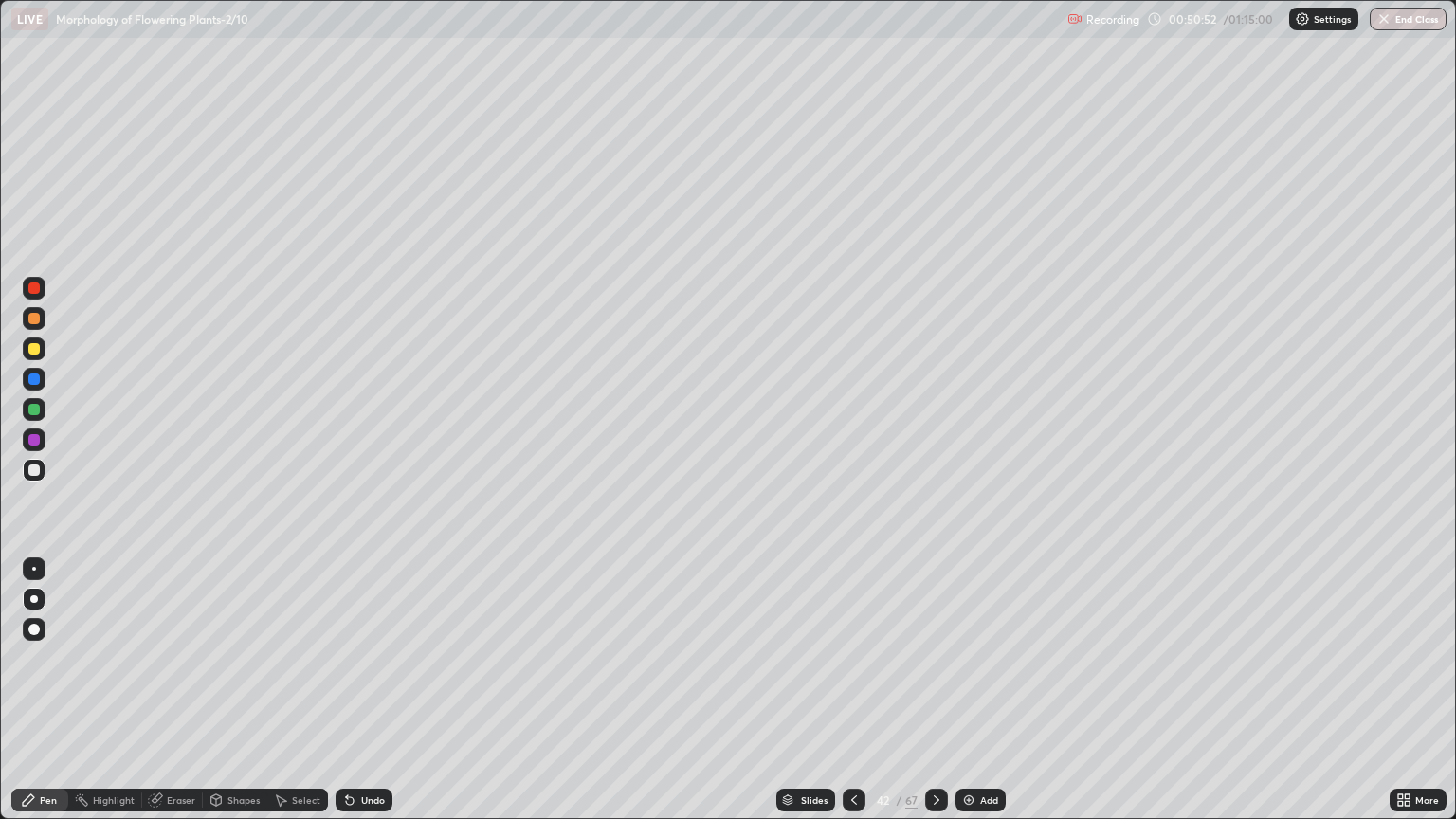 click at bounding box center [34, 349] 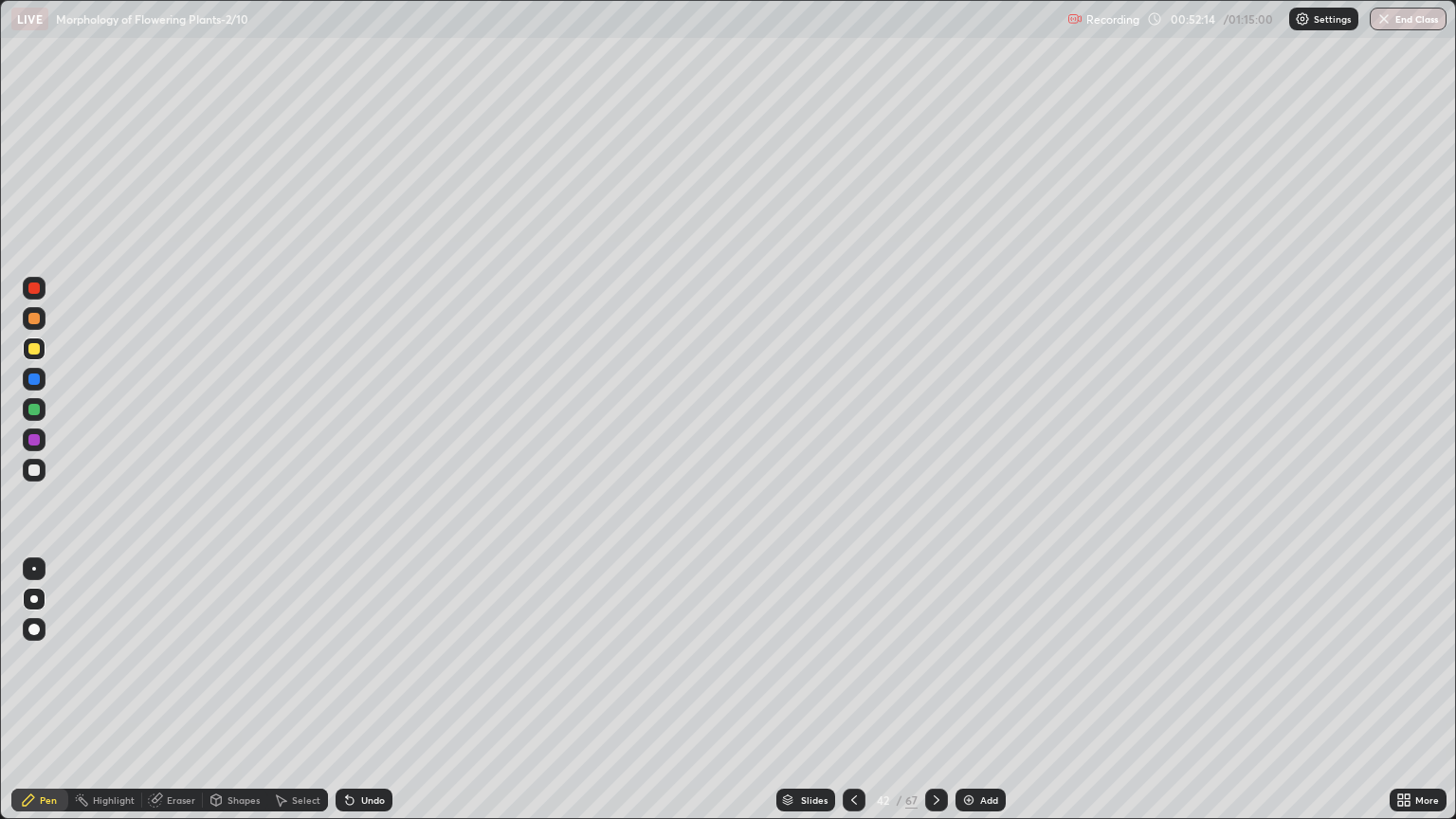 click at bounding box center [34, 470] 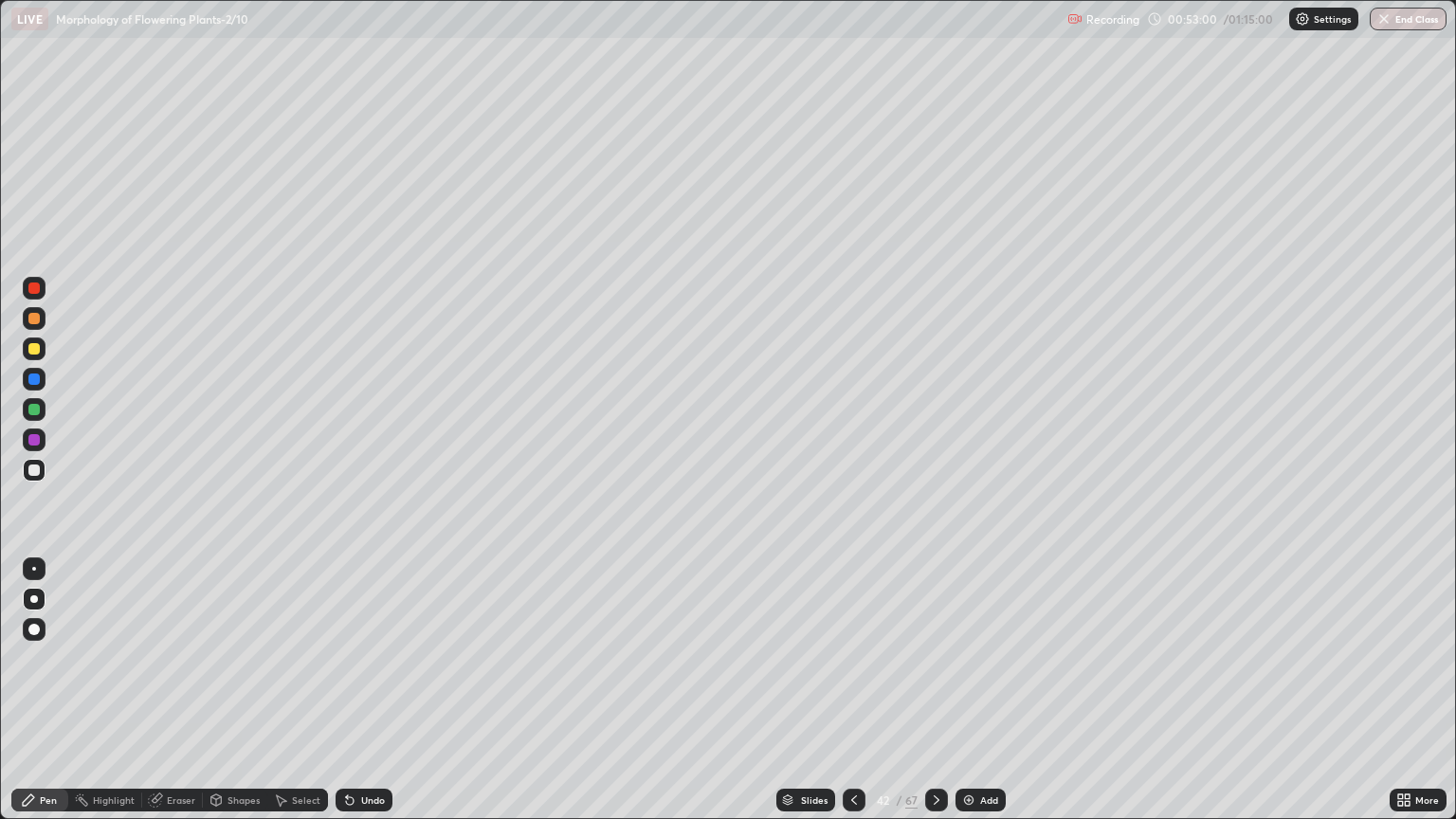 click at bounding box center (34, 318) 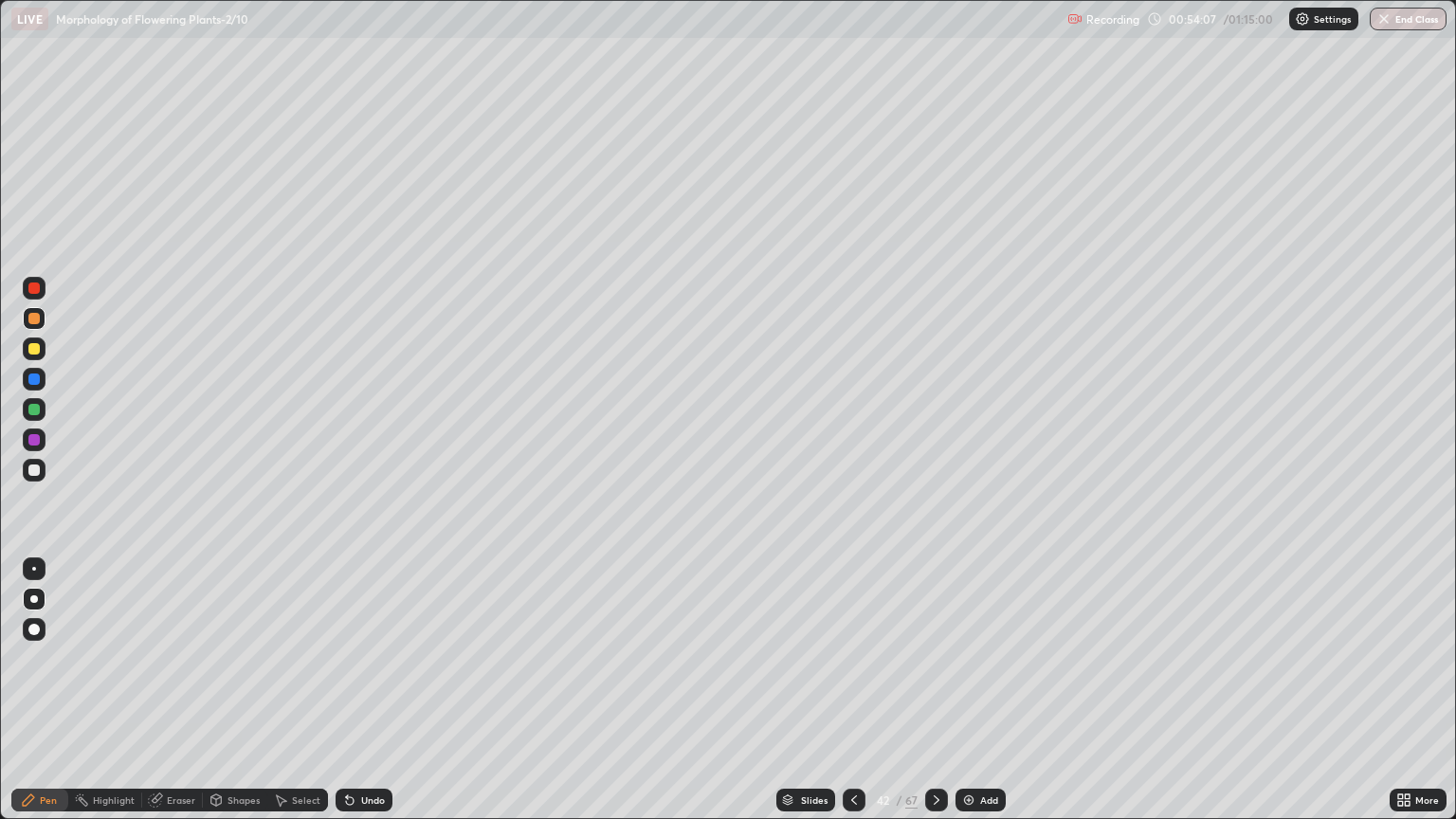 click on "Undo" at bounding box center (364, 800) 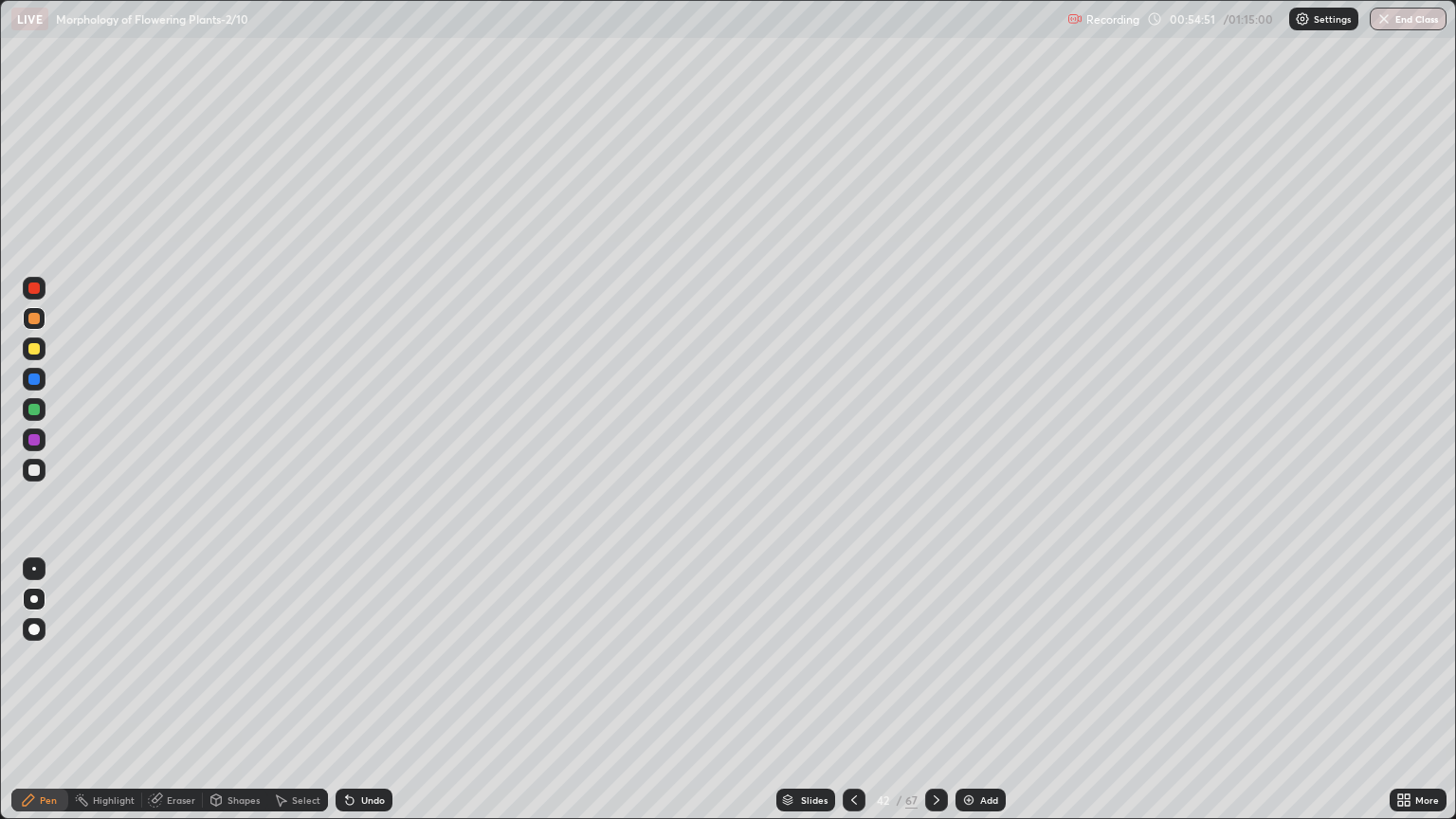 click on "Slides" at bounding box center (806, 800) 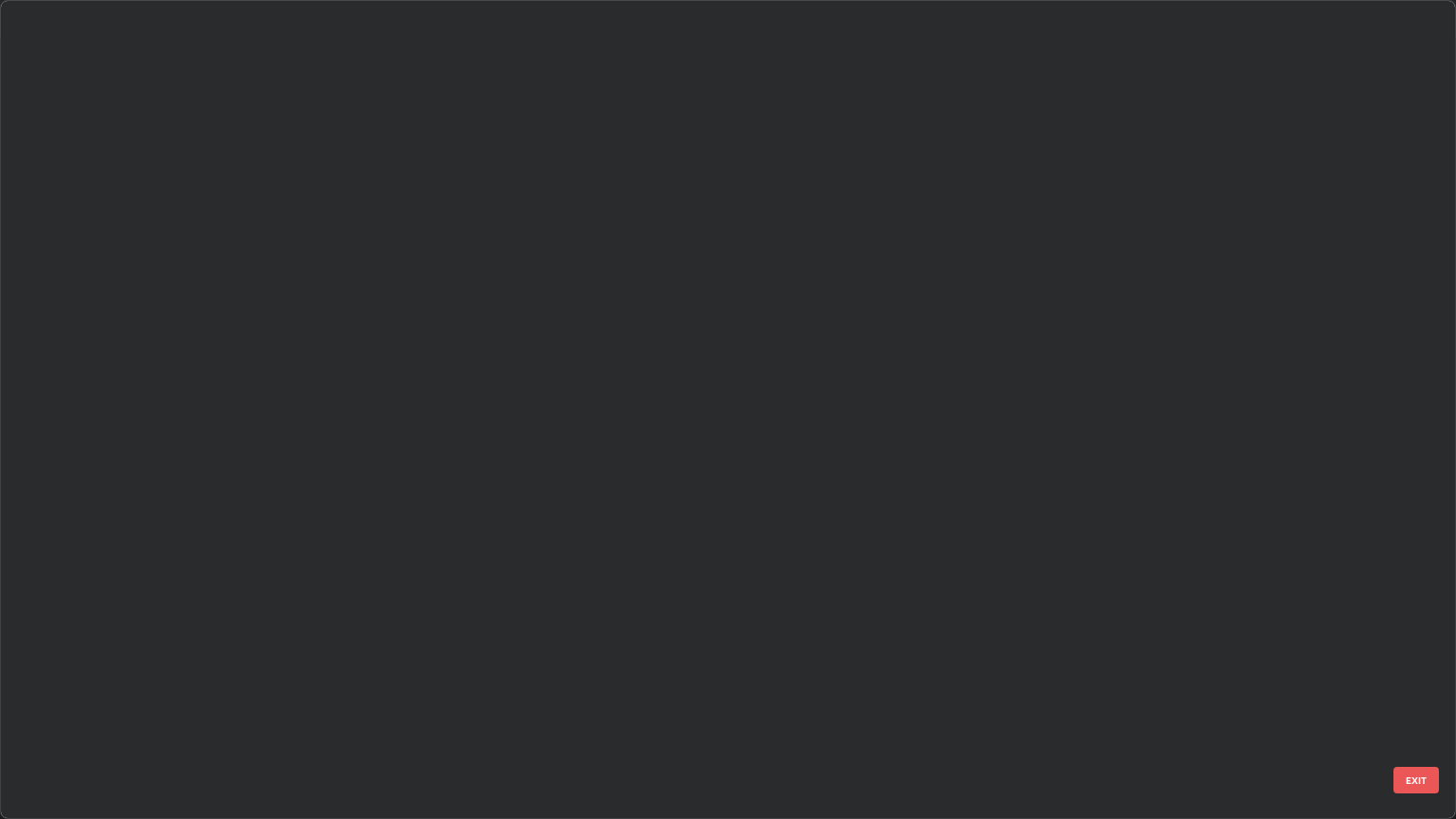 scroll, scrollTop: 2800, scrollLeft: 0, axis: vertical 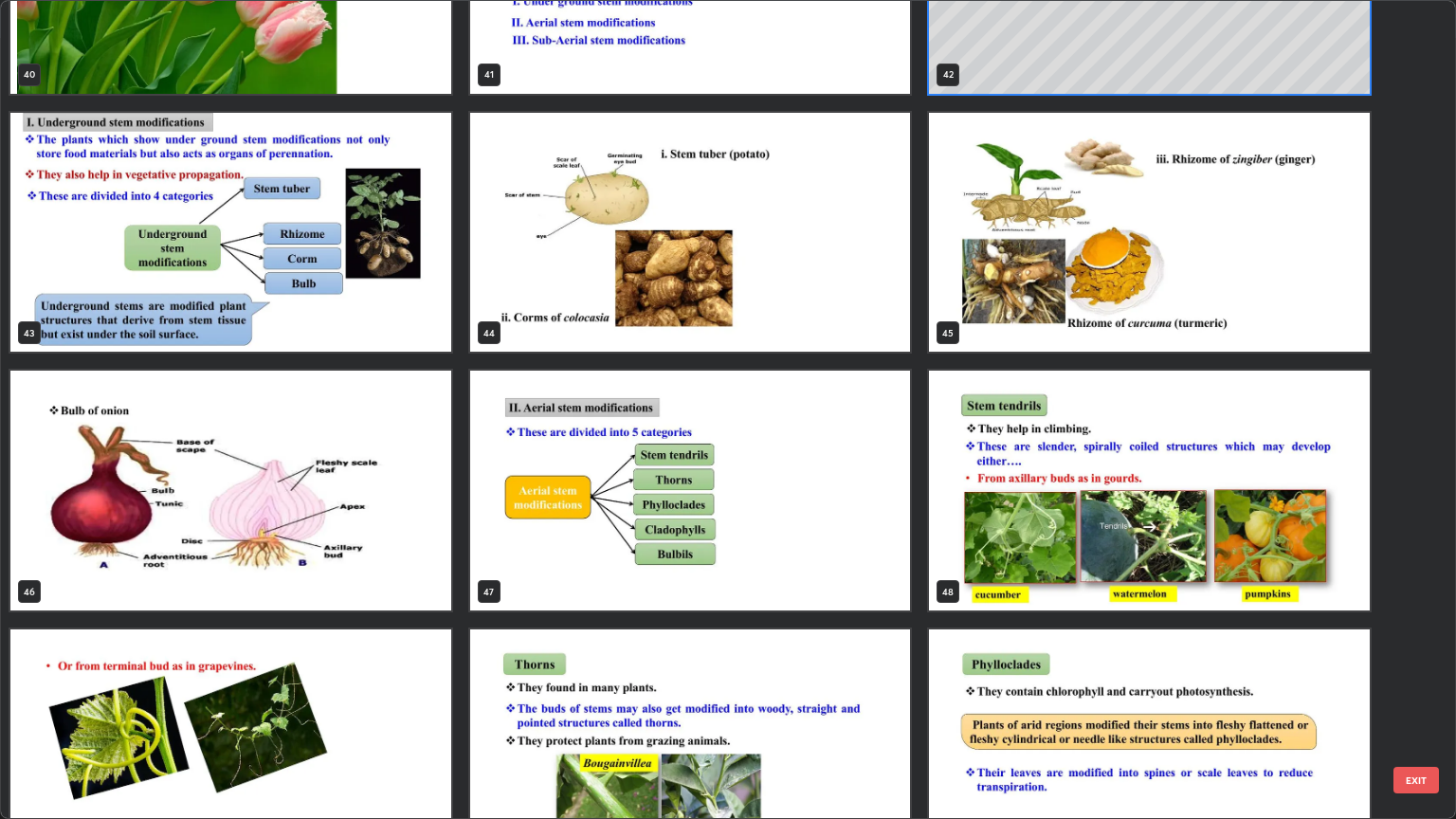 click at bounding box center (690, 490) 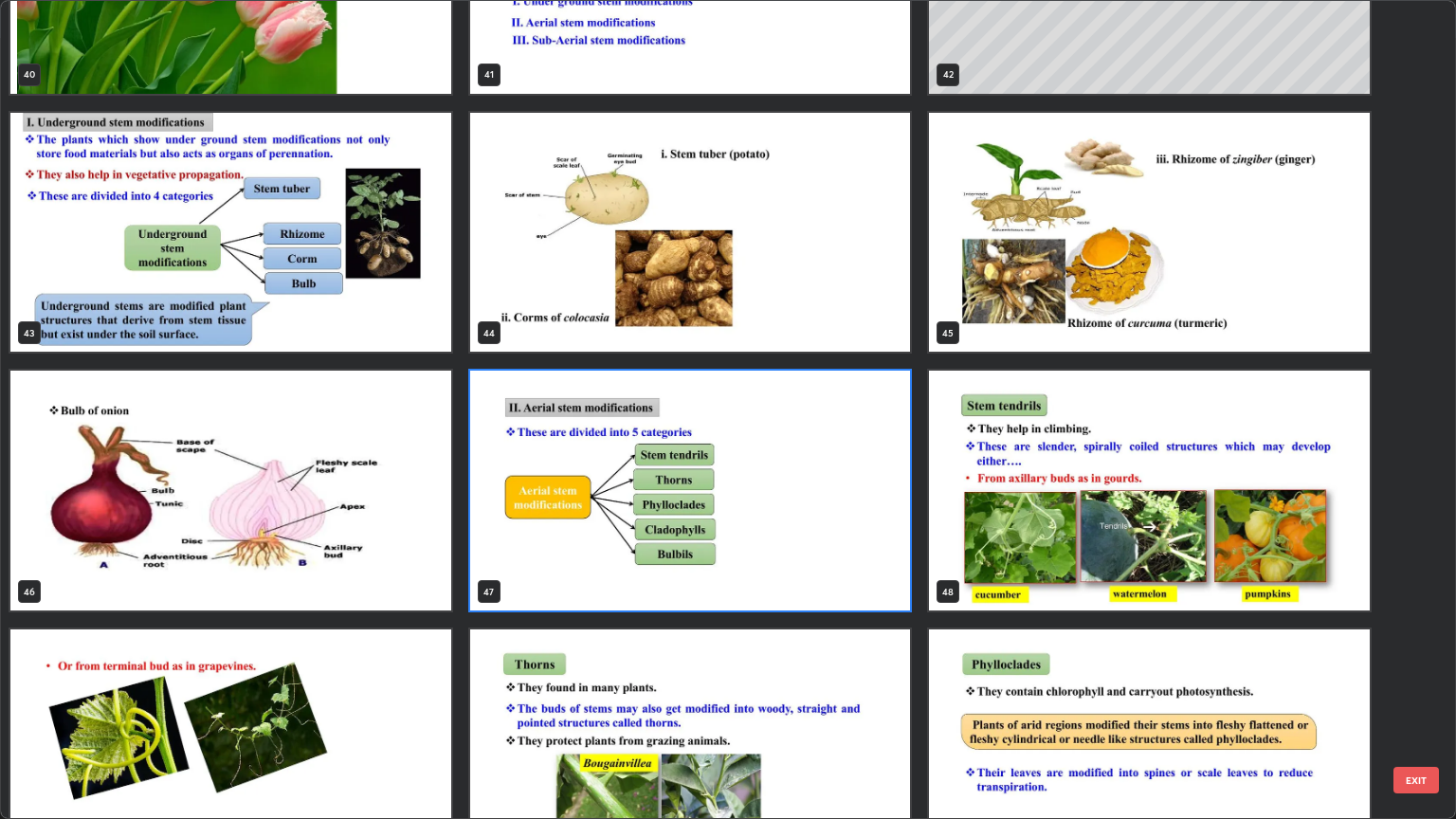 click at bounding box center [690, 490] 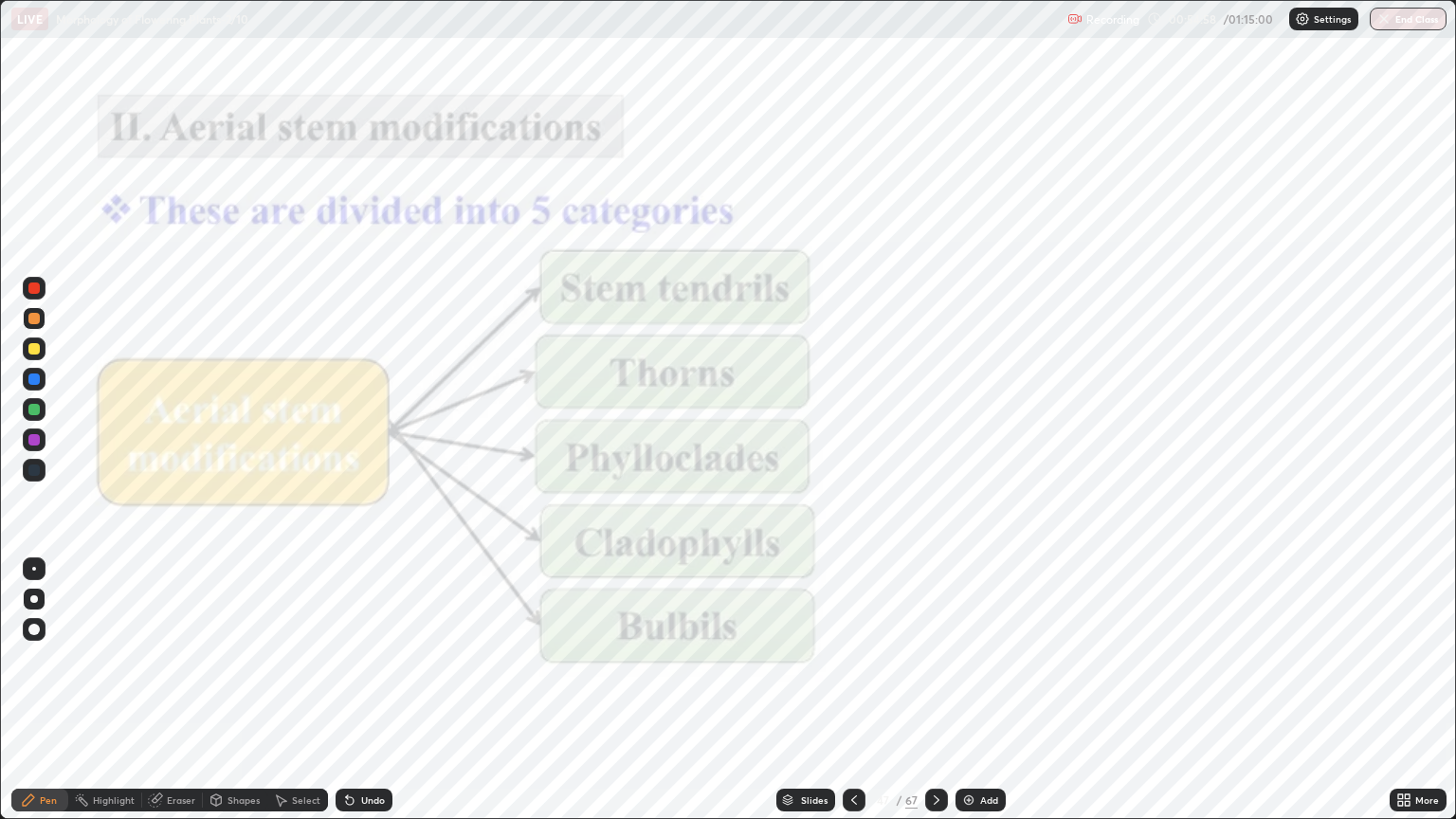 click at bounding box center (690, 490) 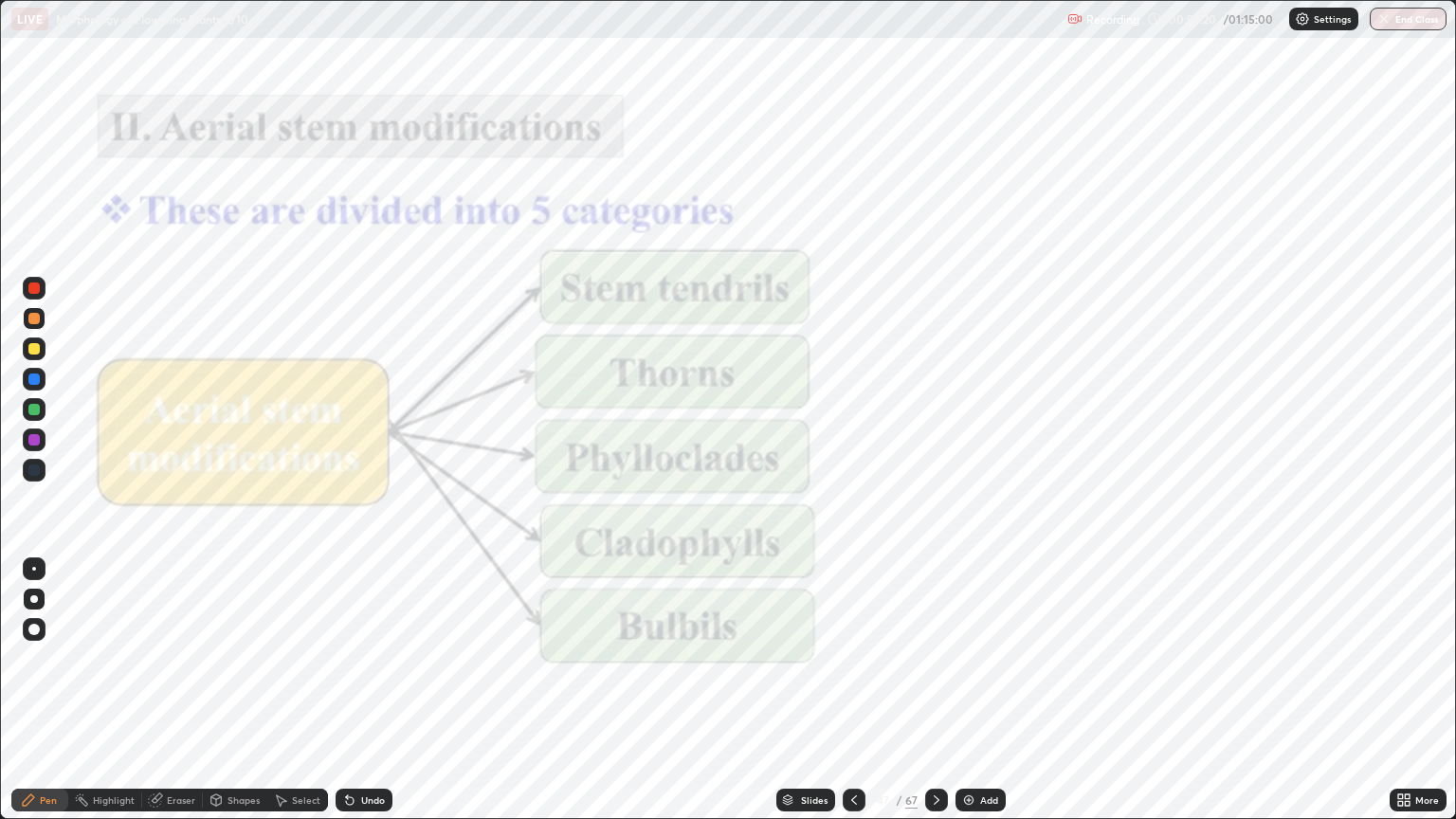 click on "Add" at bounding box center [989, 800] 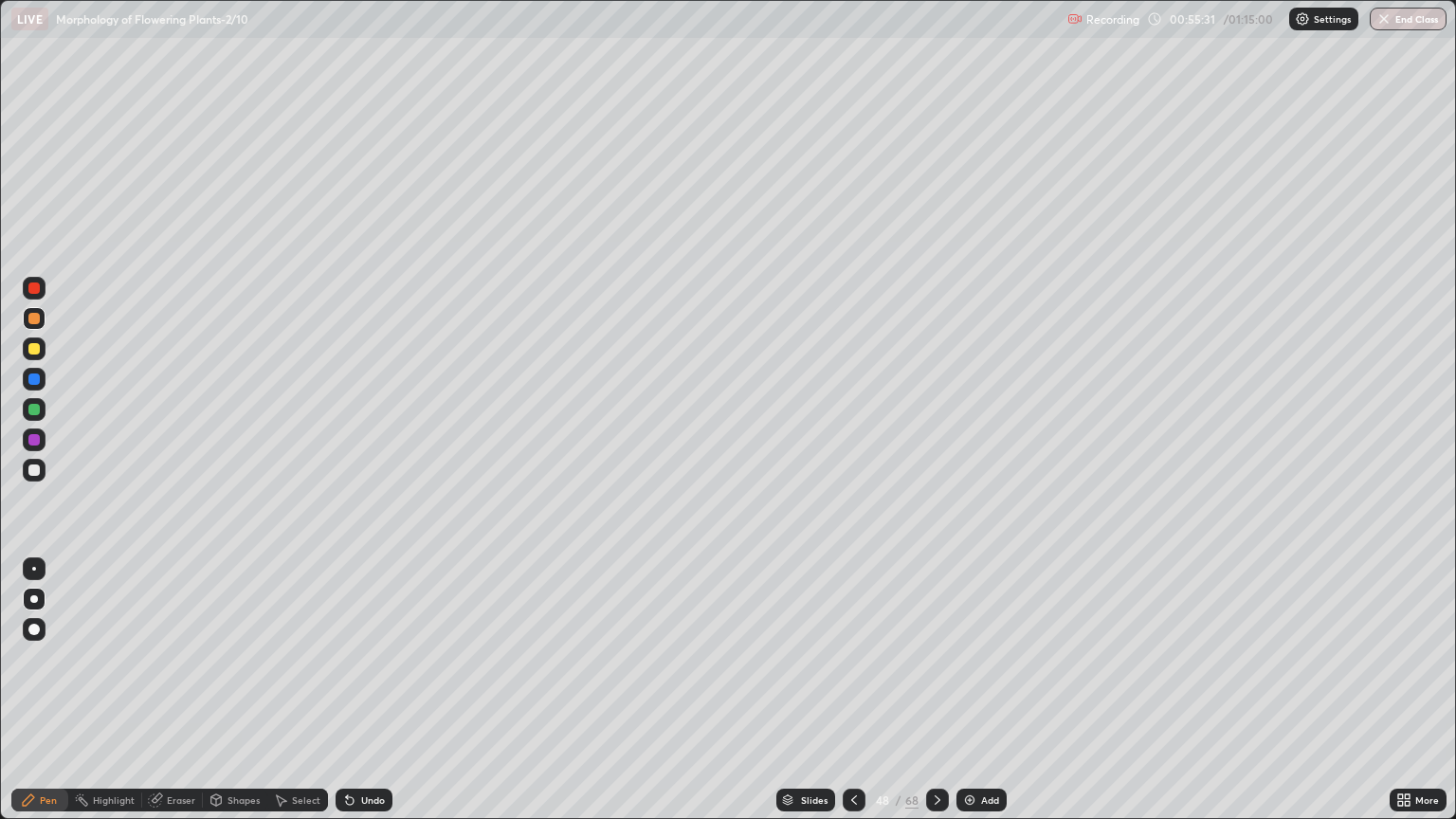 click on "Slides" at bounding box center (814, 800) 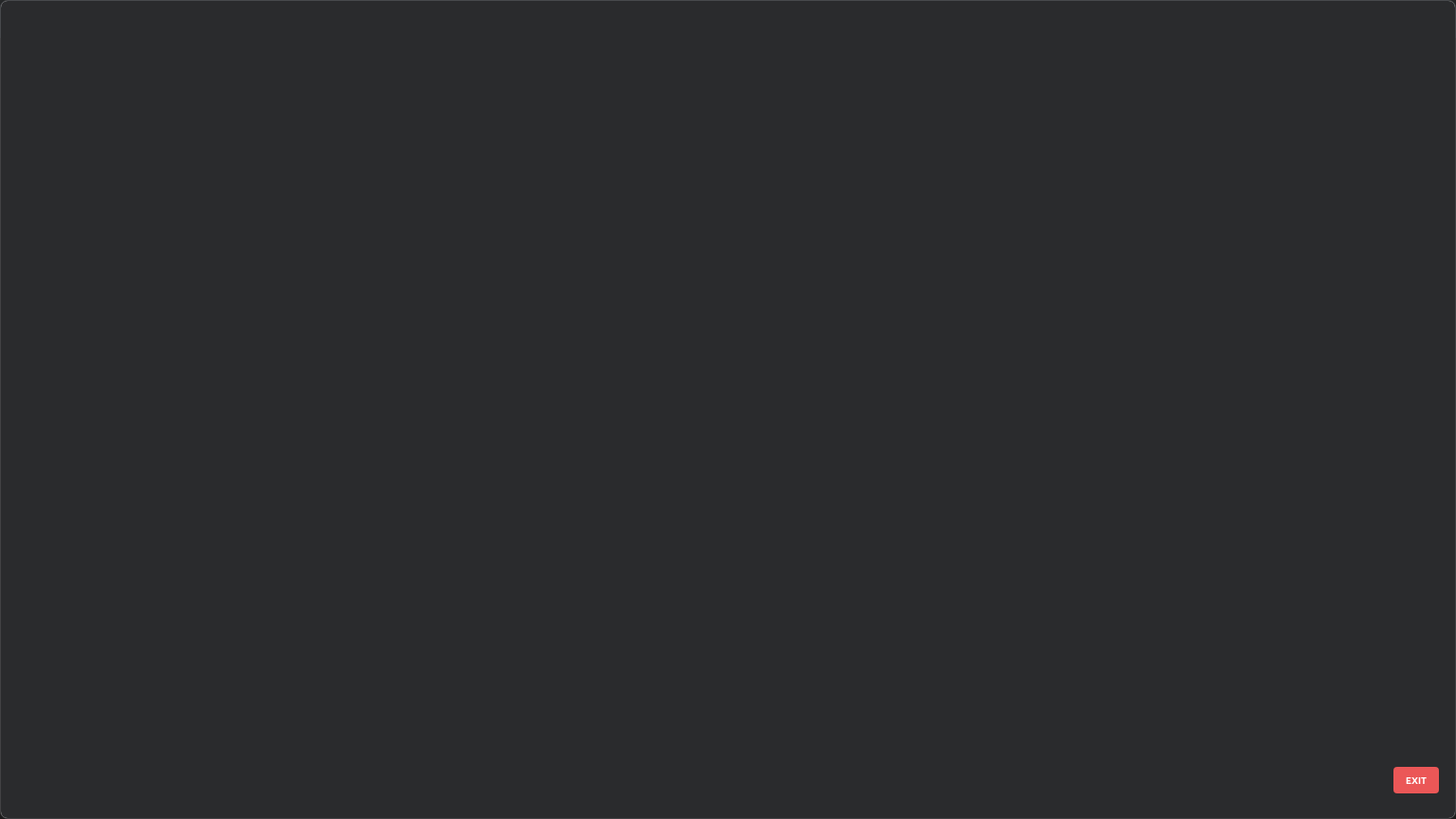 scroll, scrollTop: 3318, scrollLeft: 0, axis: vertical 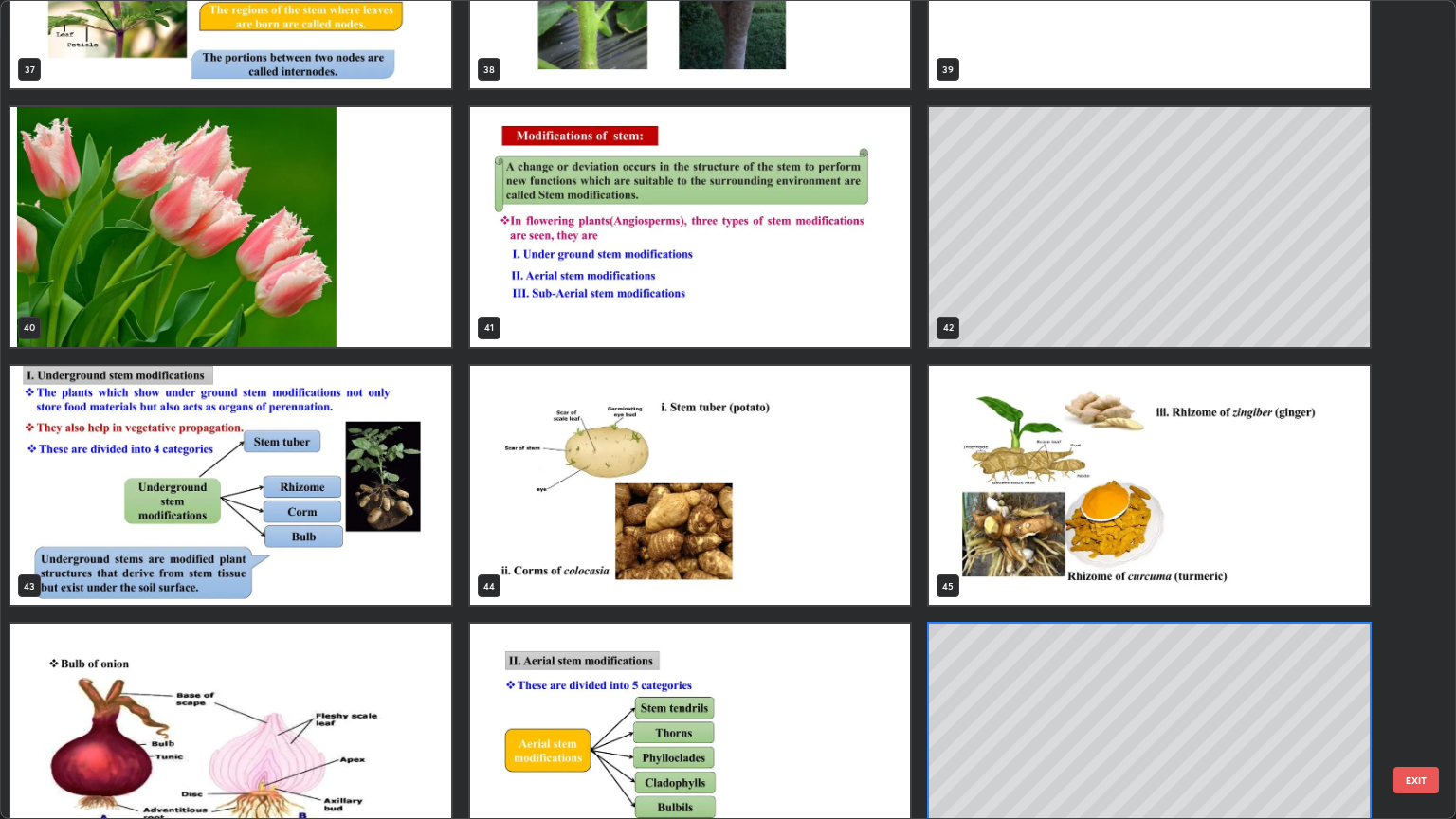 click at bounding box center [690, 485] 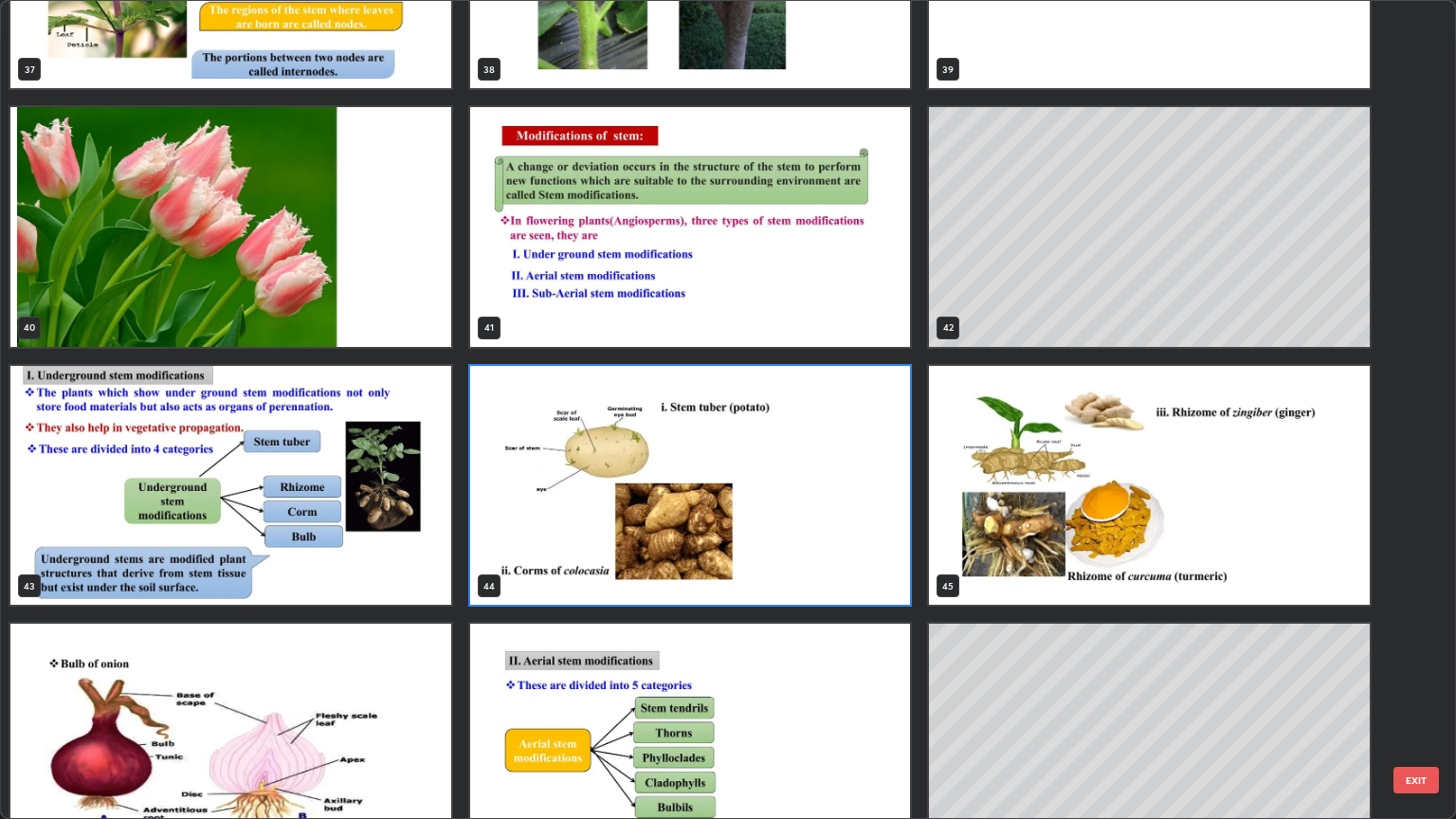 click at bounding box center [690, 485] 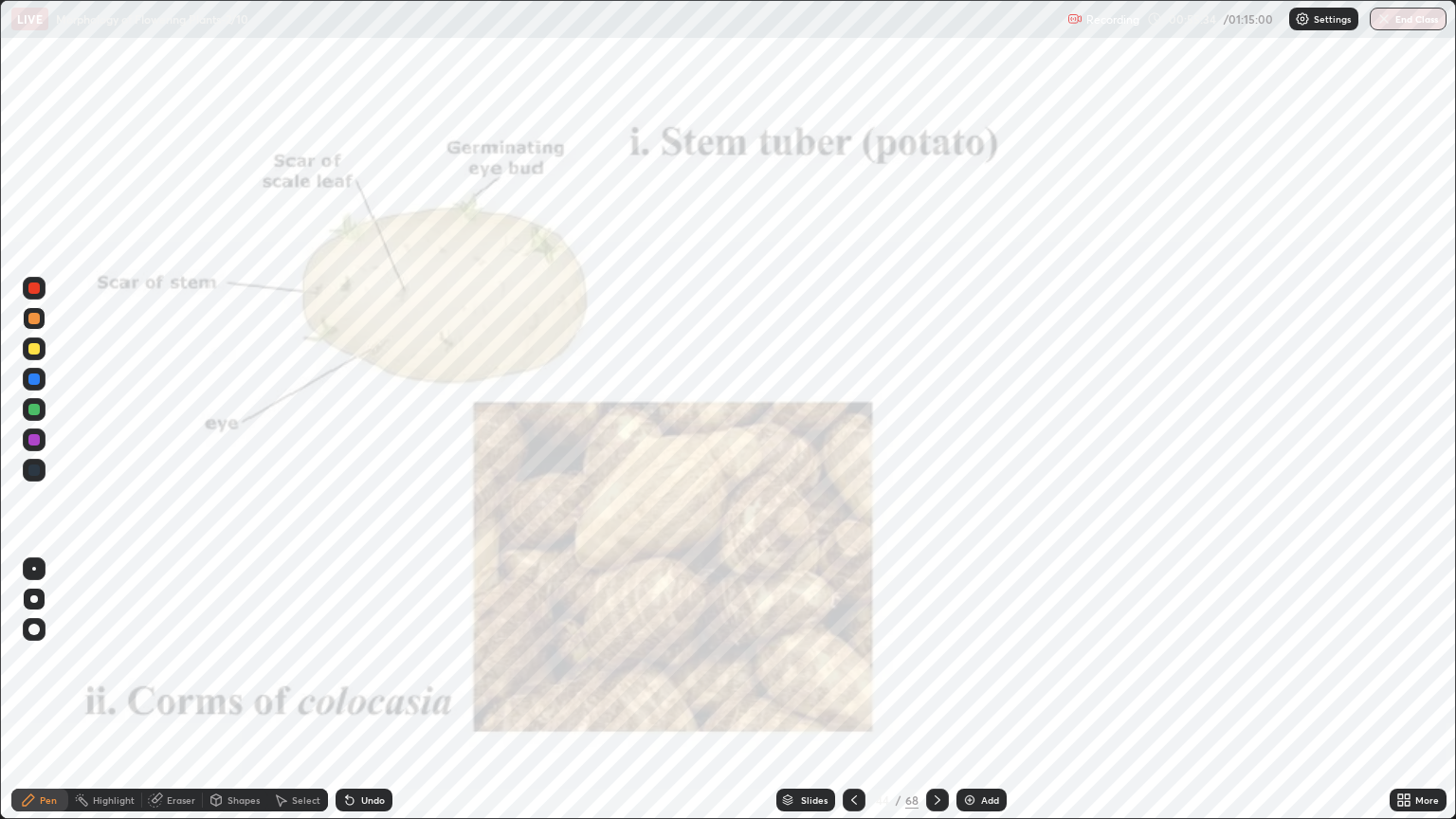 click at bounding box center [690, 485] 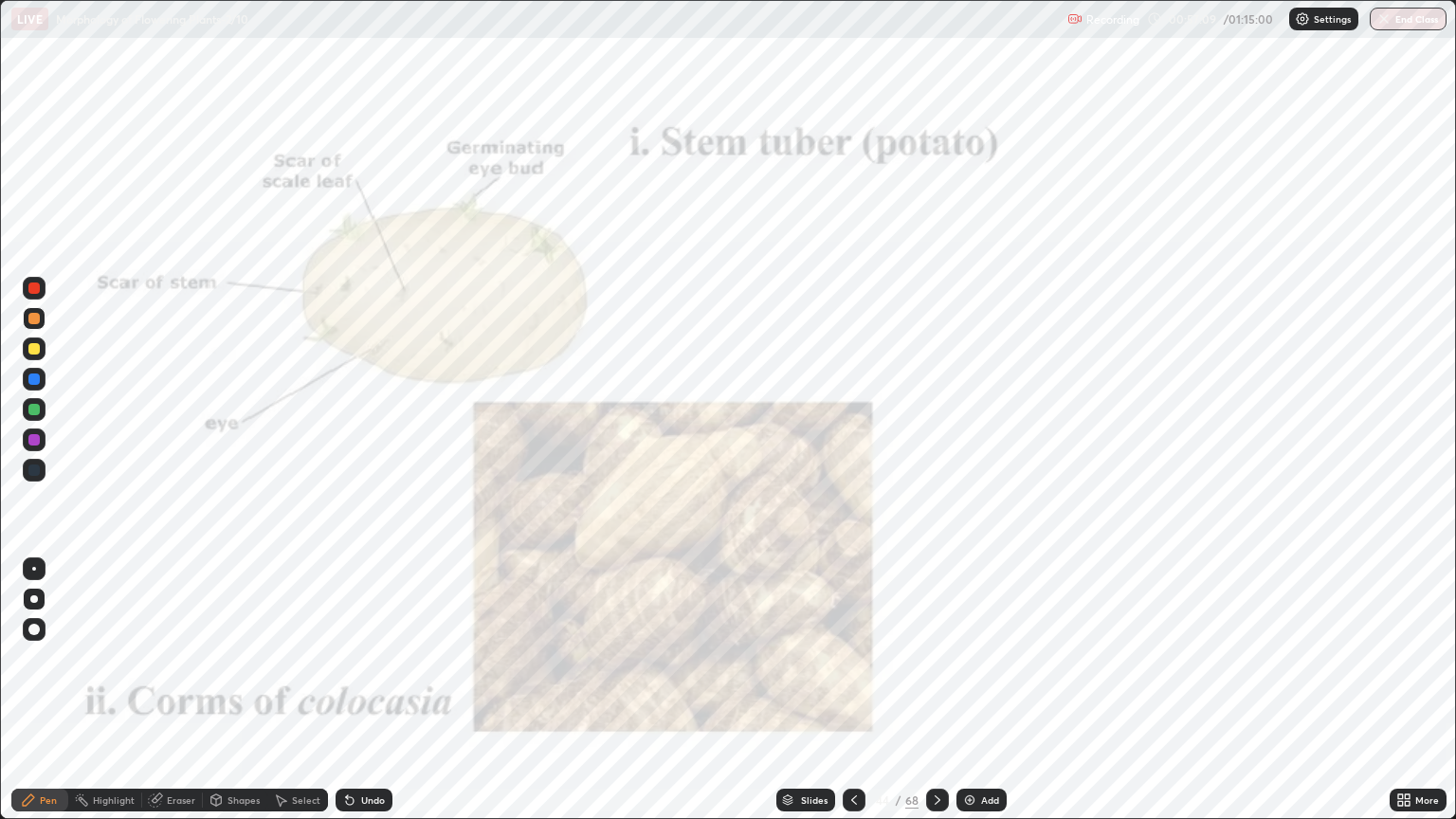 click 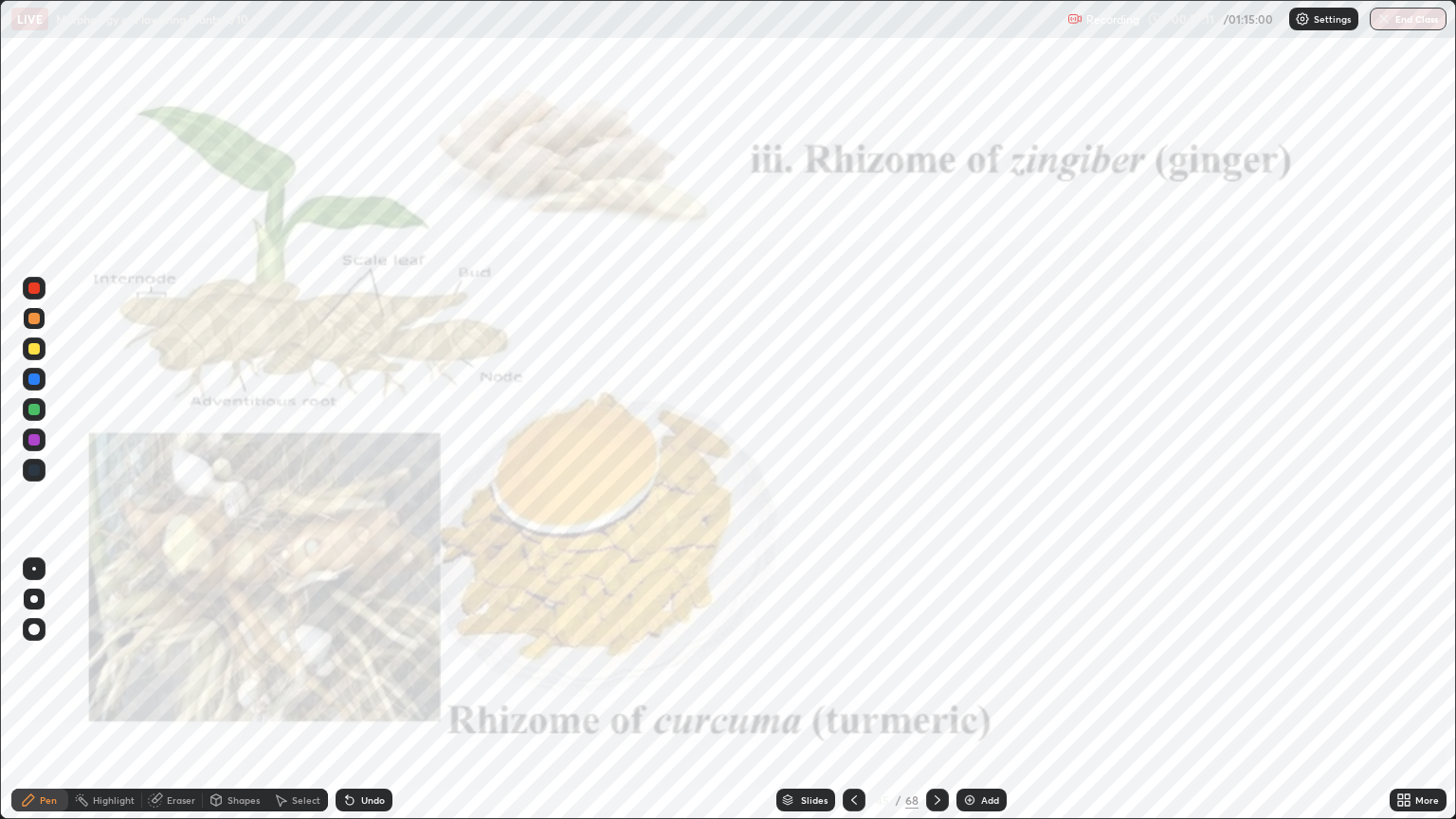 click 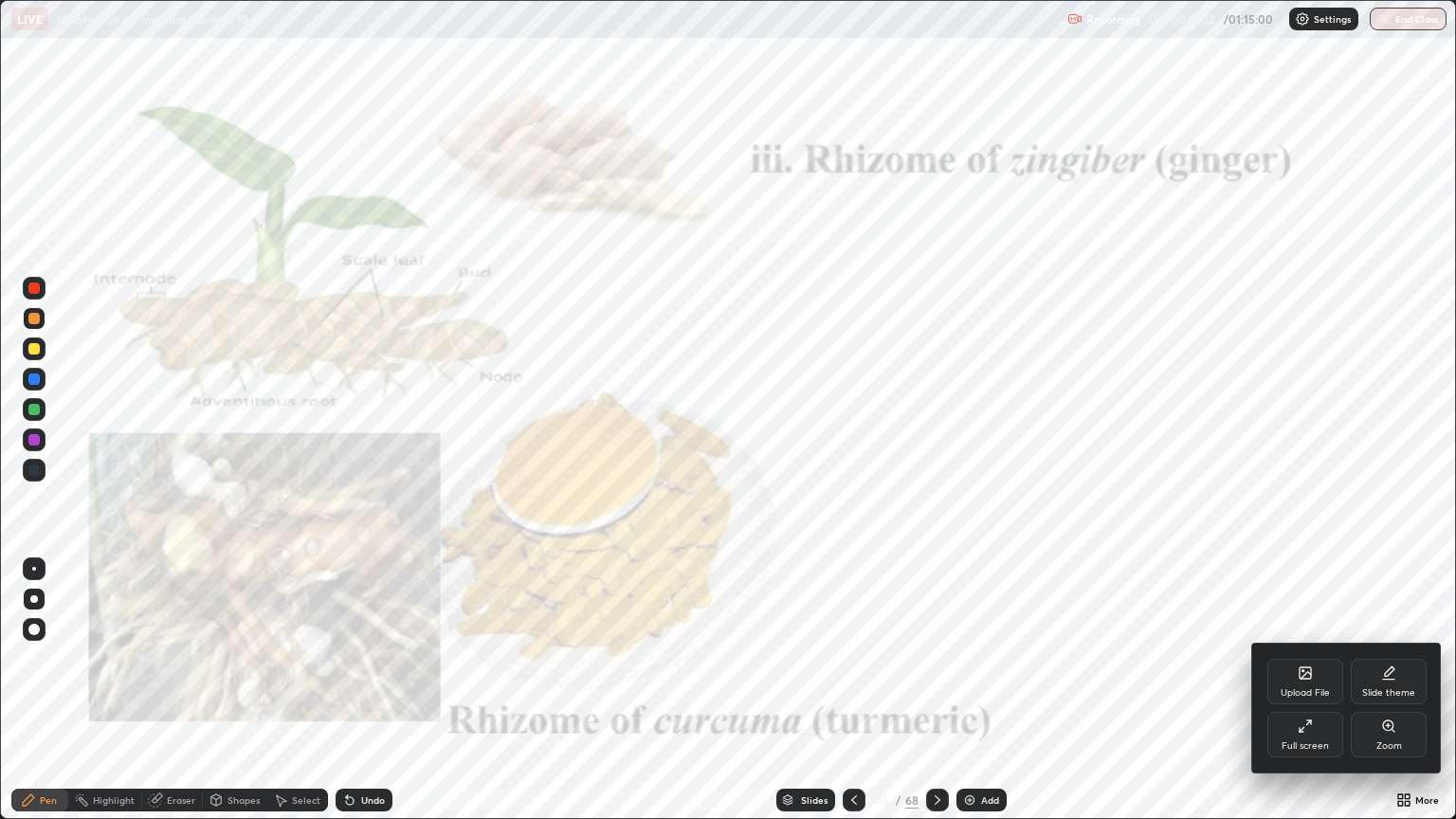 click on "Zoom" at bounding box center (1389, 746) 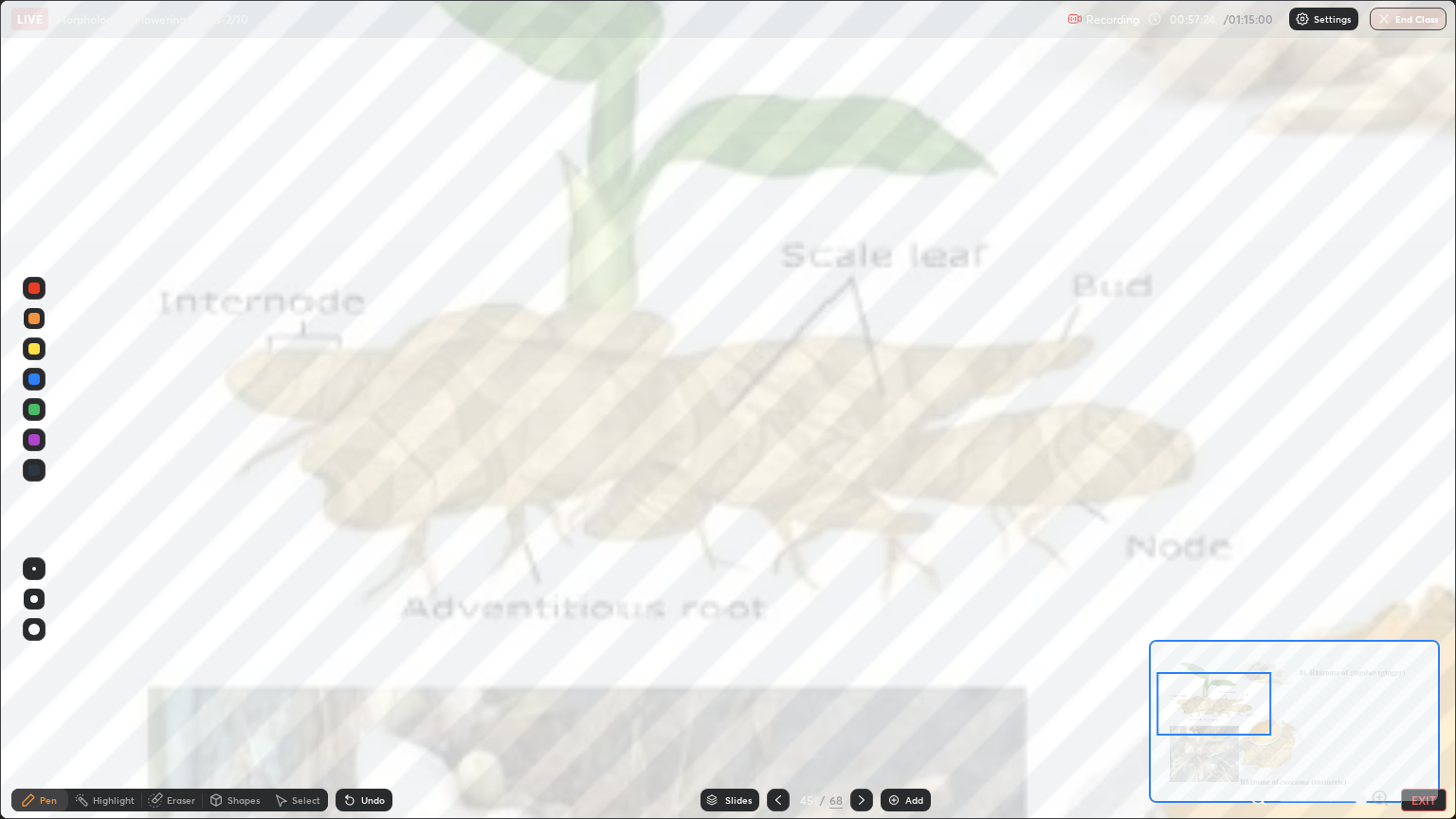 click on "EXIT" at bounding box center [1424, 800] 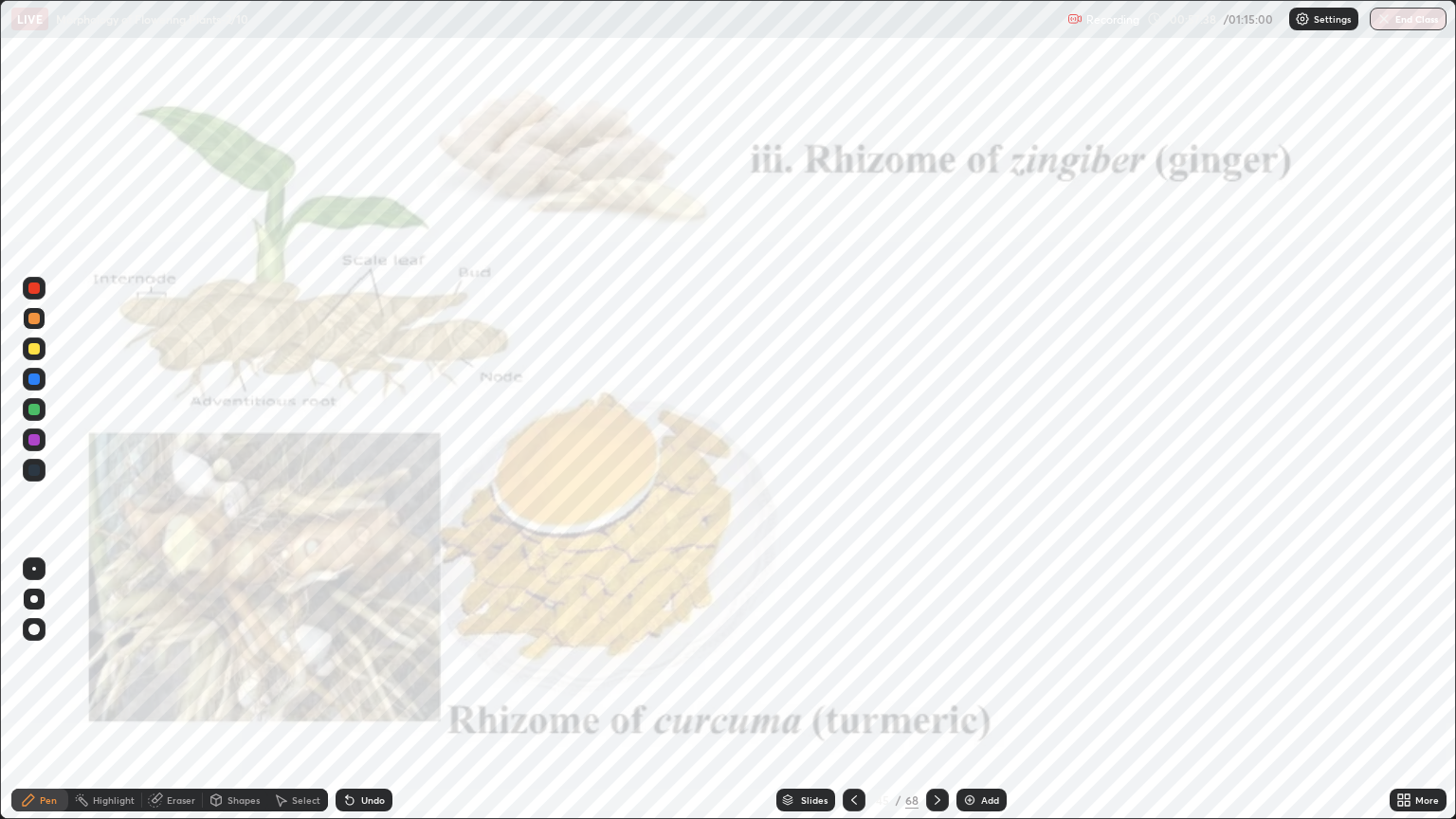 click on "More" at bounding box center [1418, 800] 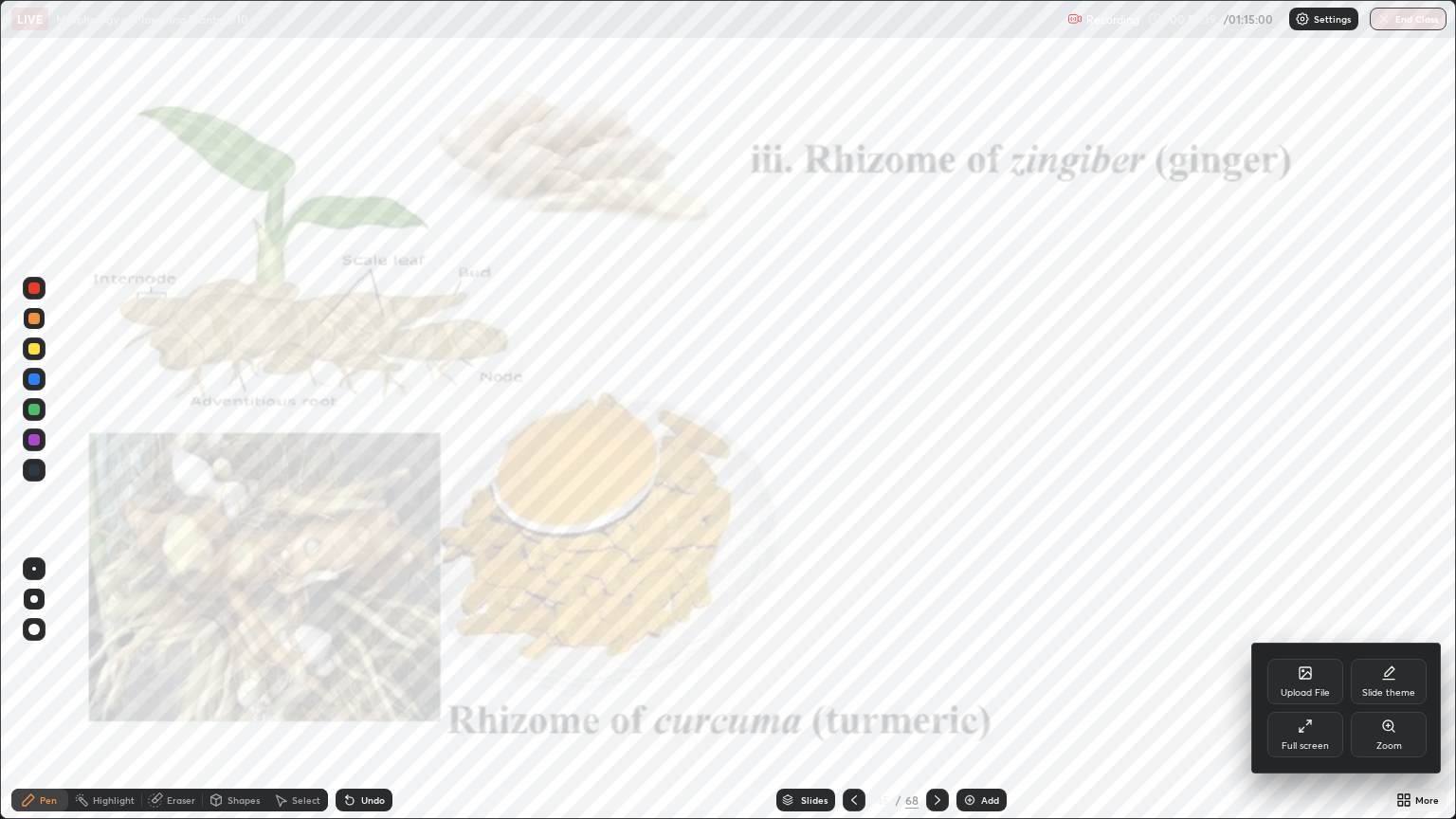 click on "Zoom" at bounding box center (1389, 735) 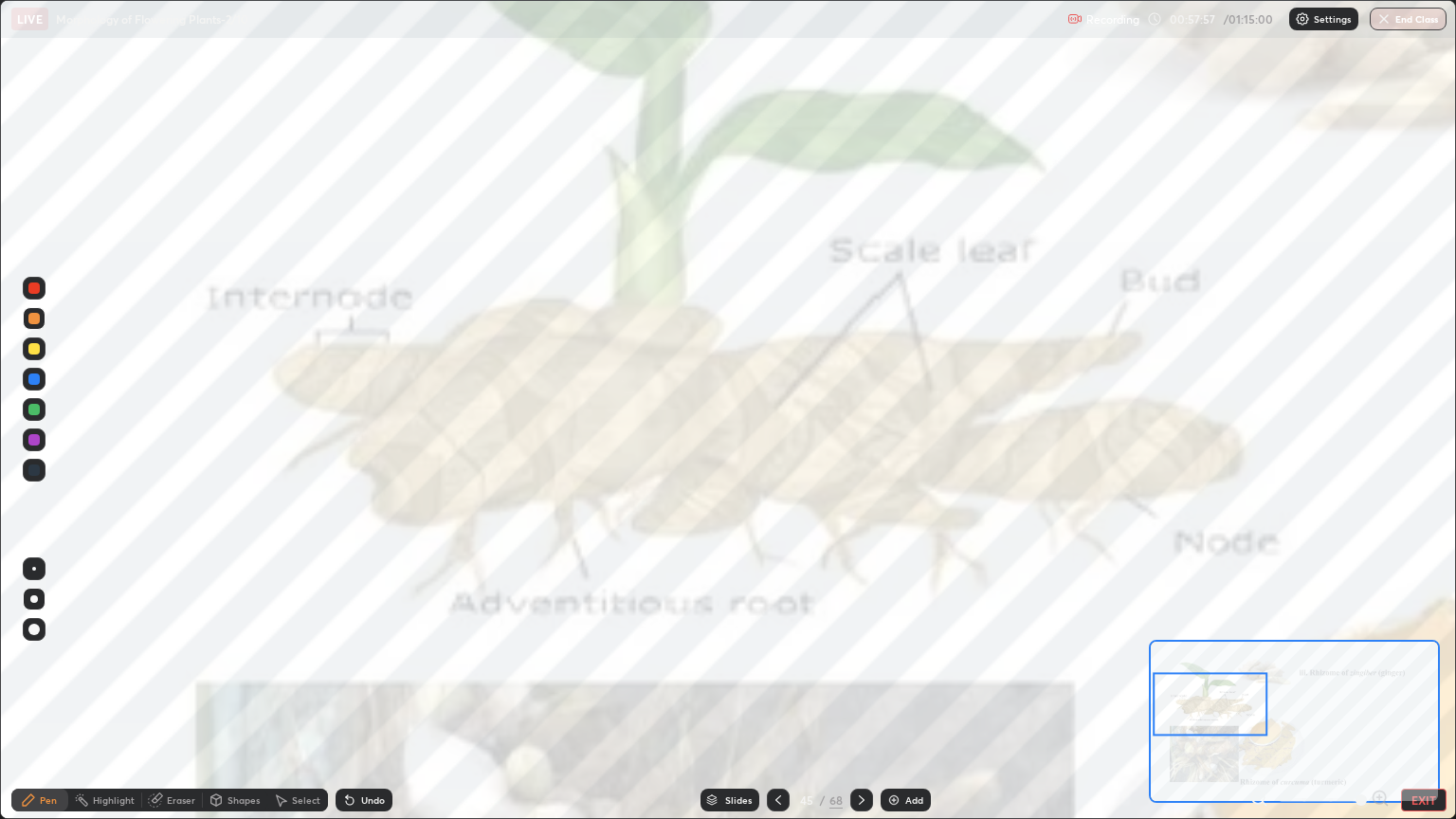 click on "EXIT" at bounding box center [1424, 800] 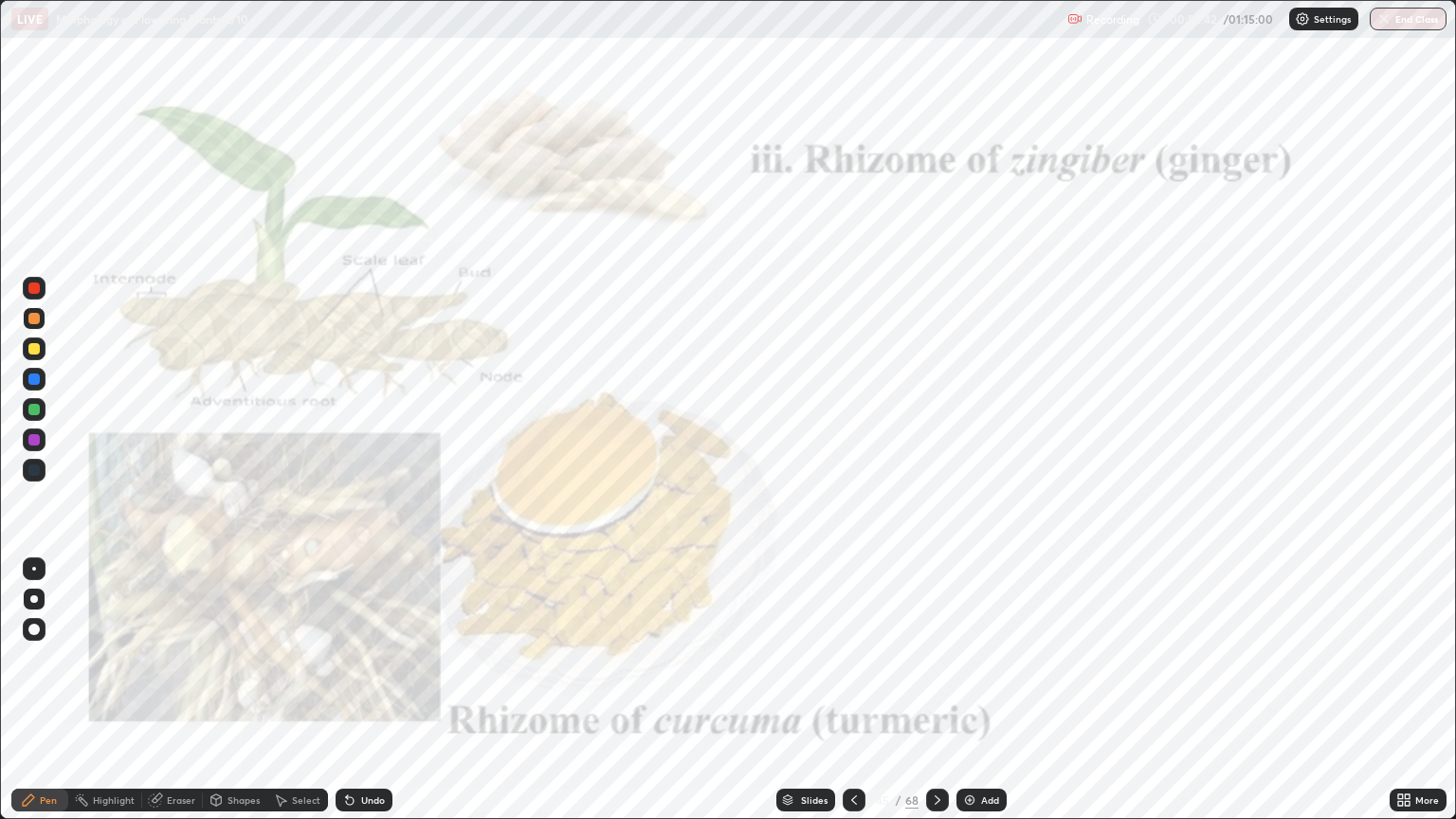 click 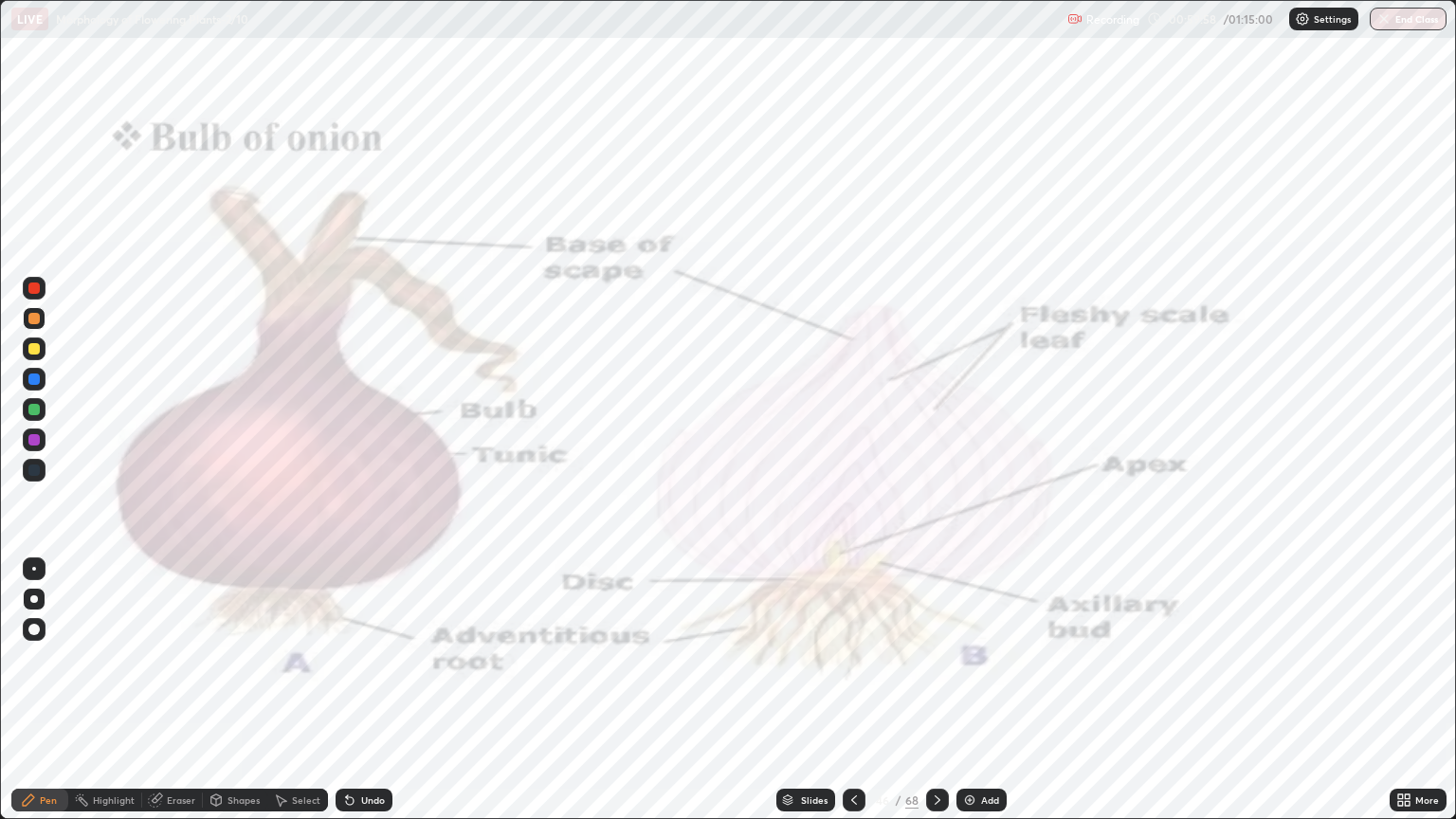 click on "End Class" at bounding box center (1408, 19) 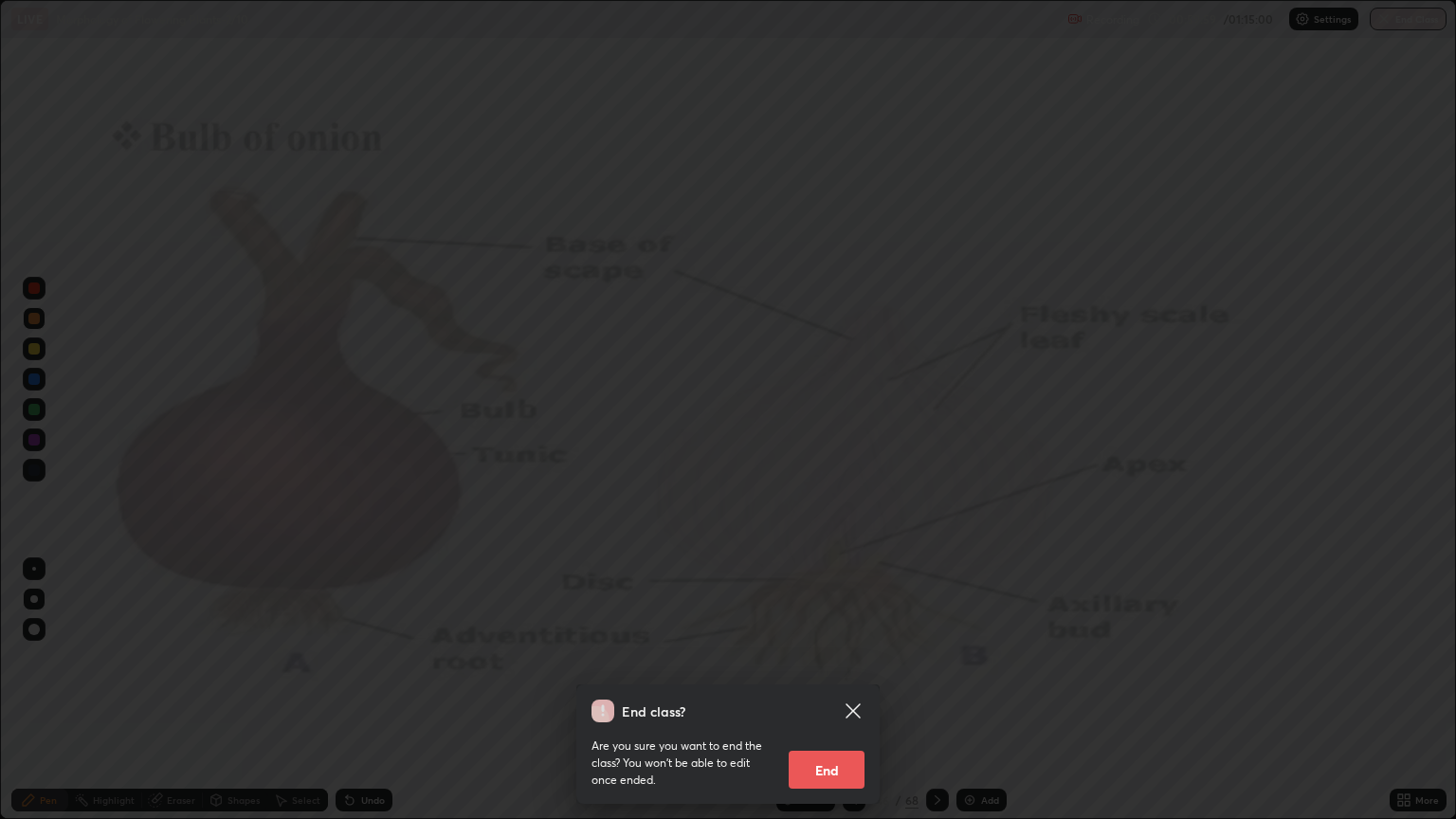 click on "End" at bounding box center (827, 770) 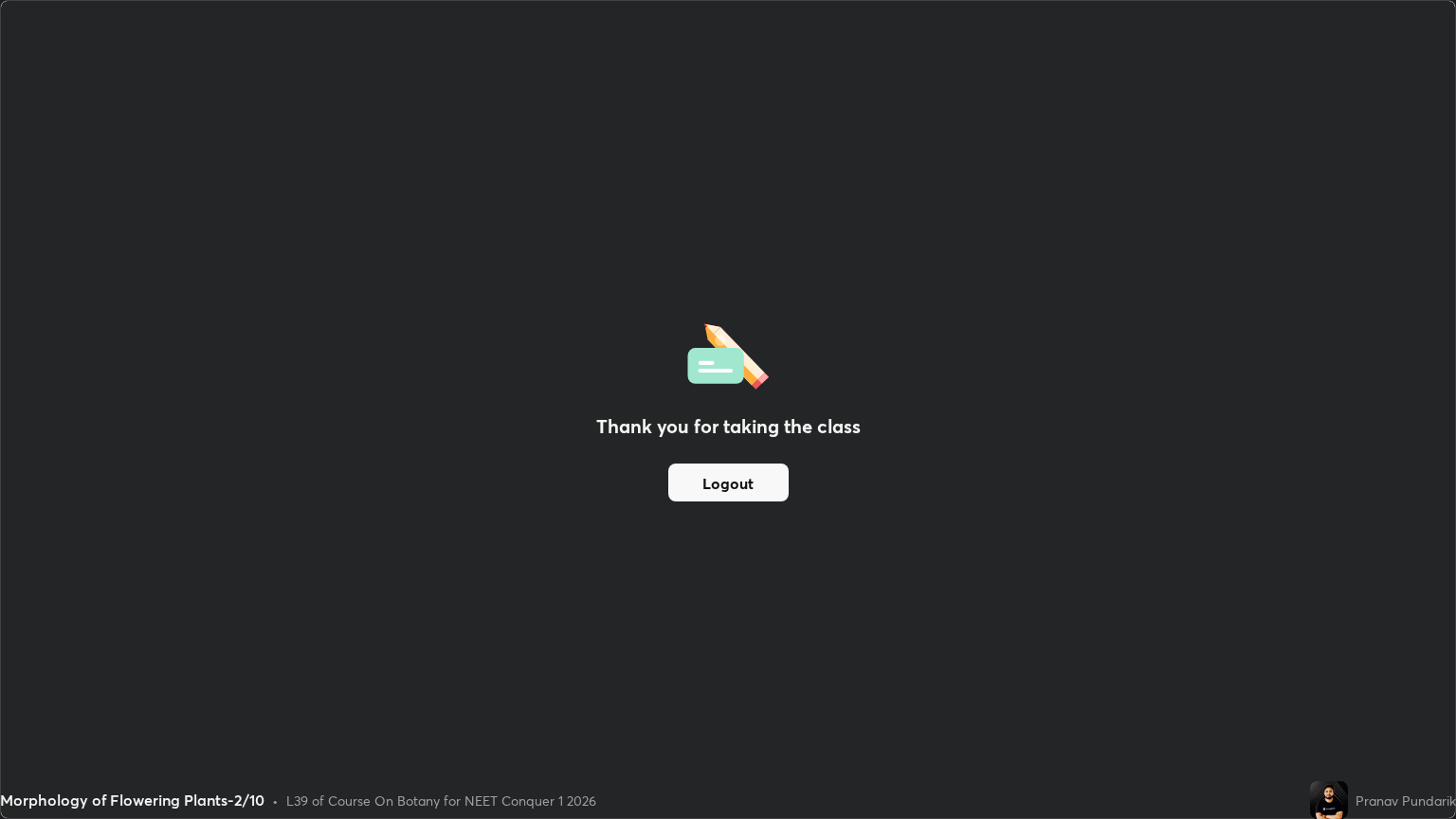click on "Logout" at bounding box center [728, 482] 